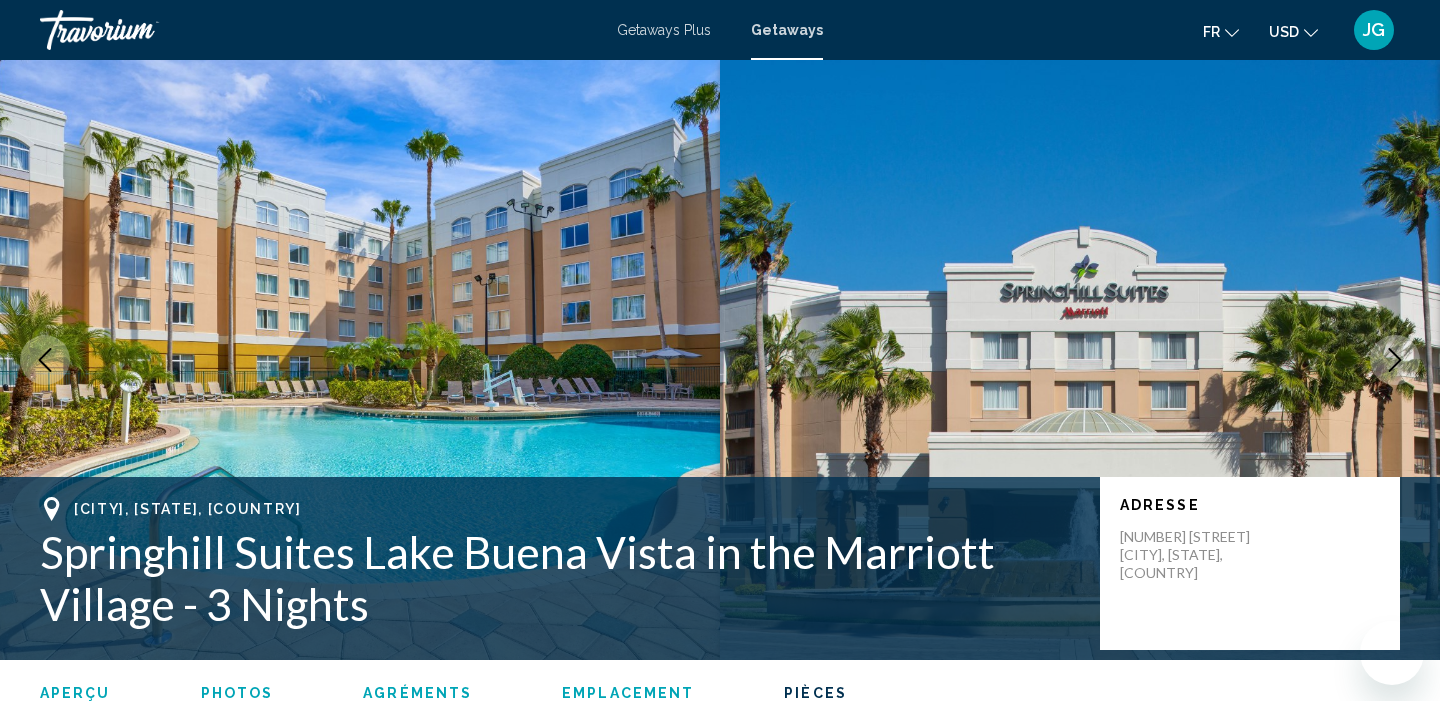 scroll, scrollTop: 3056, scrollLeft: 0, axis: vertical 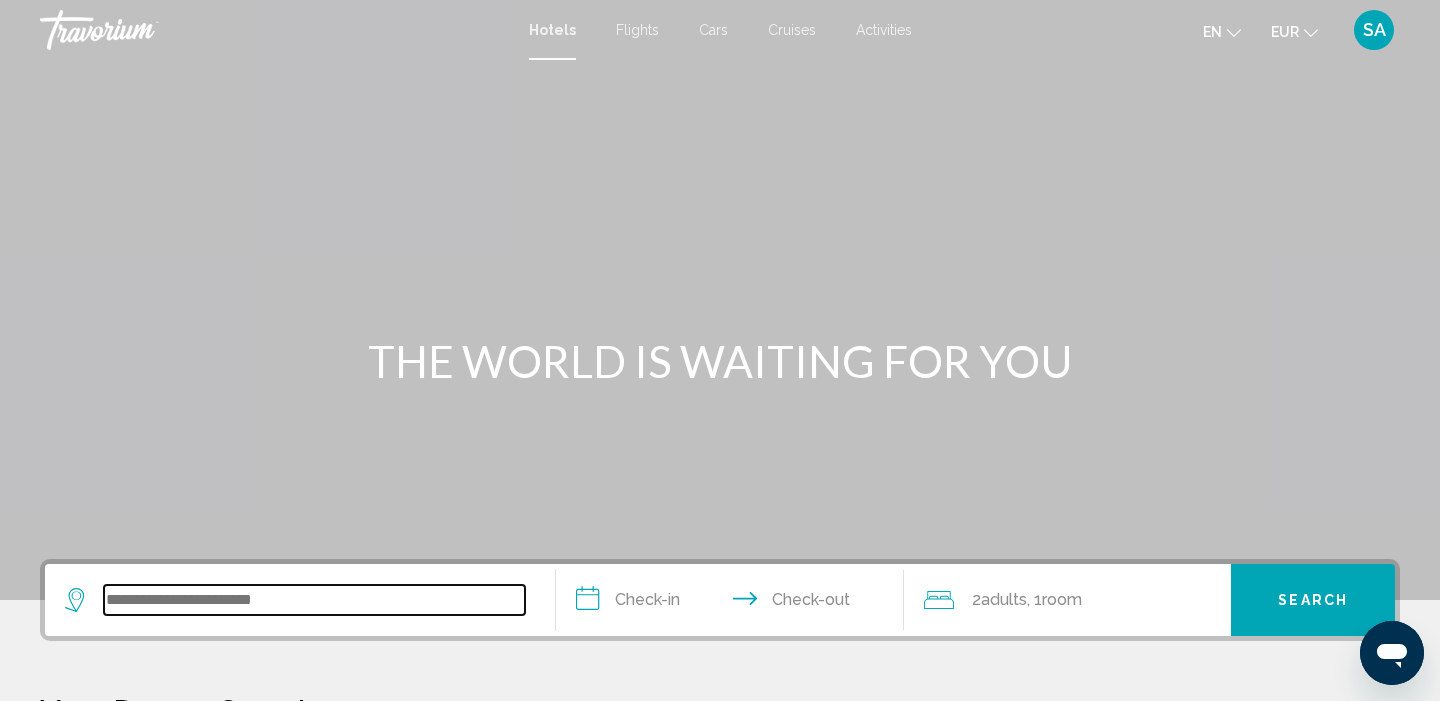 click at bounding box center [314, 600] 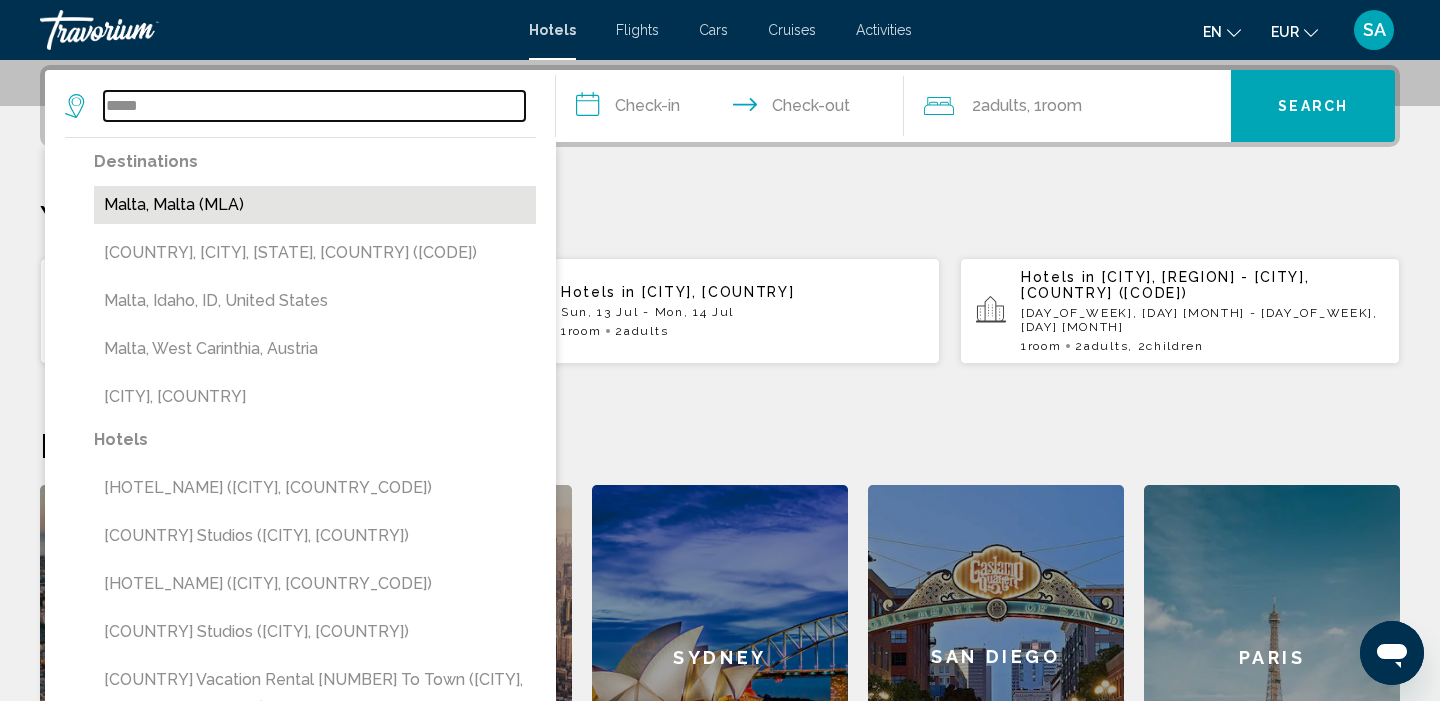 type on "*****" 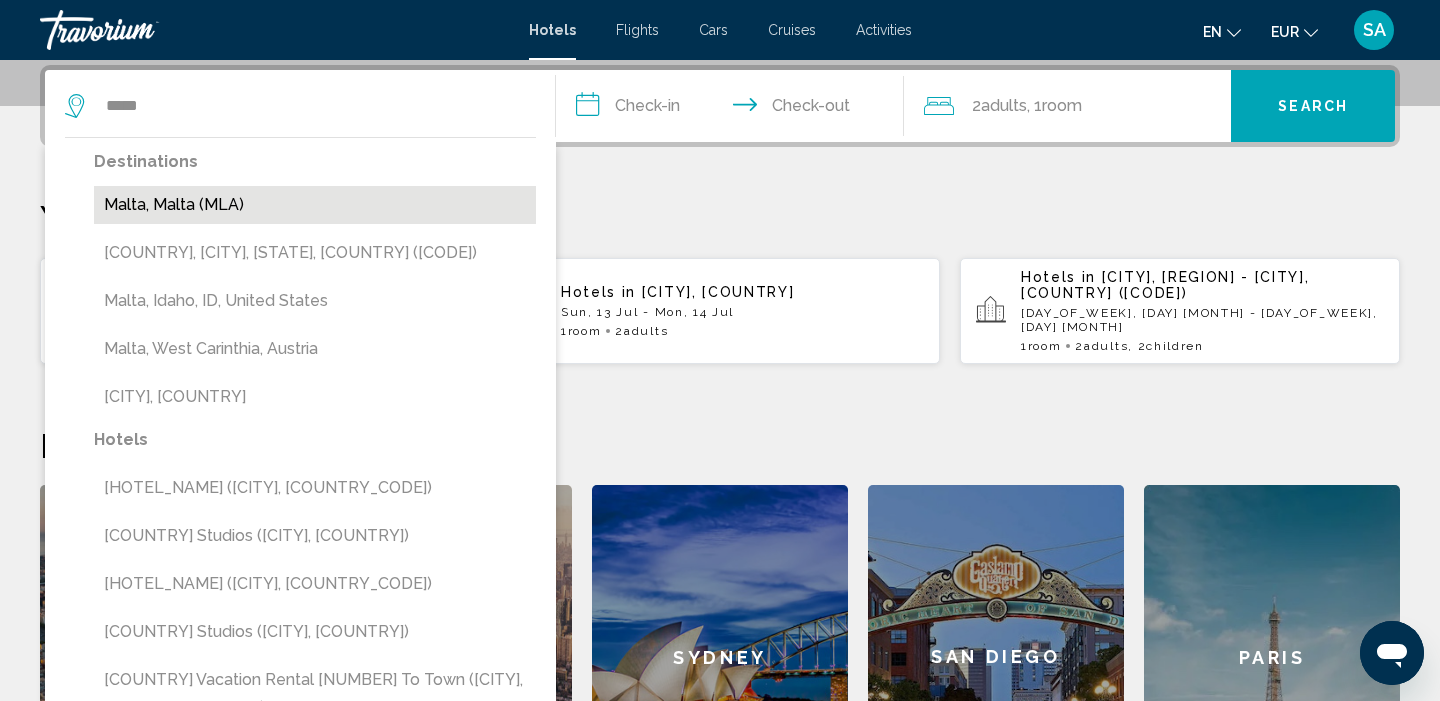 click on "Malta, Malta (MLA)" at bounding box center [315, 205] 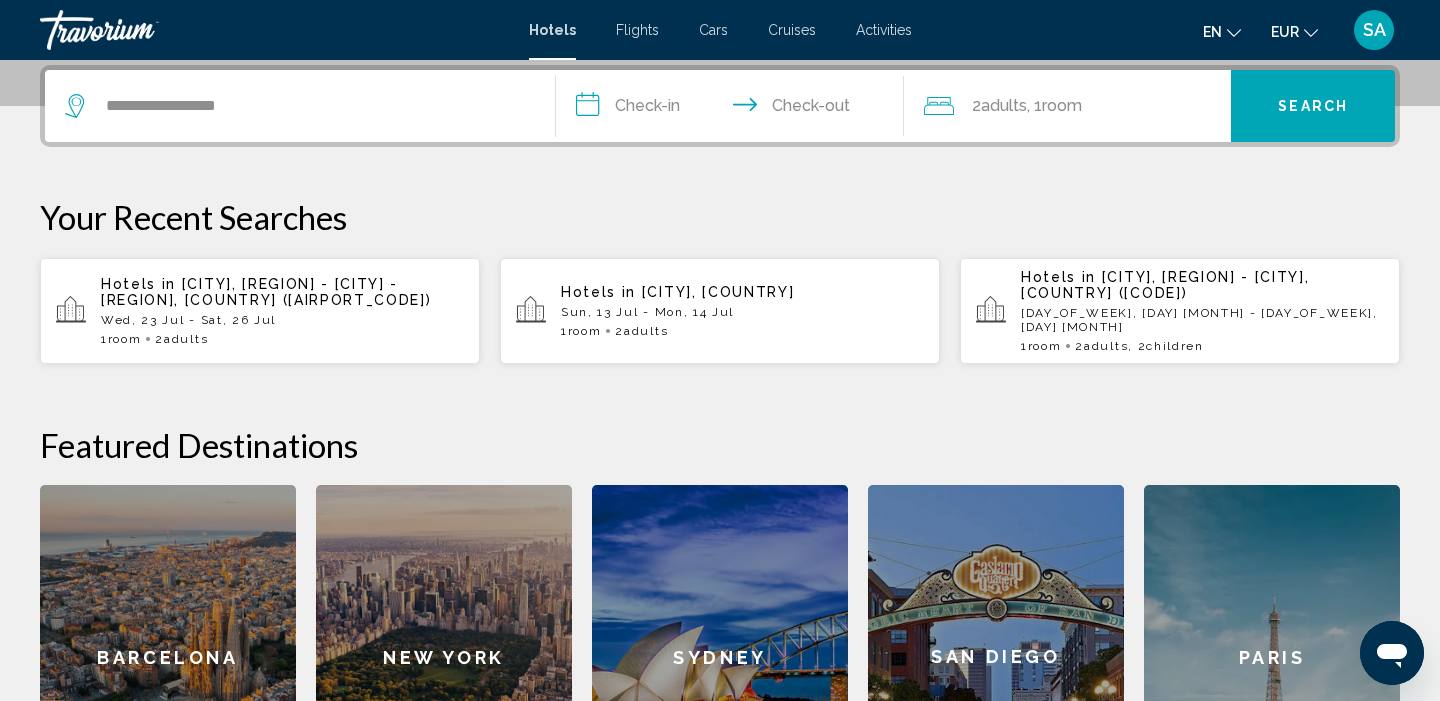 click on "**********" at bounding box center (734, 109) 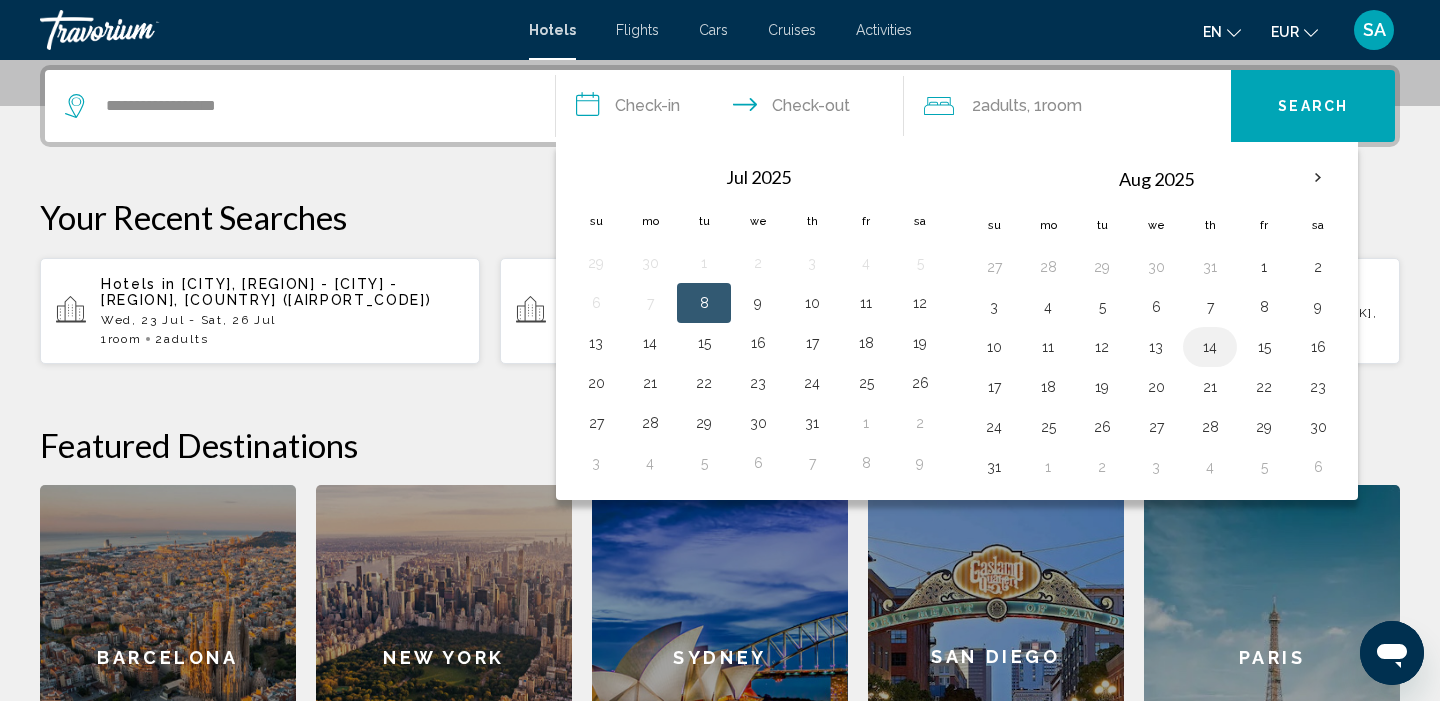 click on "14" at bounding box center [1210, 347] 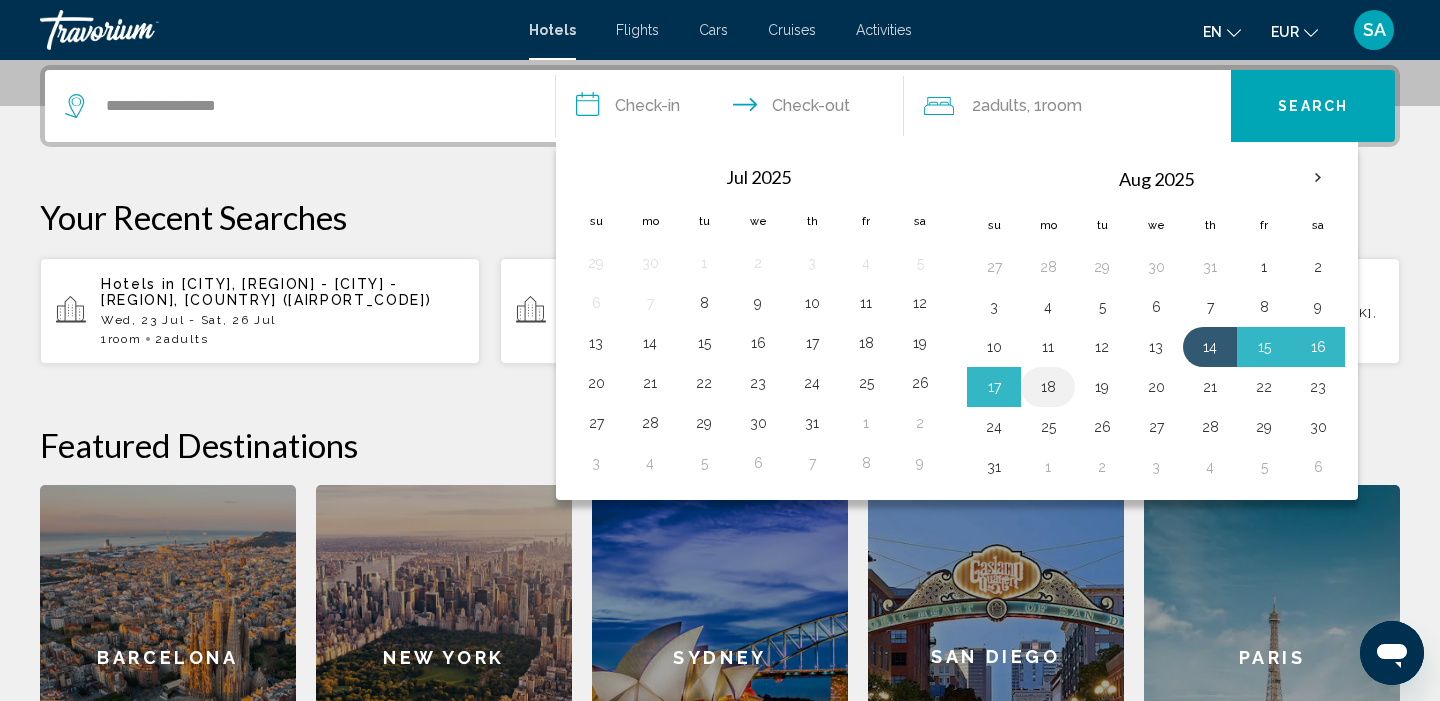 click on "18" at bounding box center (1048, 387) 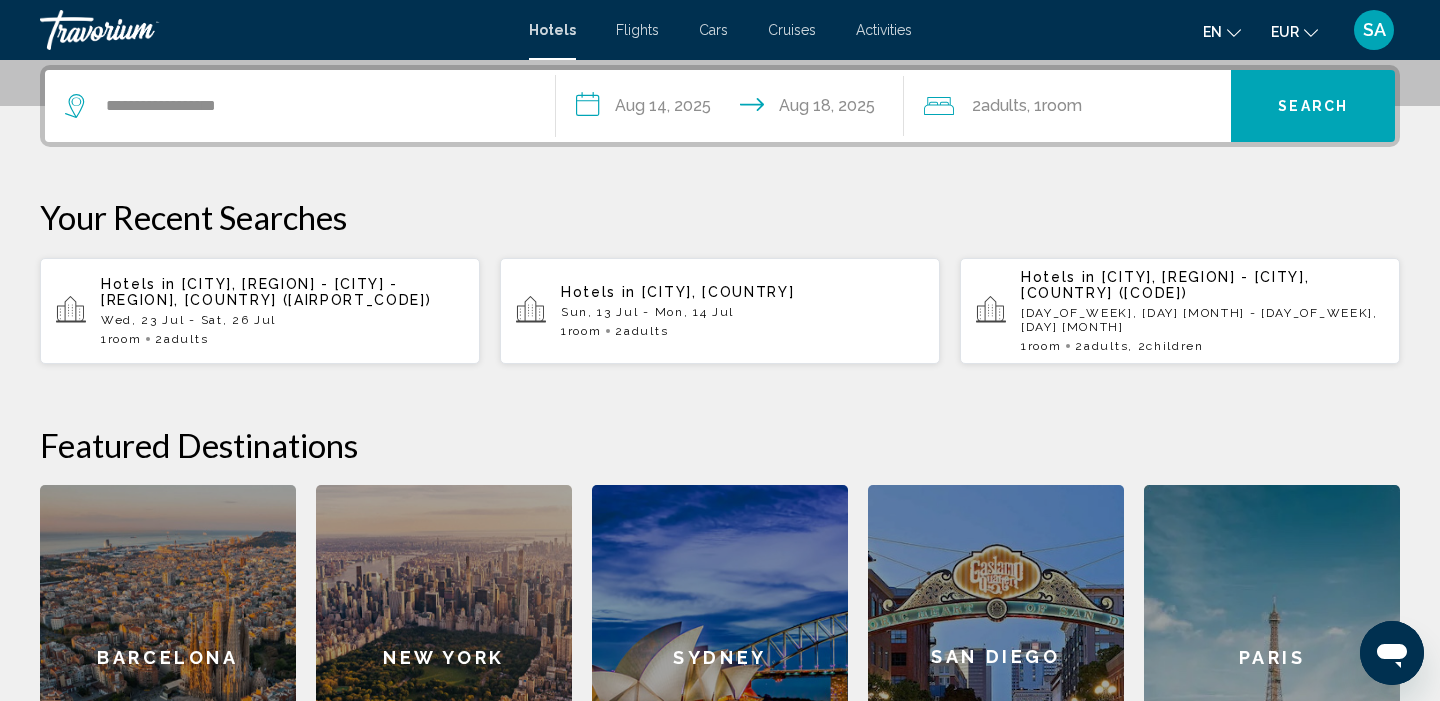 click on "2  Adult Adults , 1  Room rooms" at bounding box center [1078, 106] 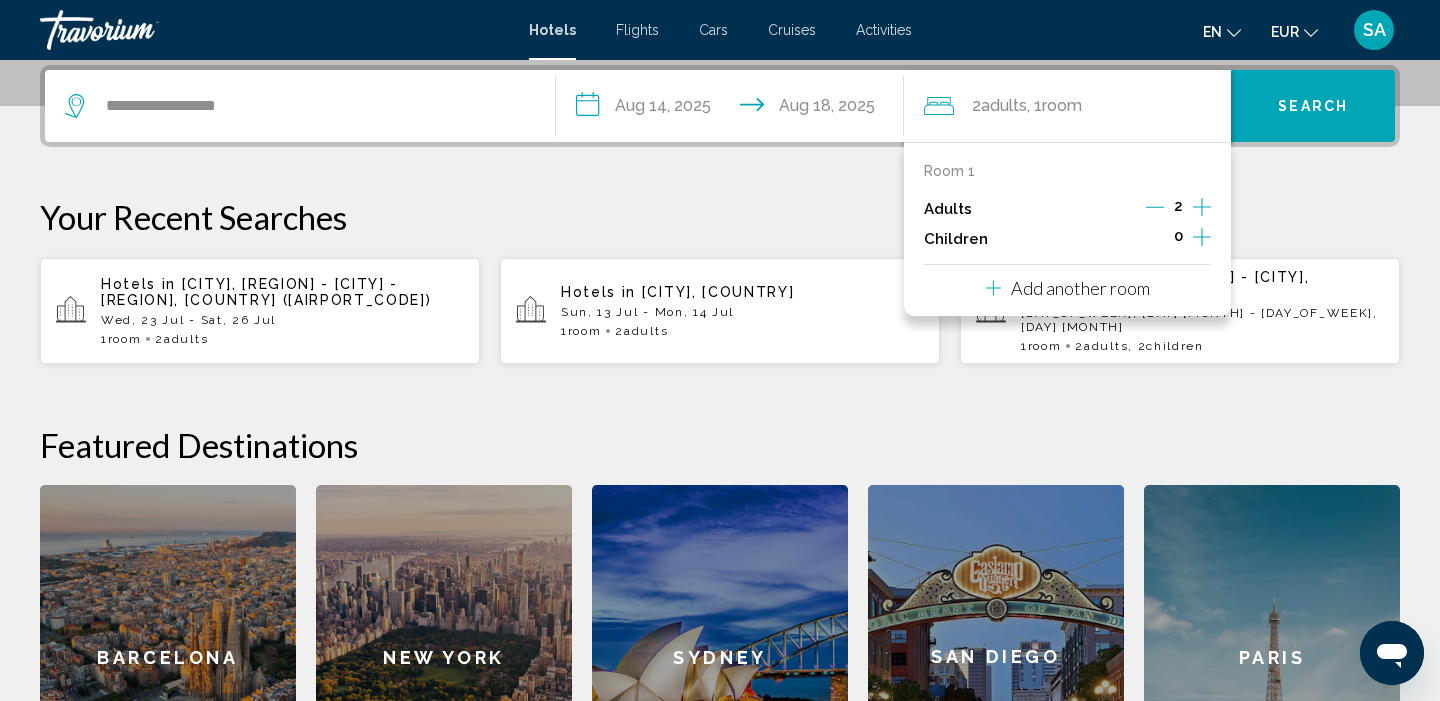 click at bounding box center [1202, 237] 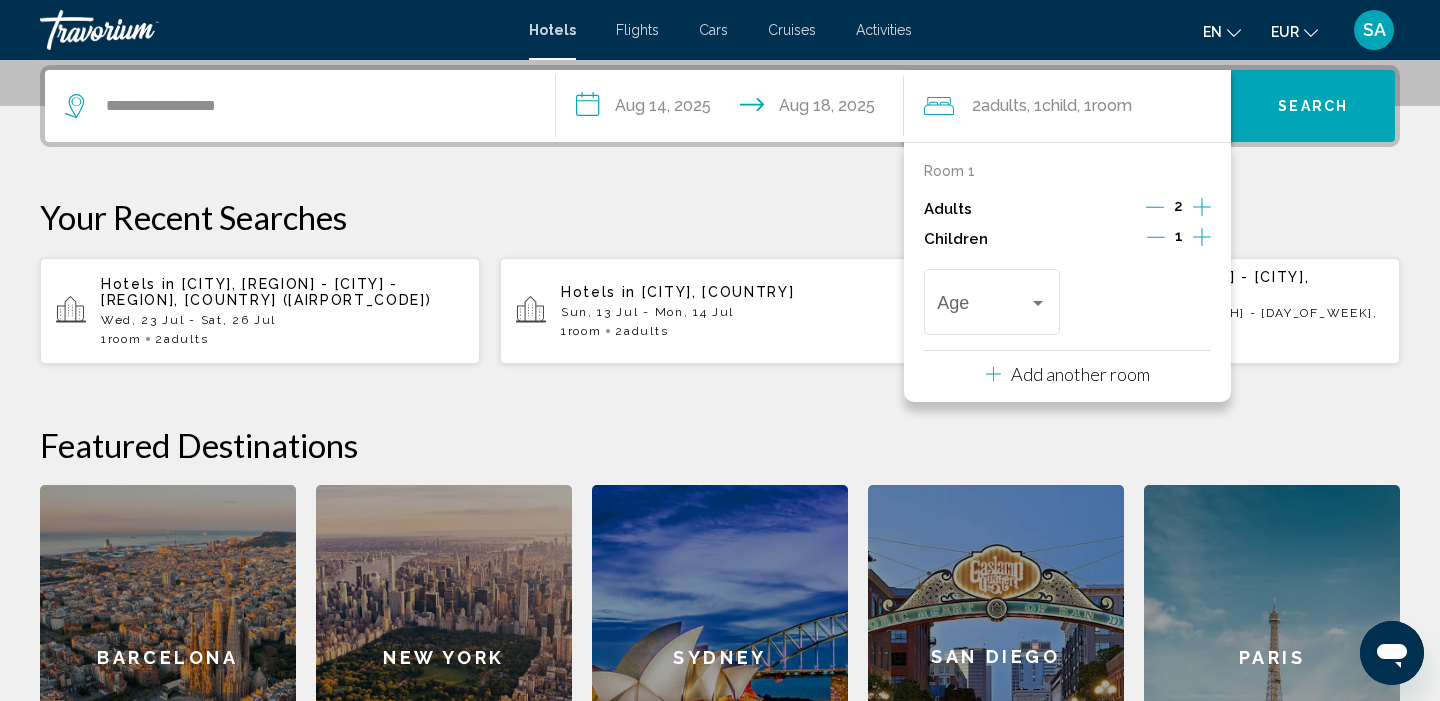 click at bounding box center [1202, 237] 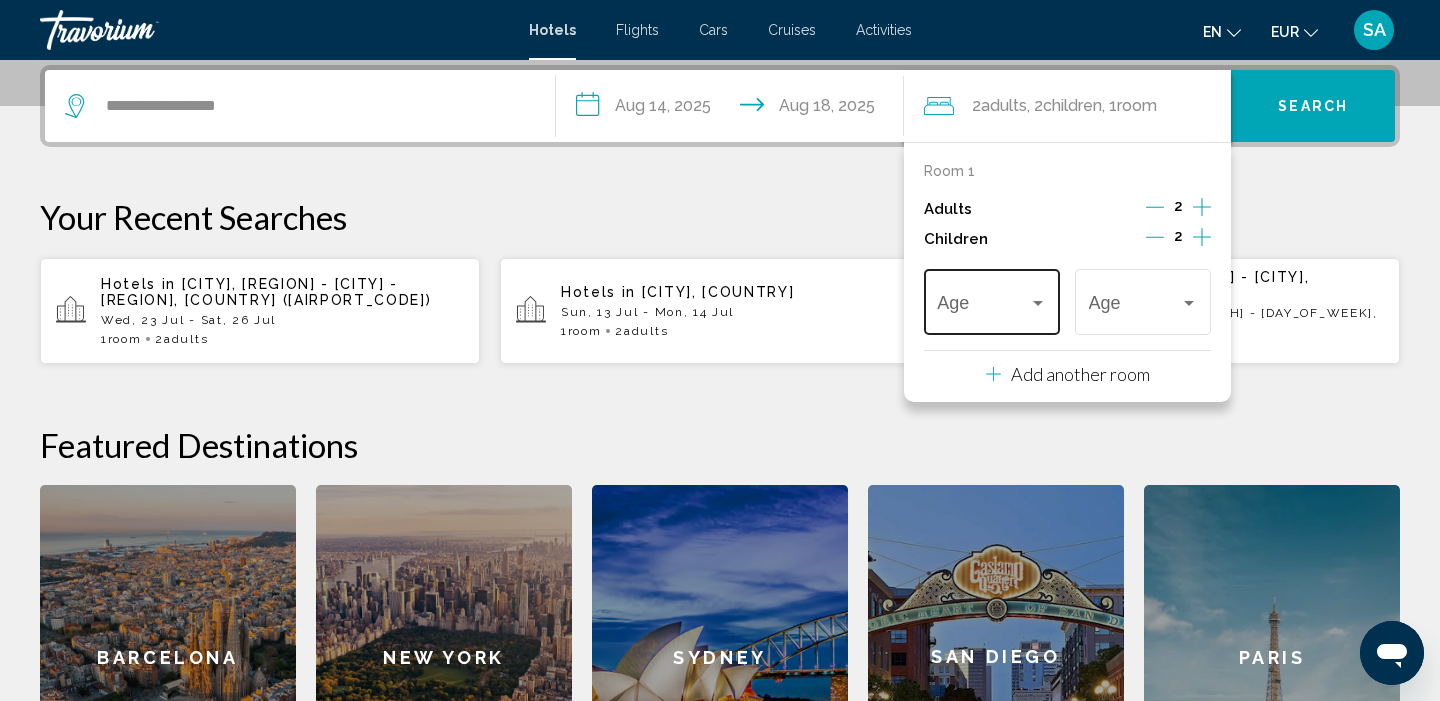 click on "Age" at bounding box center (991, 299) 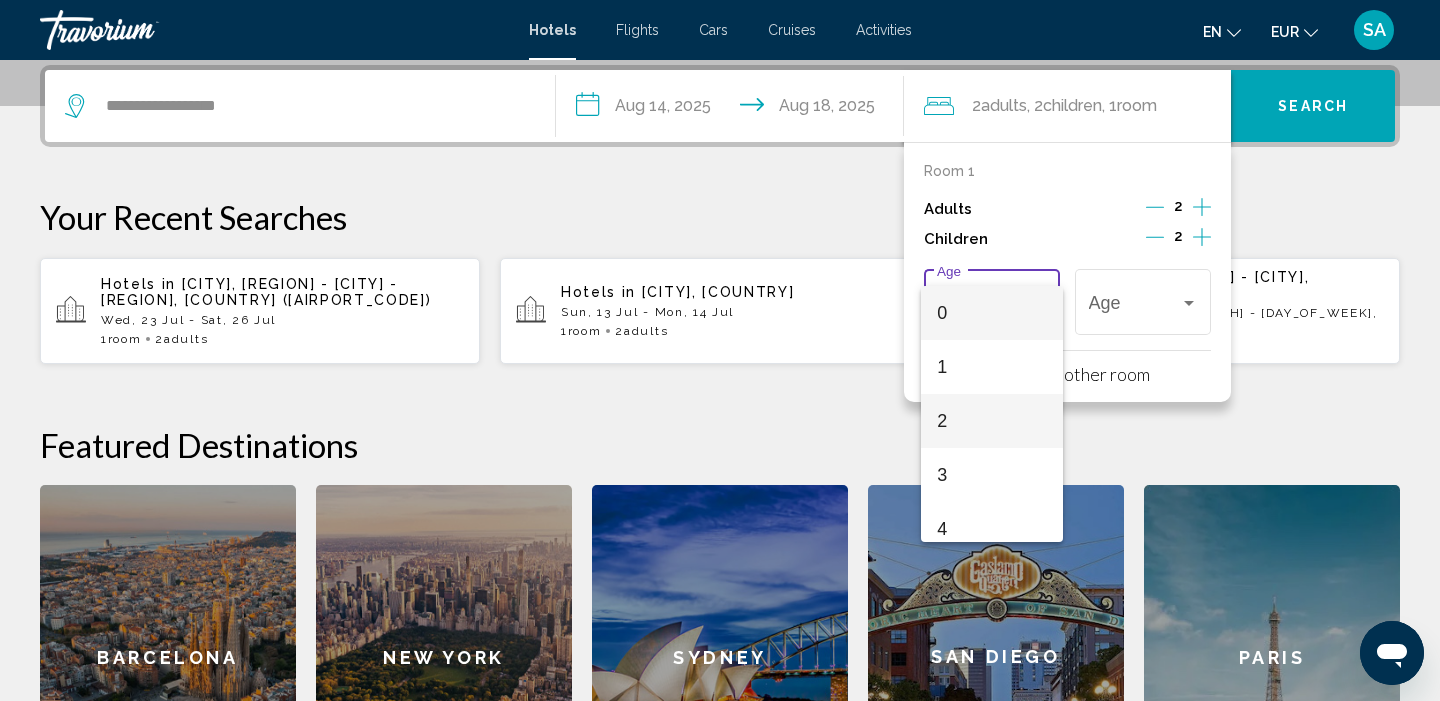 click on "2" at bounding box center (991, 421) 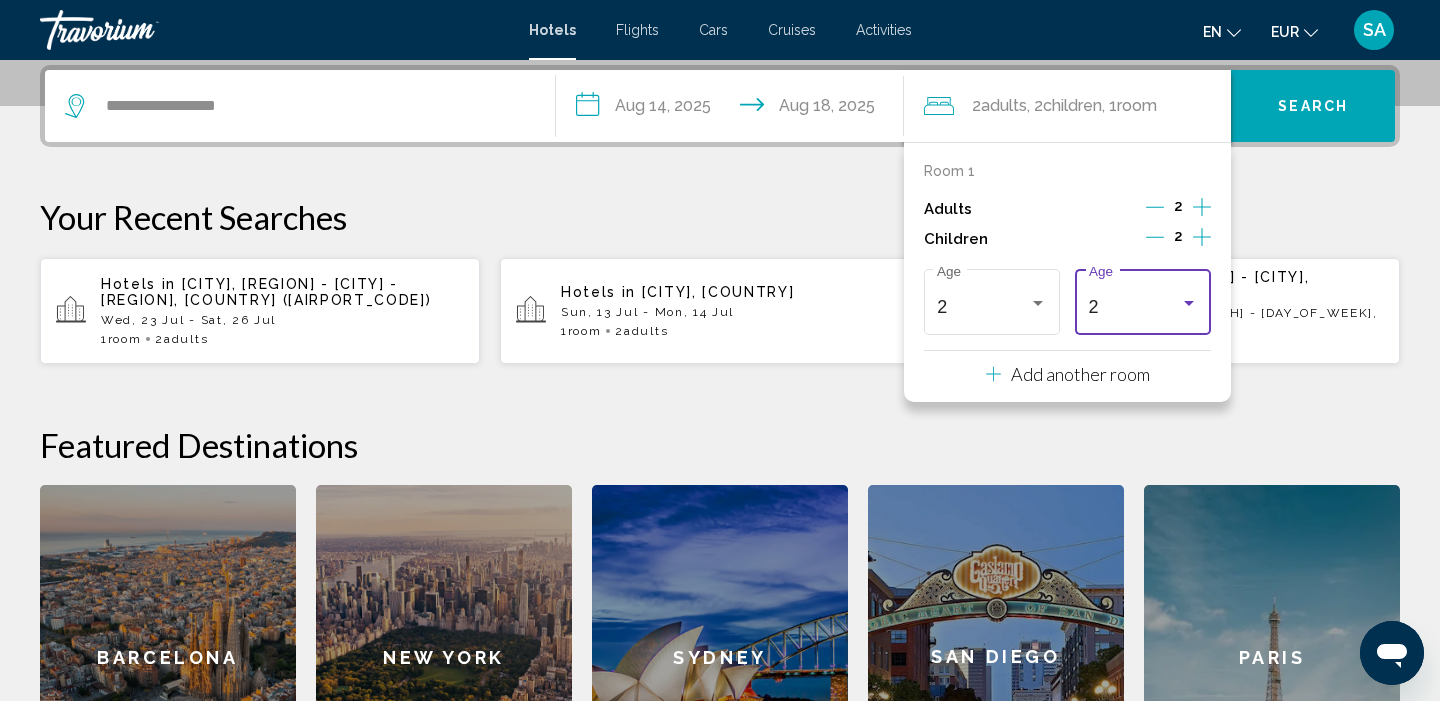 click on "2" at bounding box center [1134, 307] 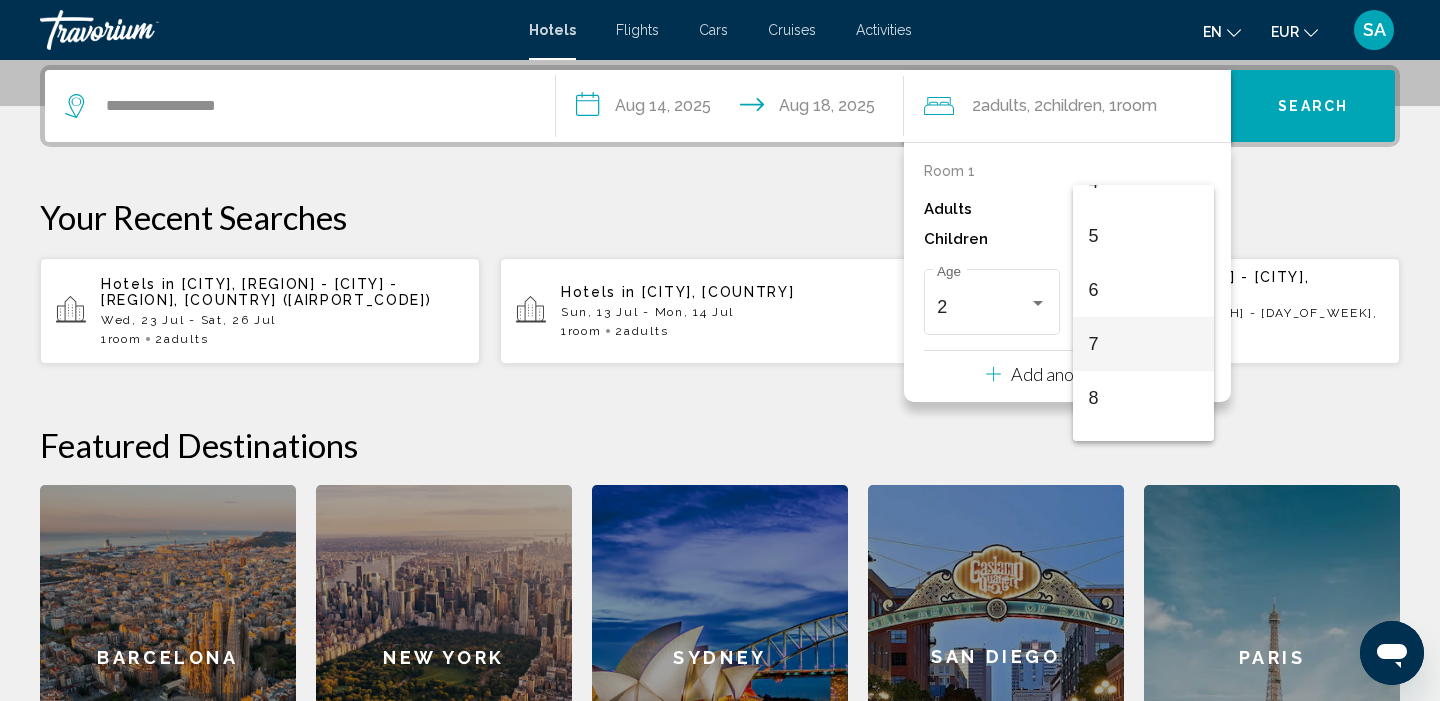 scroll, scrollTop: 247, scrollLeft: 0, axis: vertical 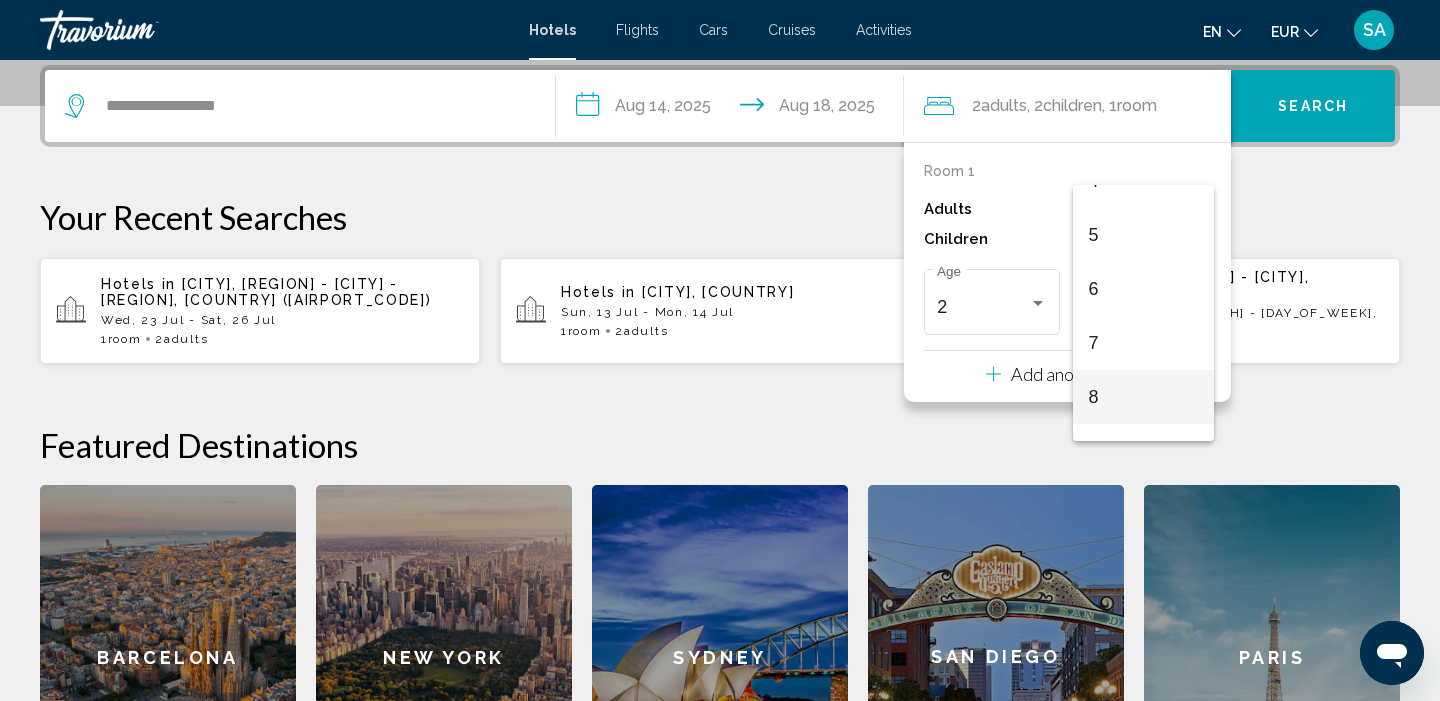 click on "8" at bounding box center [1143, 397] 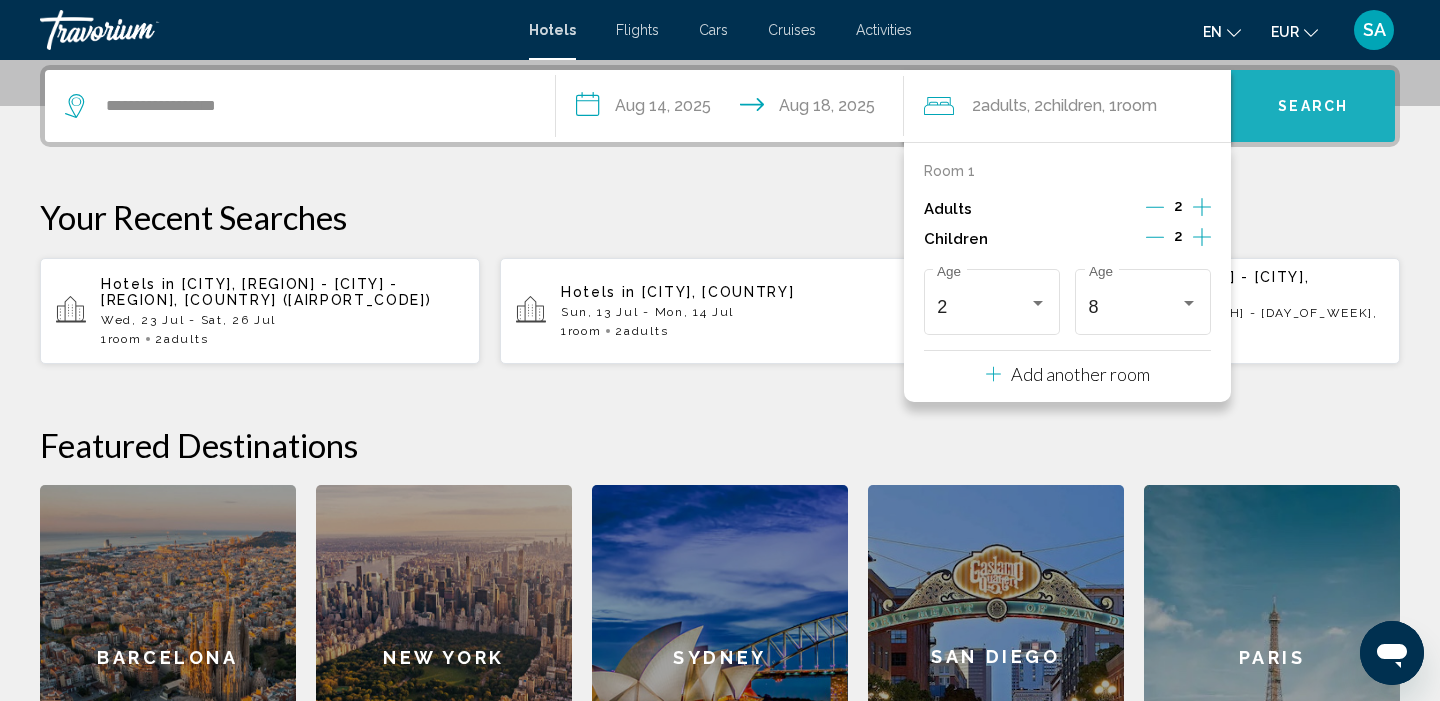 click on "Search" at bounding box center (1313, 106) 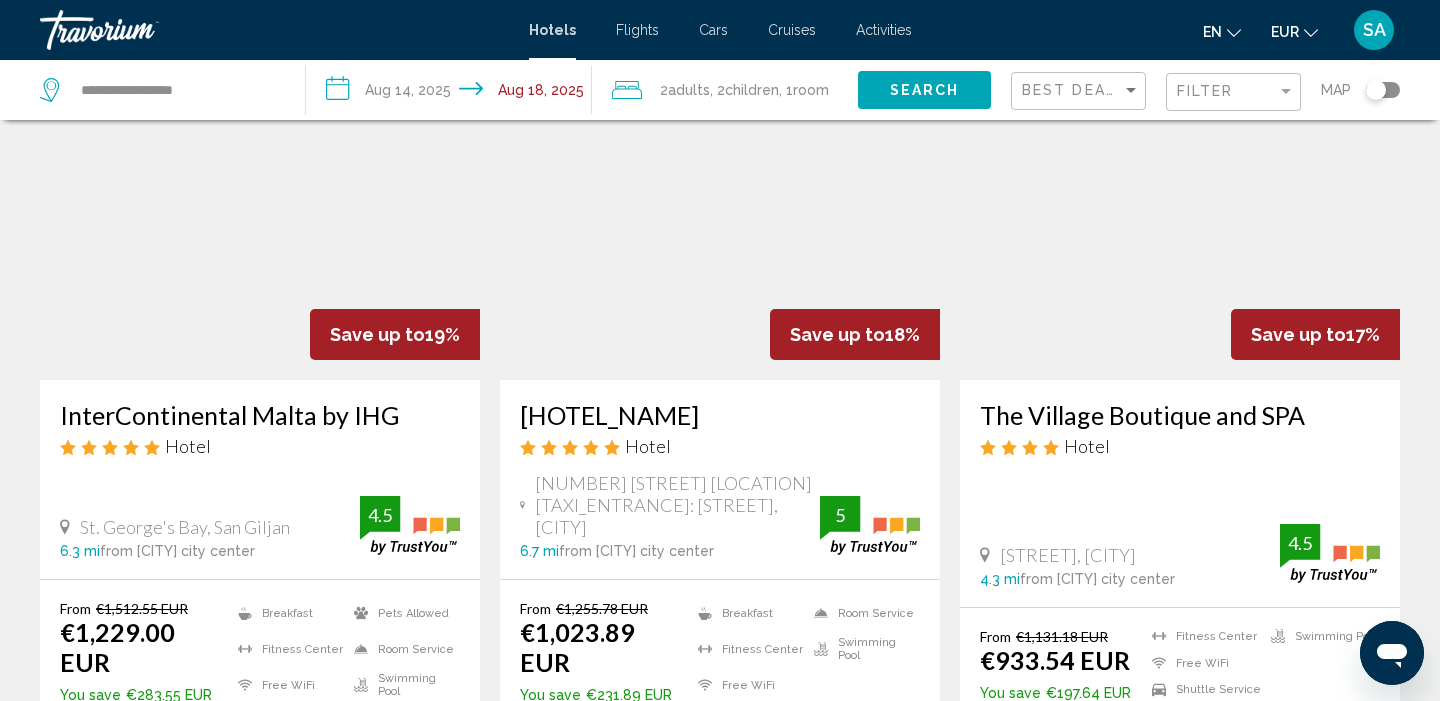 scroll, scrollTop: 1599, scrollLeft: 0, axis: vertical 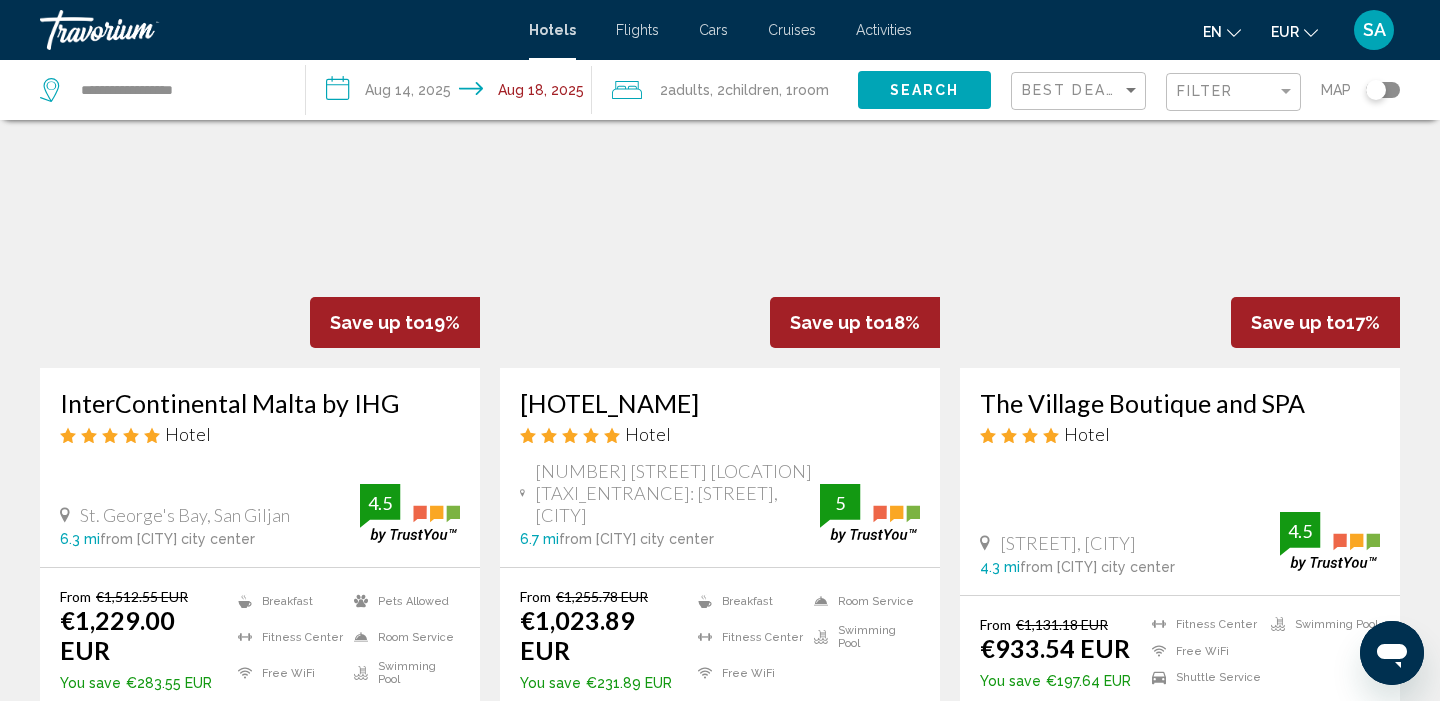 click at bounding box center [1180, 208] 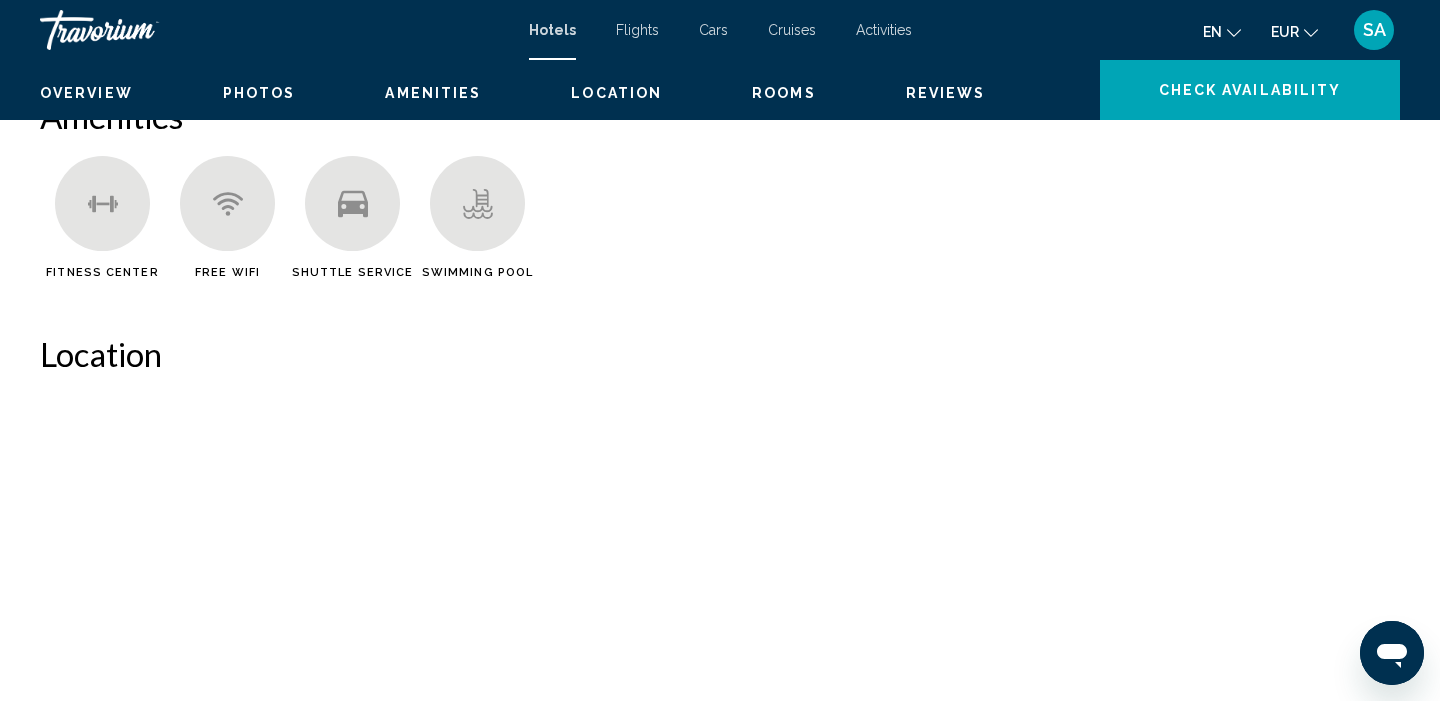 scroll, scrollTop: 0, scrollLeft: 0, axis: both 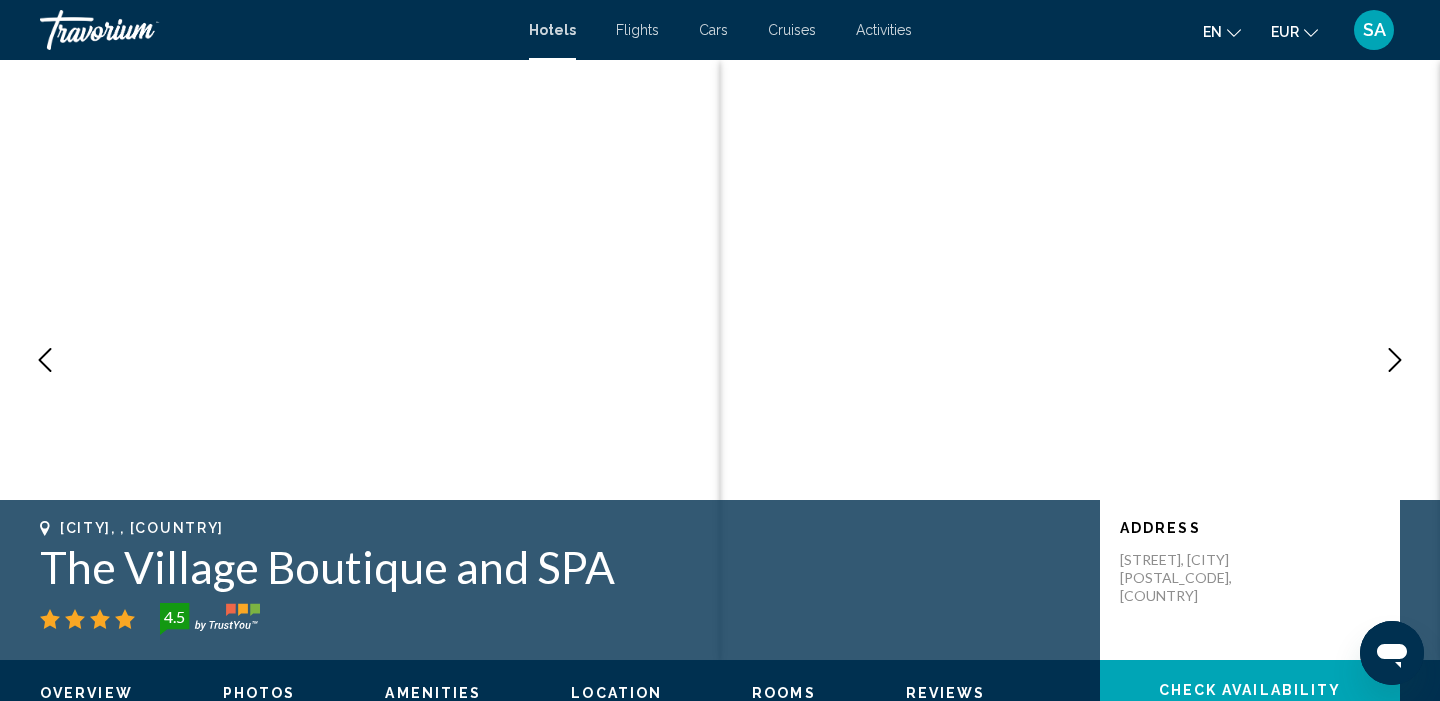 click at bounding box center [1395, 360] 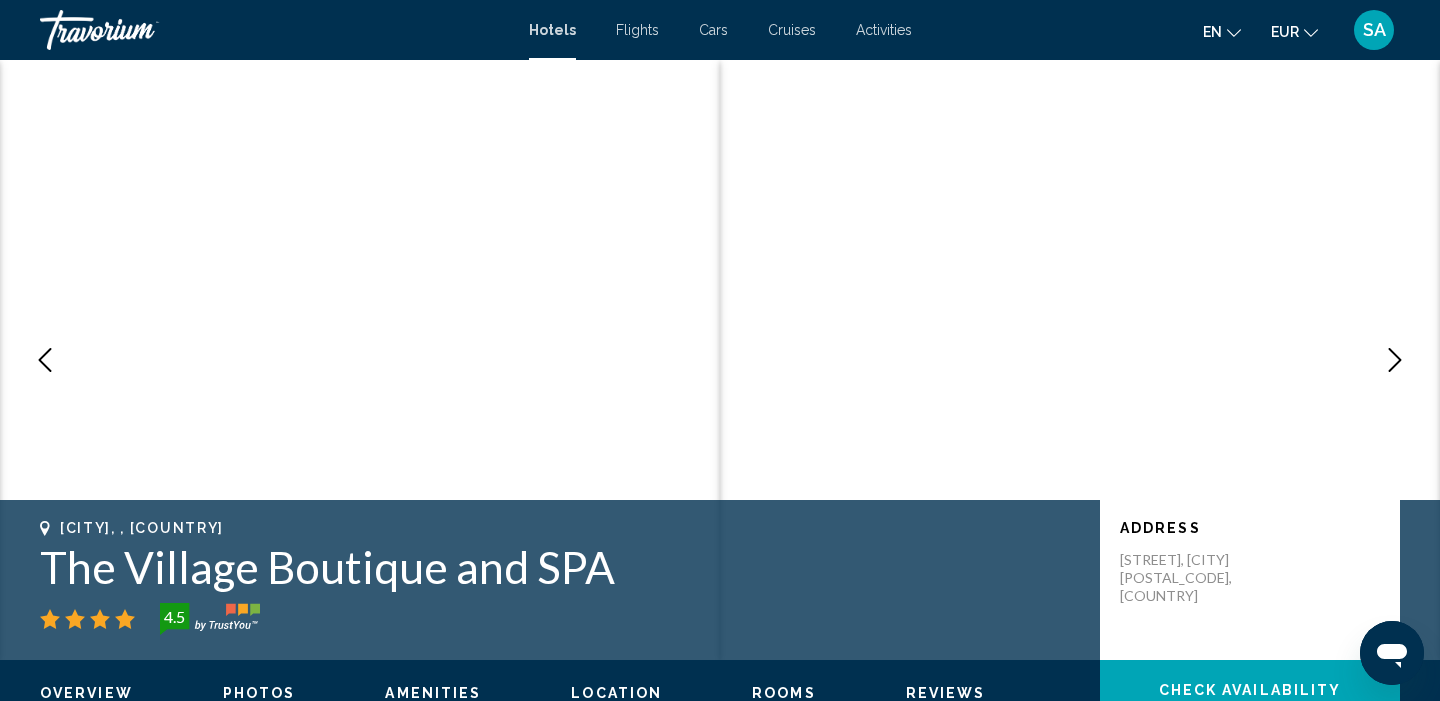 click at bounding box center [1395, 360] 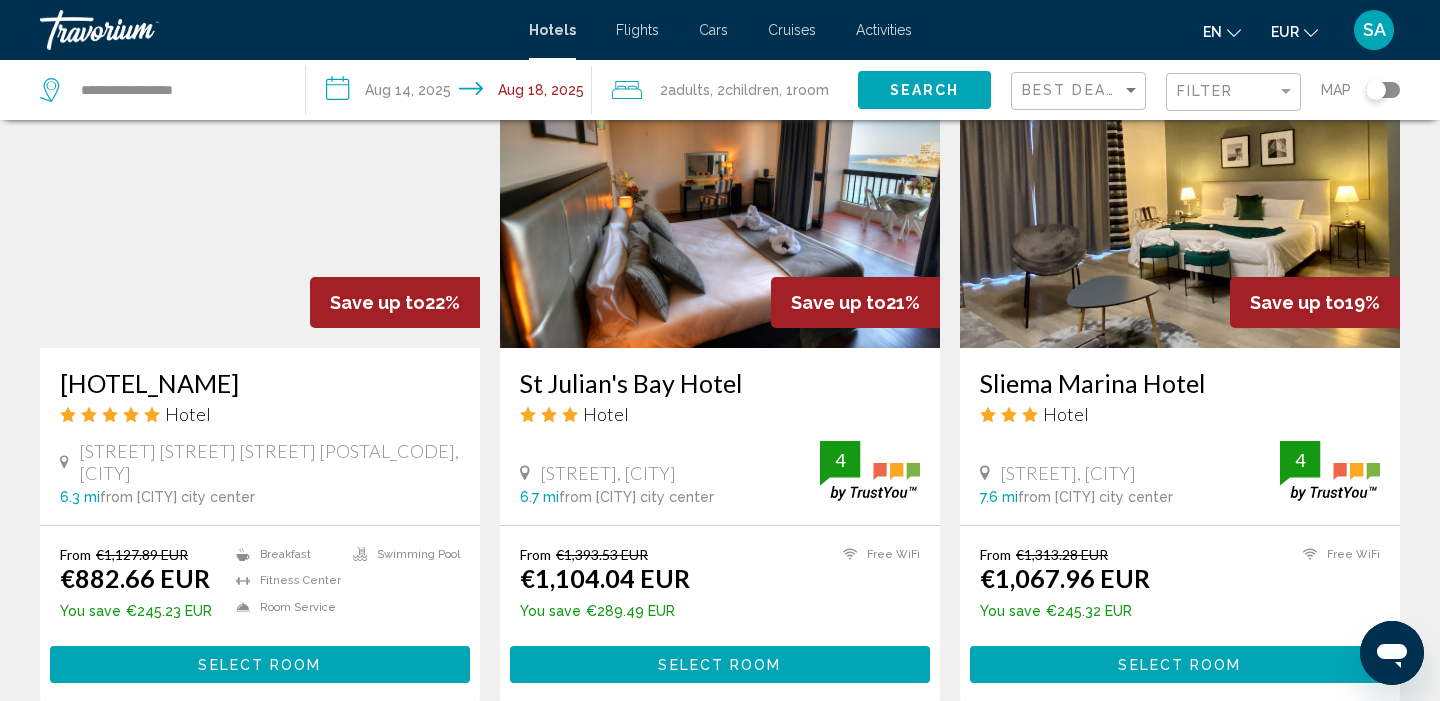 scroll, scrollTop: 926, scrollLeft: 0, axis: vertical 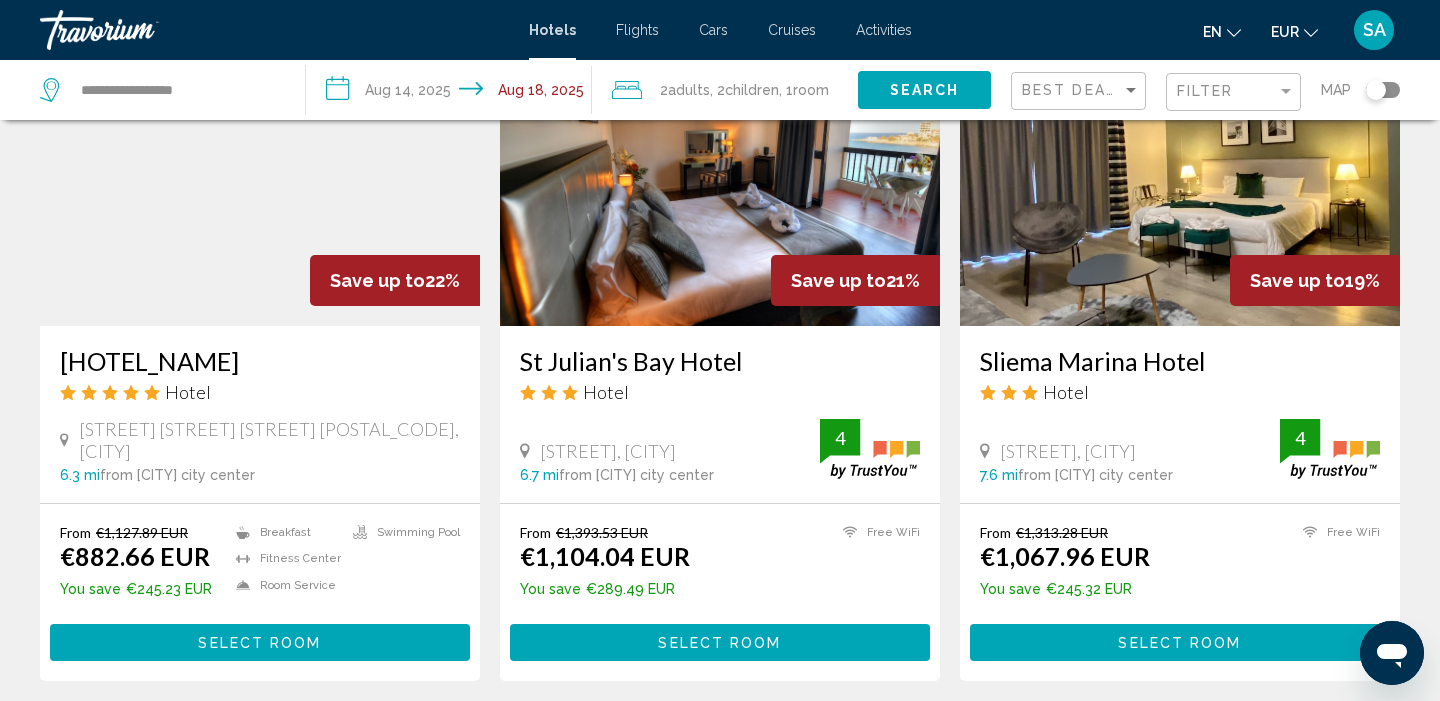 click at bounding box center (720, 166) 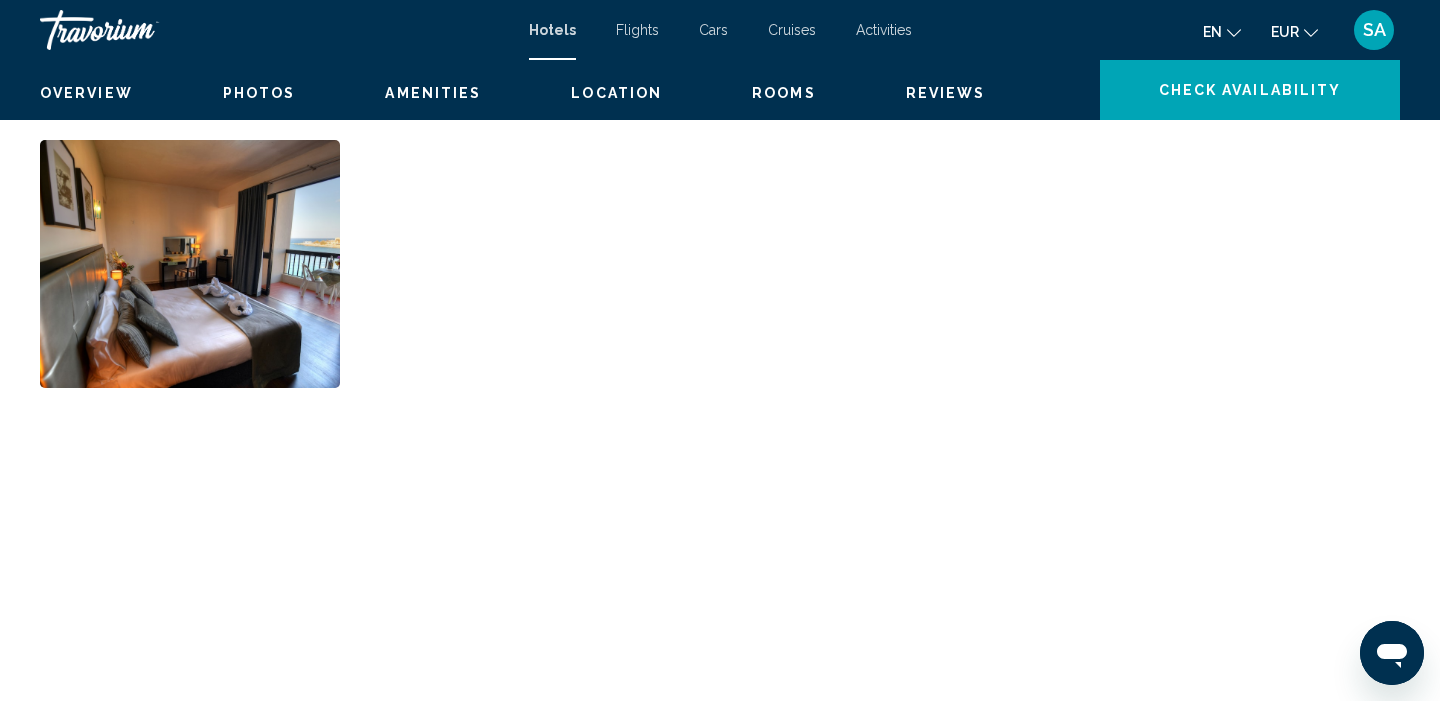scroll, scrollTop: 0, scrollLeft: 0, axis: both 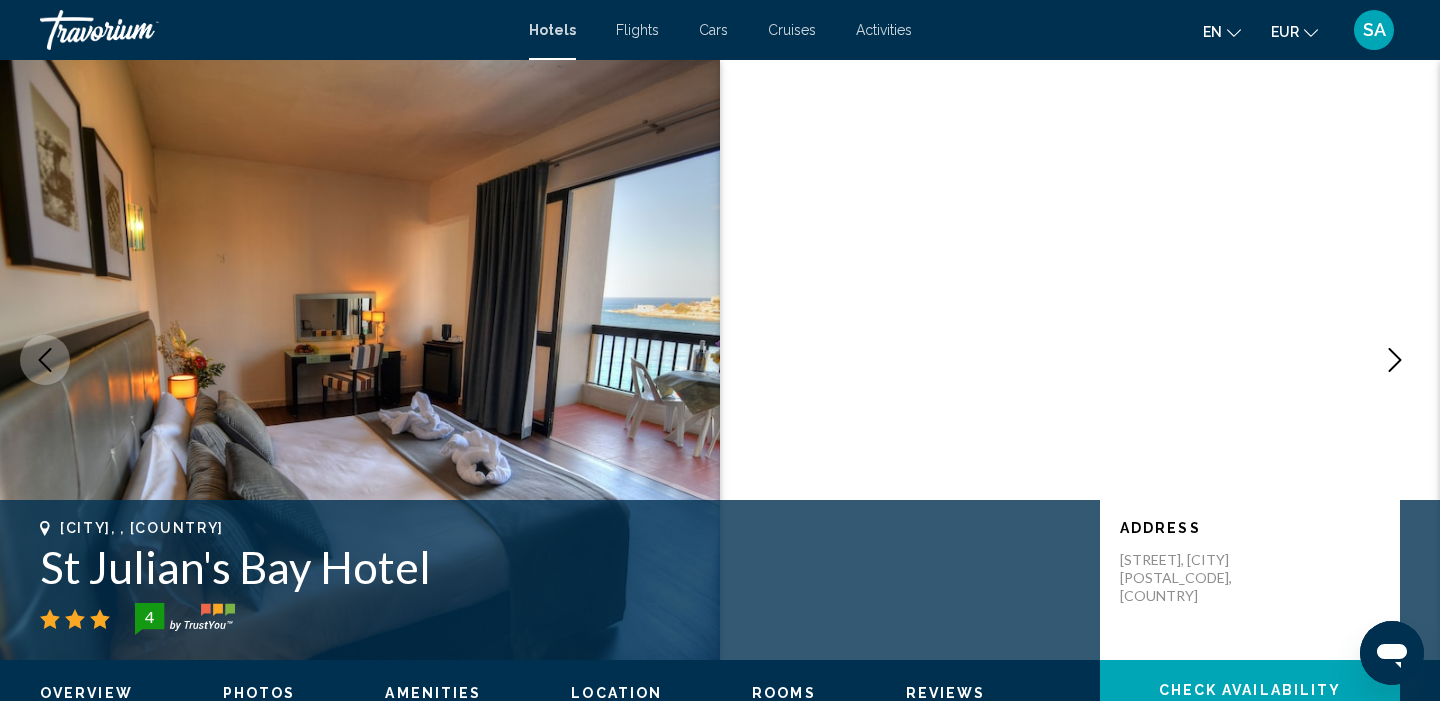 click at bounding box center (1395, 360) 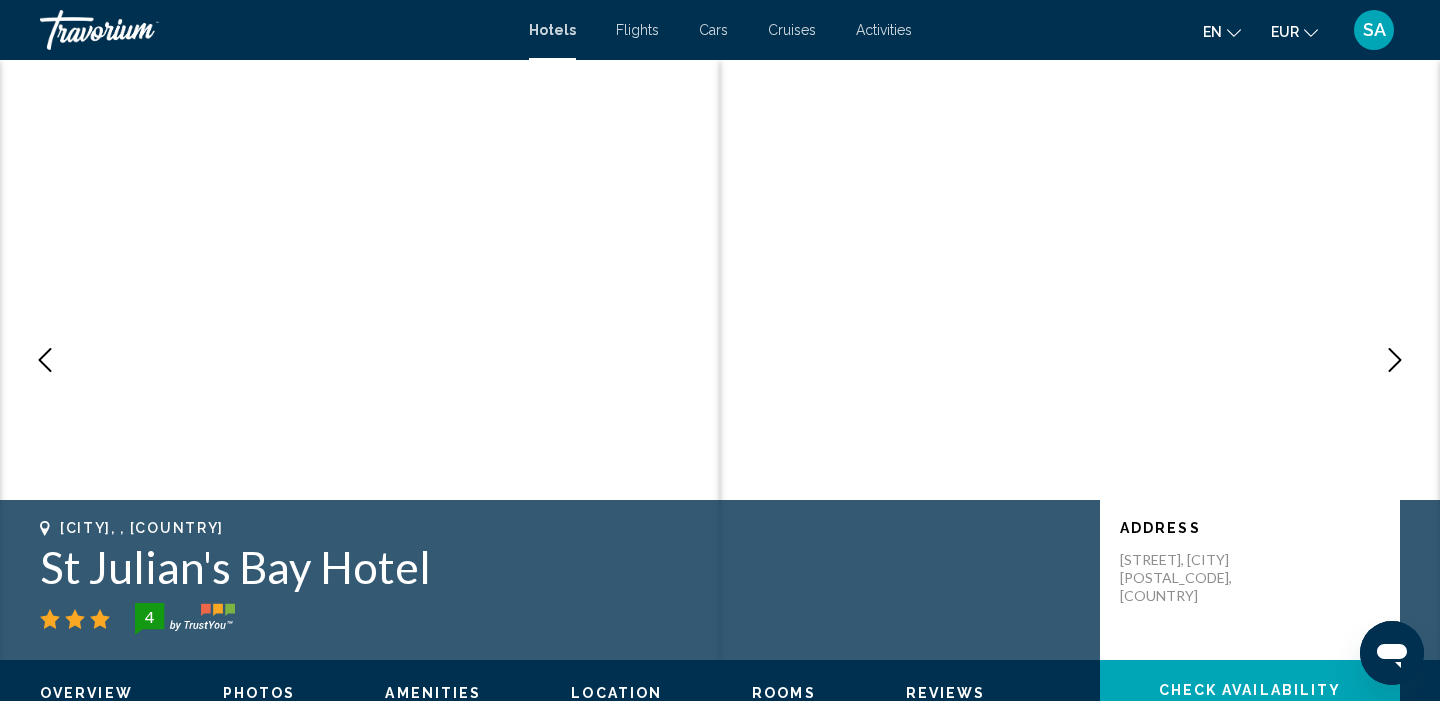 click at bounding box center (1395, 360) 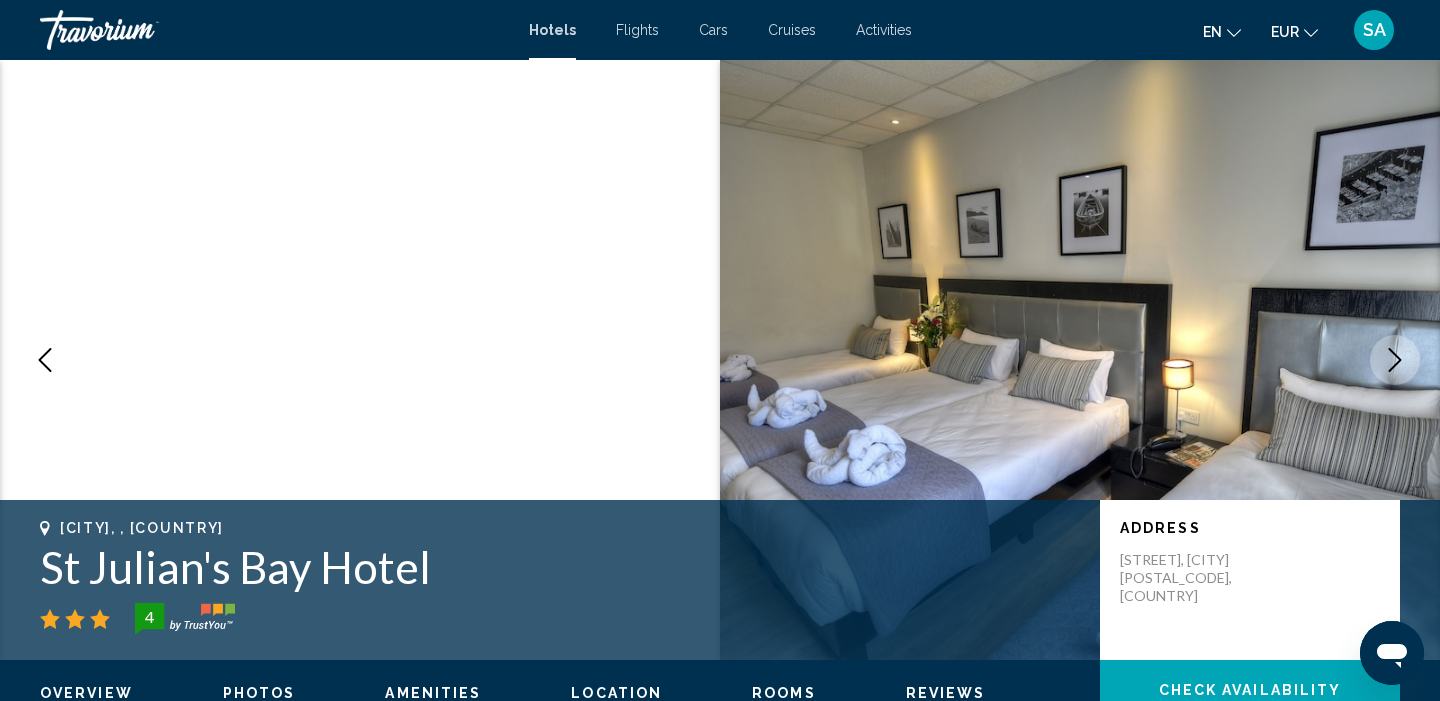 click at bounding box center [1395, 360] 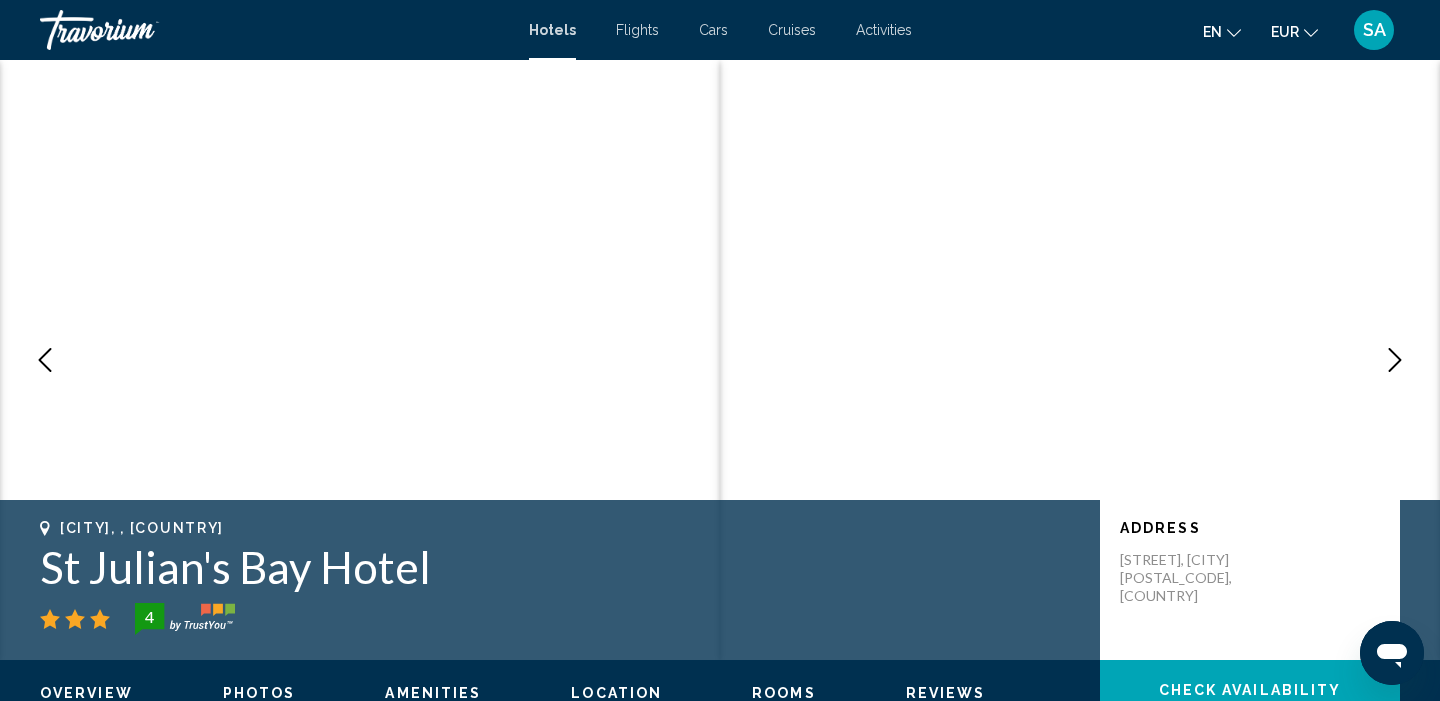 click at bounding box center [1395, 360] 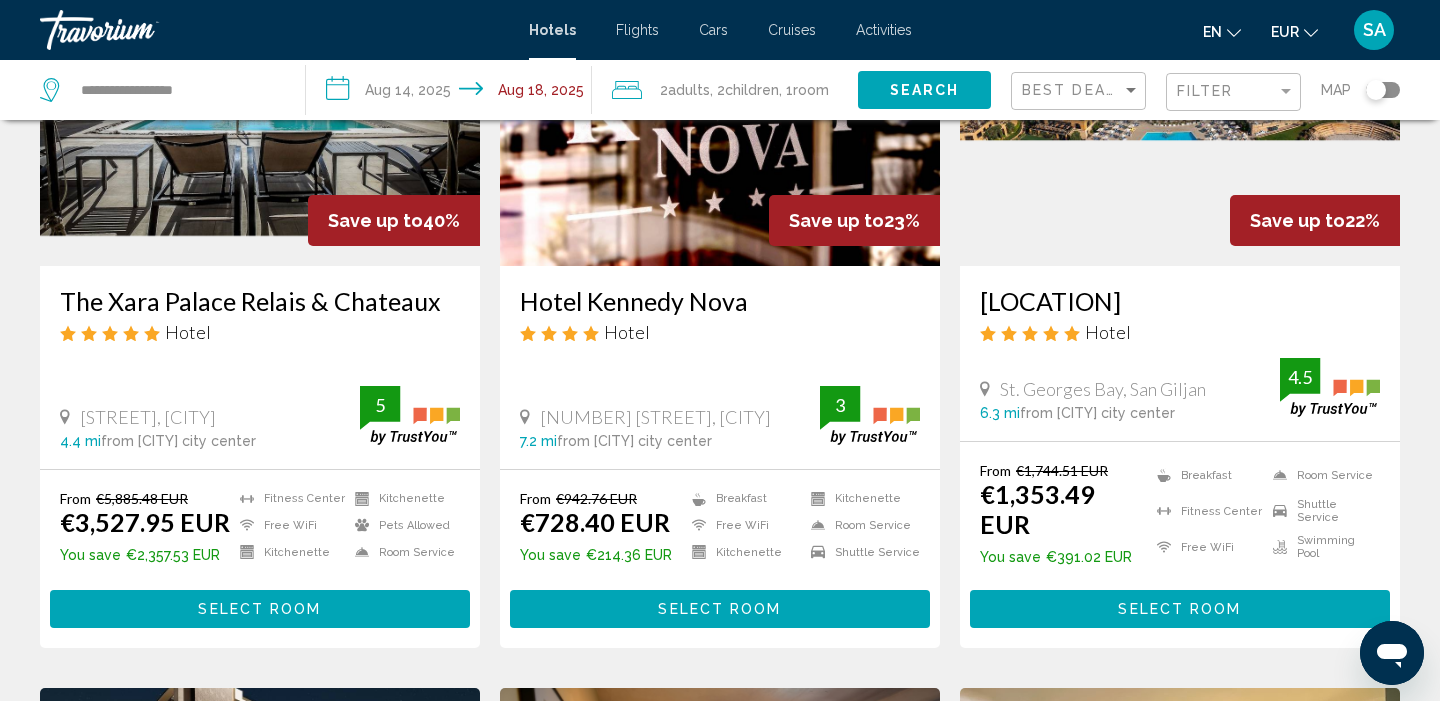 scroll, scrollTop: 249, scrollLeft: 0, axis: vertical 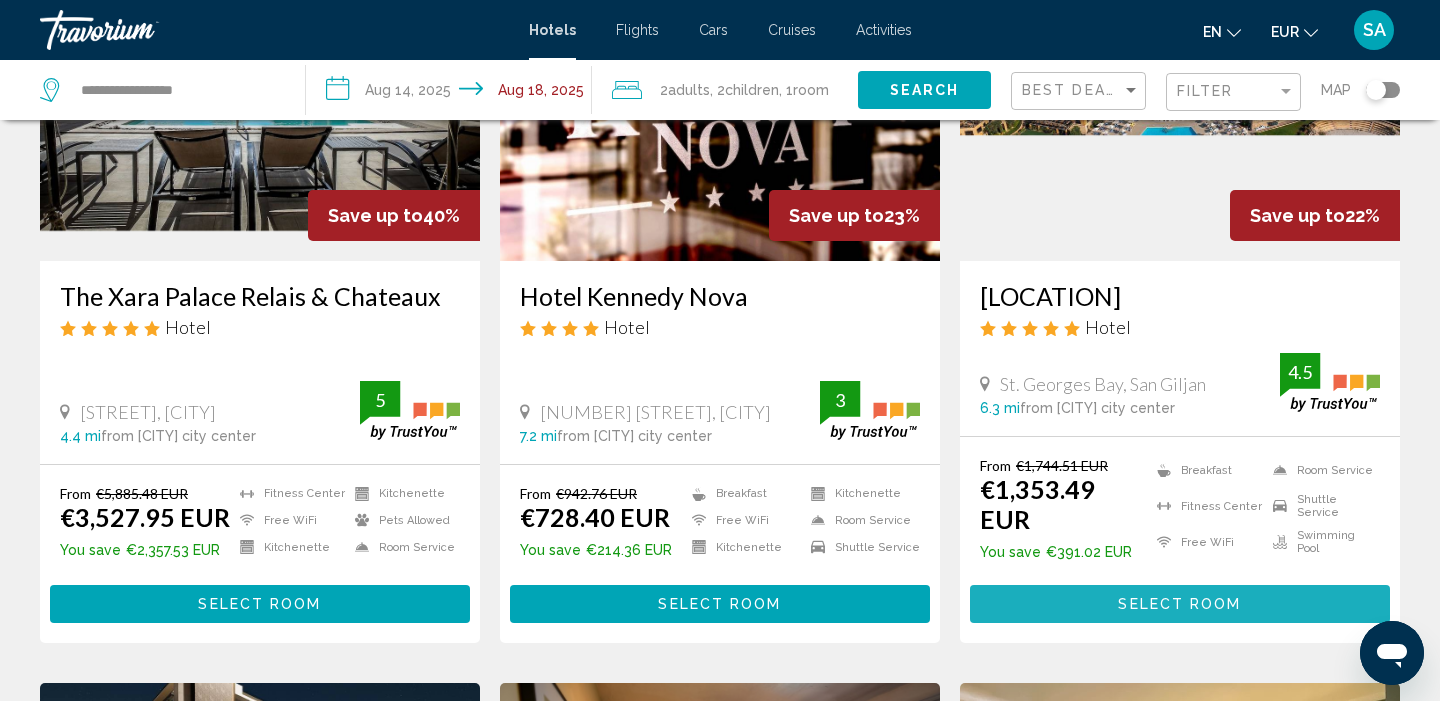 click on "Select Room" at bounding box center (1180, 603) 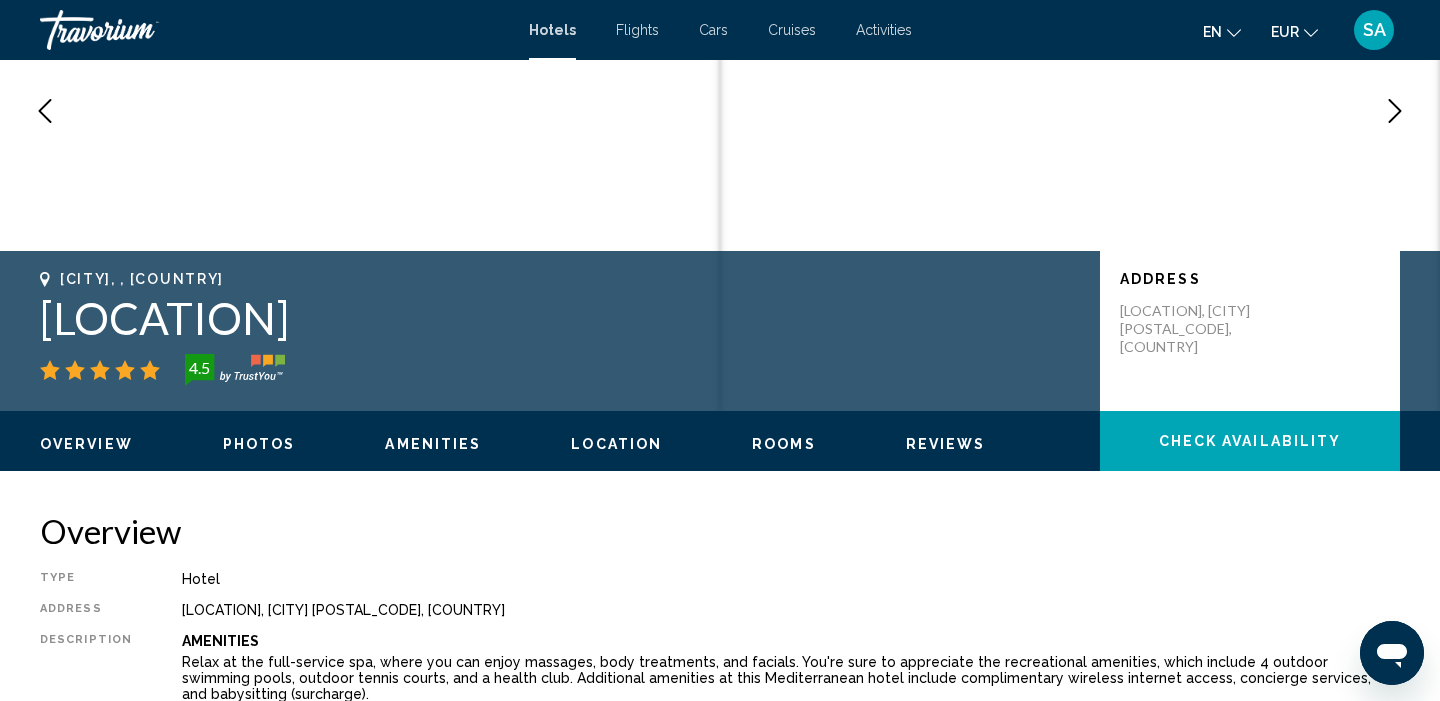 scroll, scrollTop: 0, scrollLeft: 0, axis: both 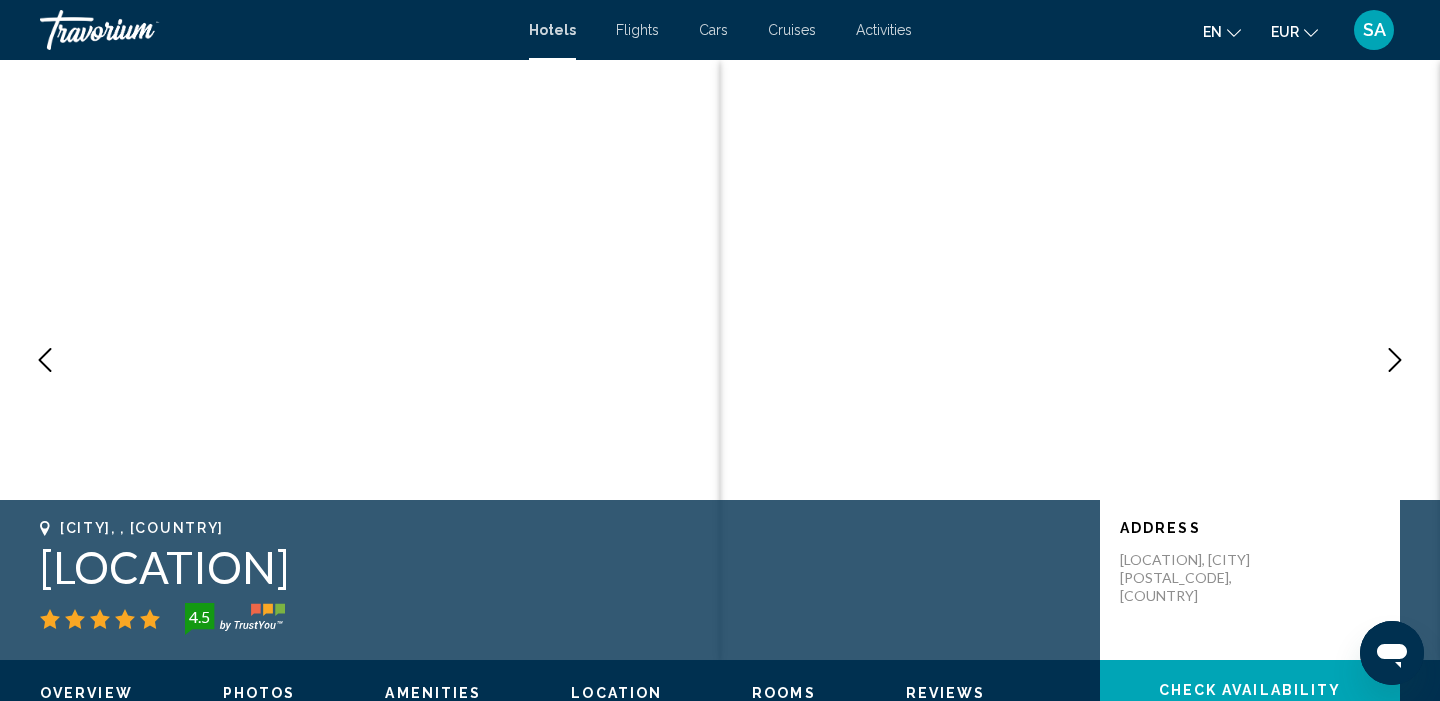 click at bounding box center (1395, 360) 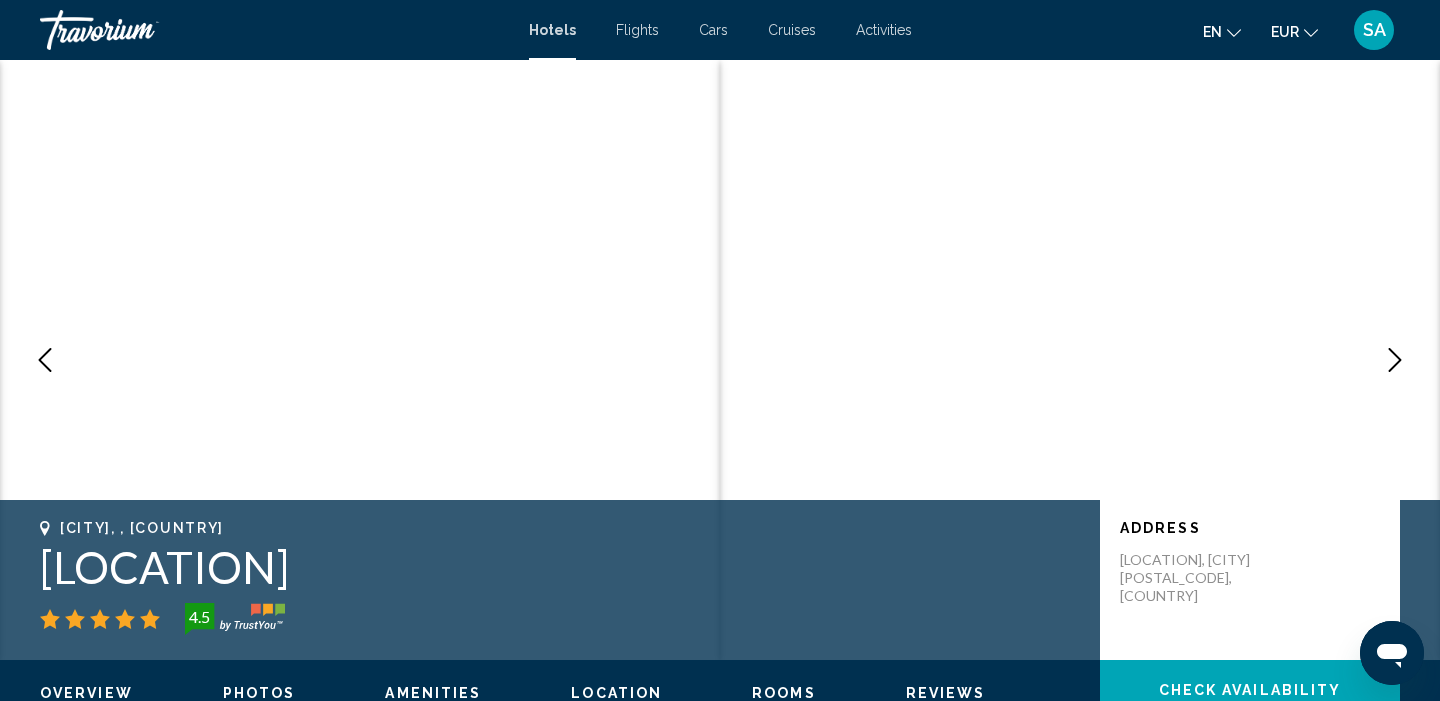 click at bounding box center [1395, 360] 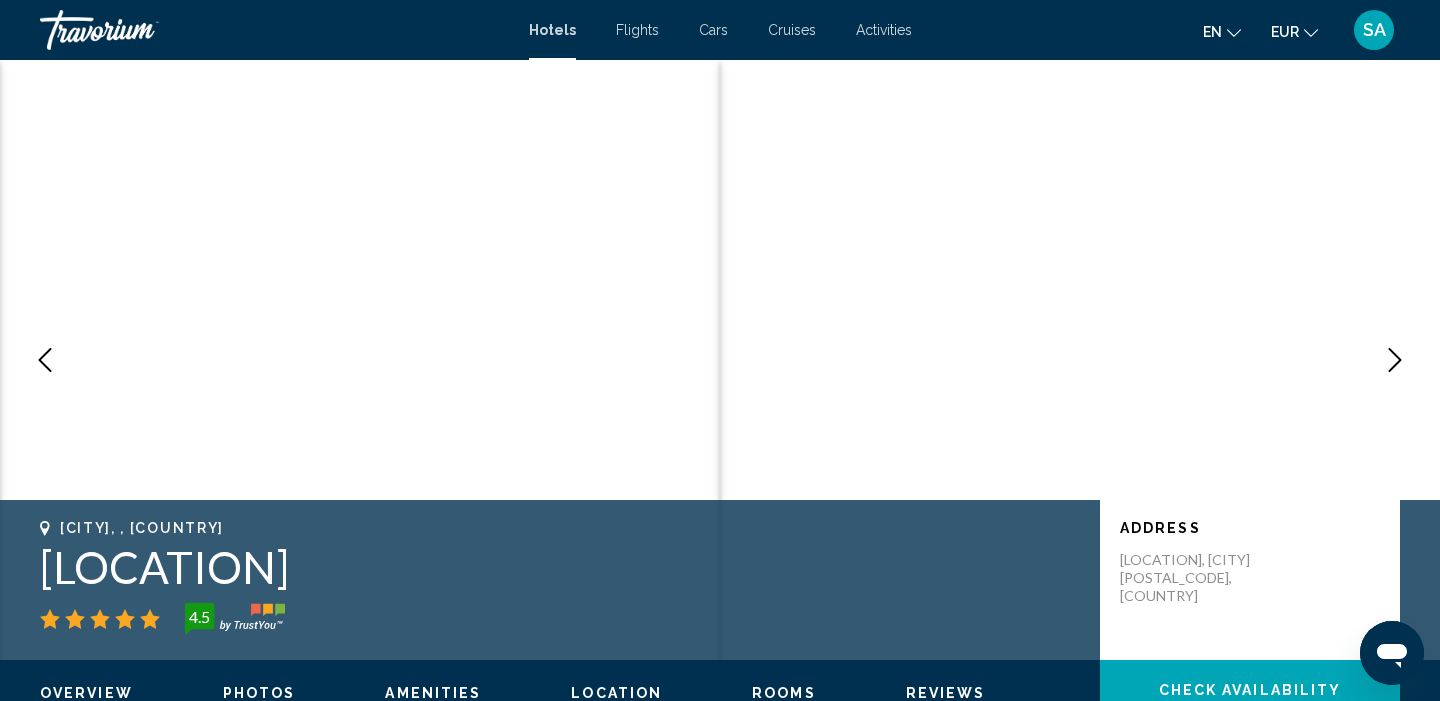 click at bounding box center [1395, 360] 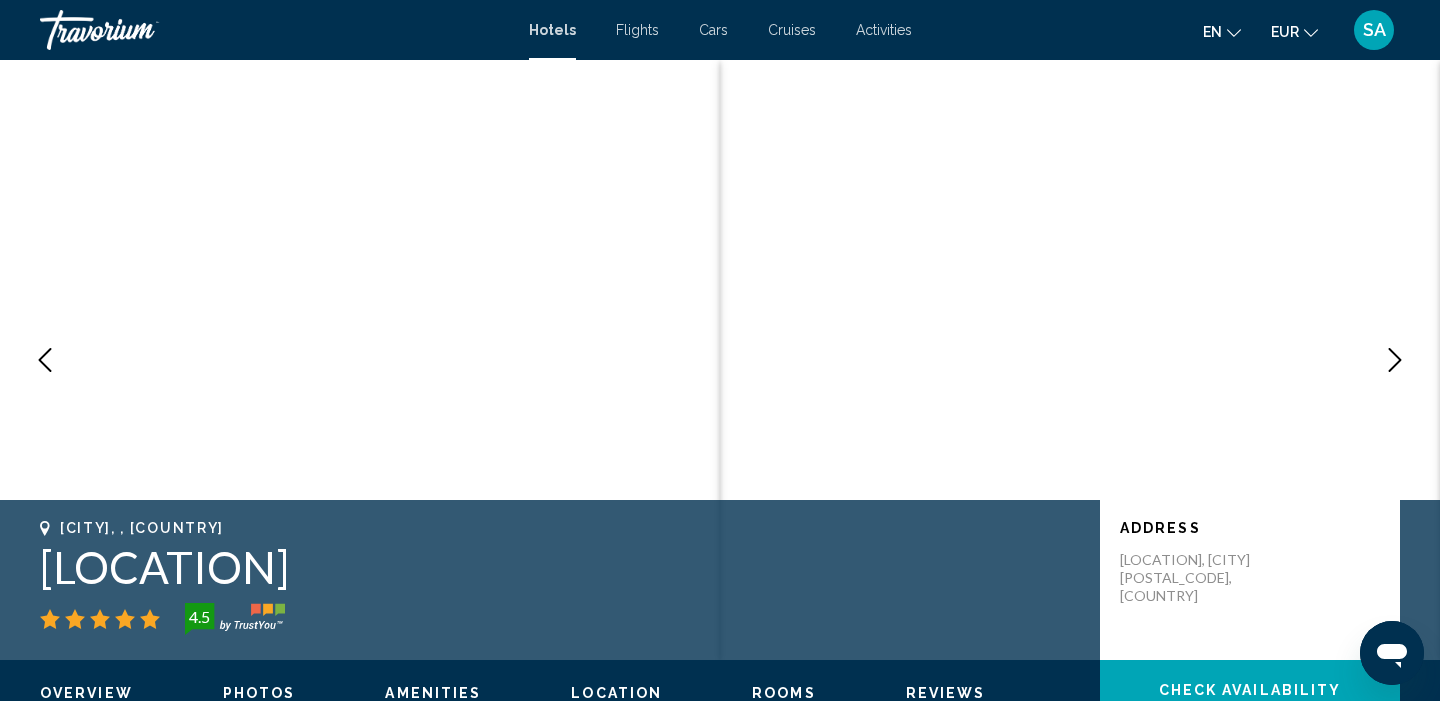 click at bounding box center [1395, 360] 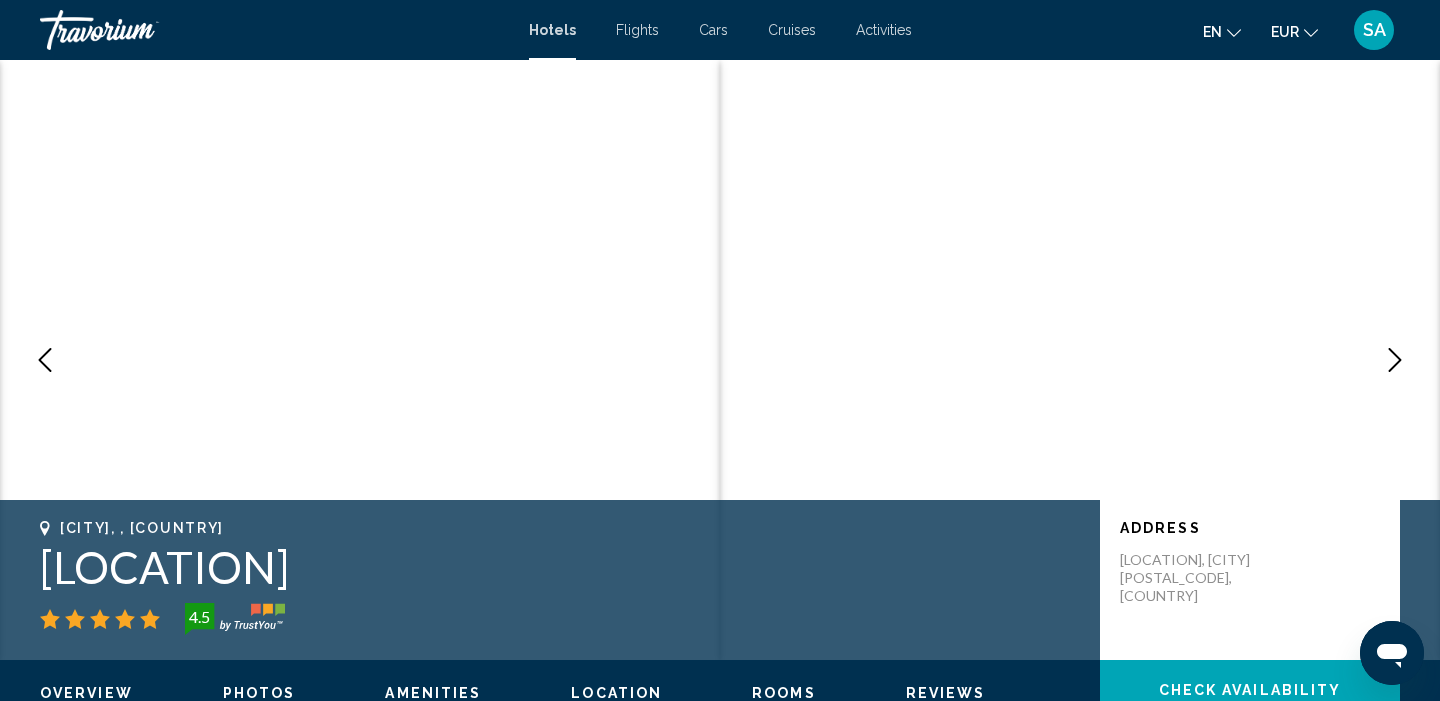 click at bounding box center (1395, 360) 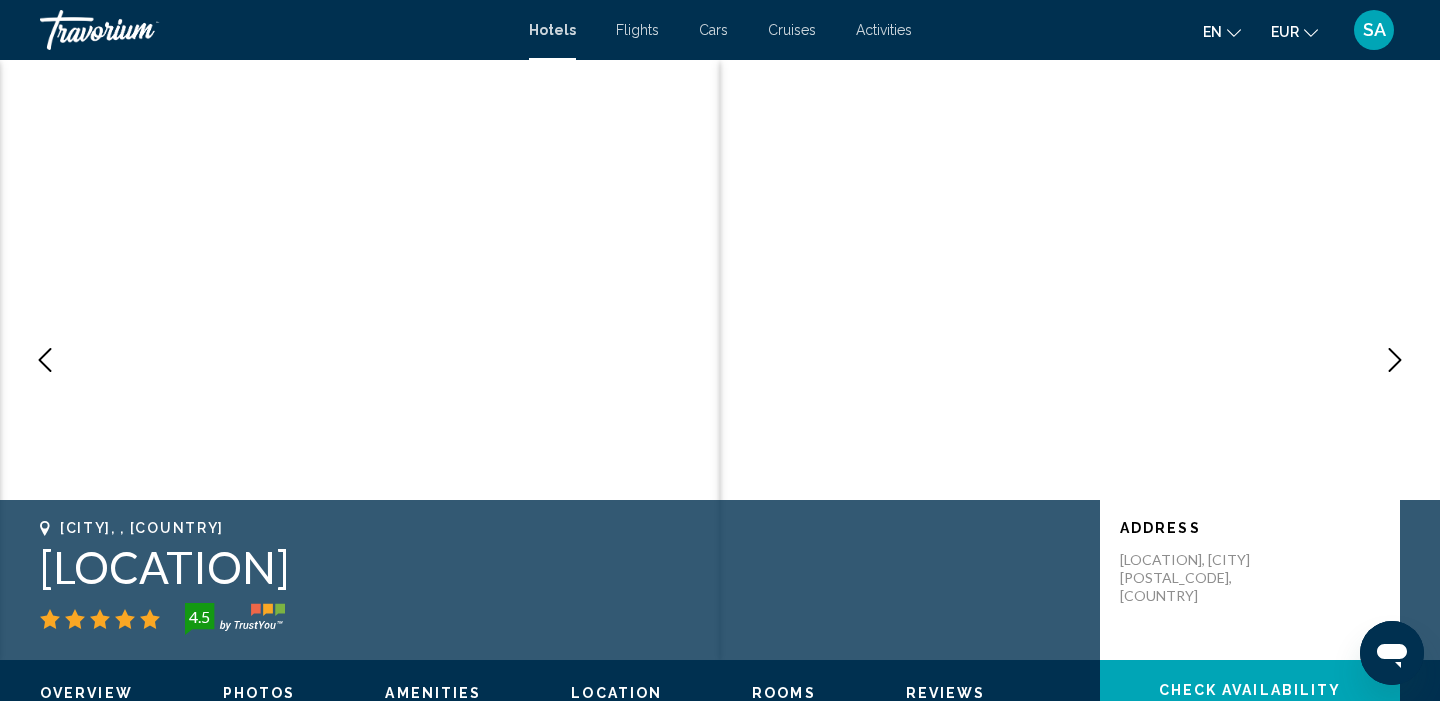 click at bounding box center (1395, 360) 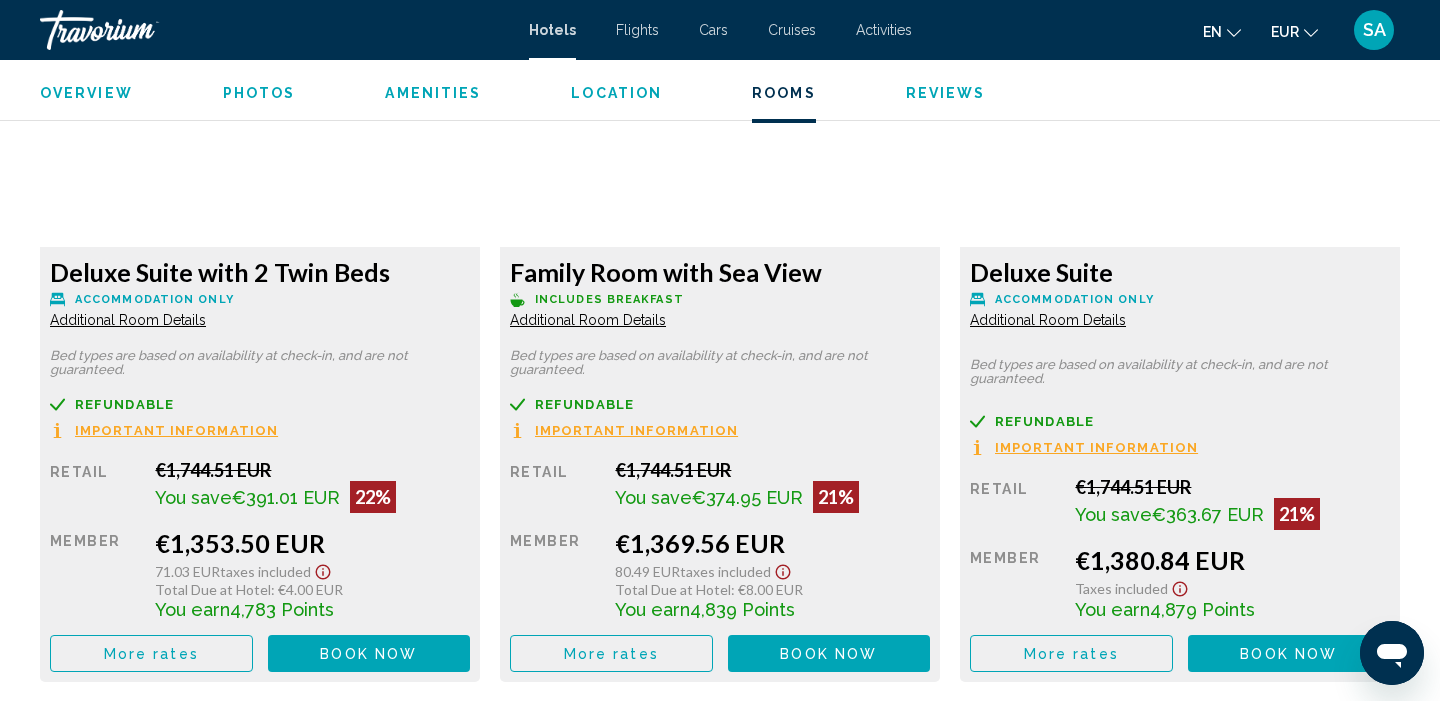 scroll, scrollTop: 2823, scrollLeft: 0, axis: vertical 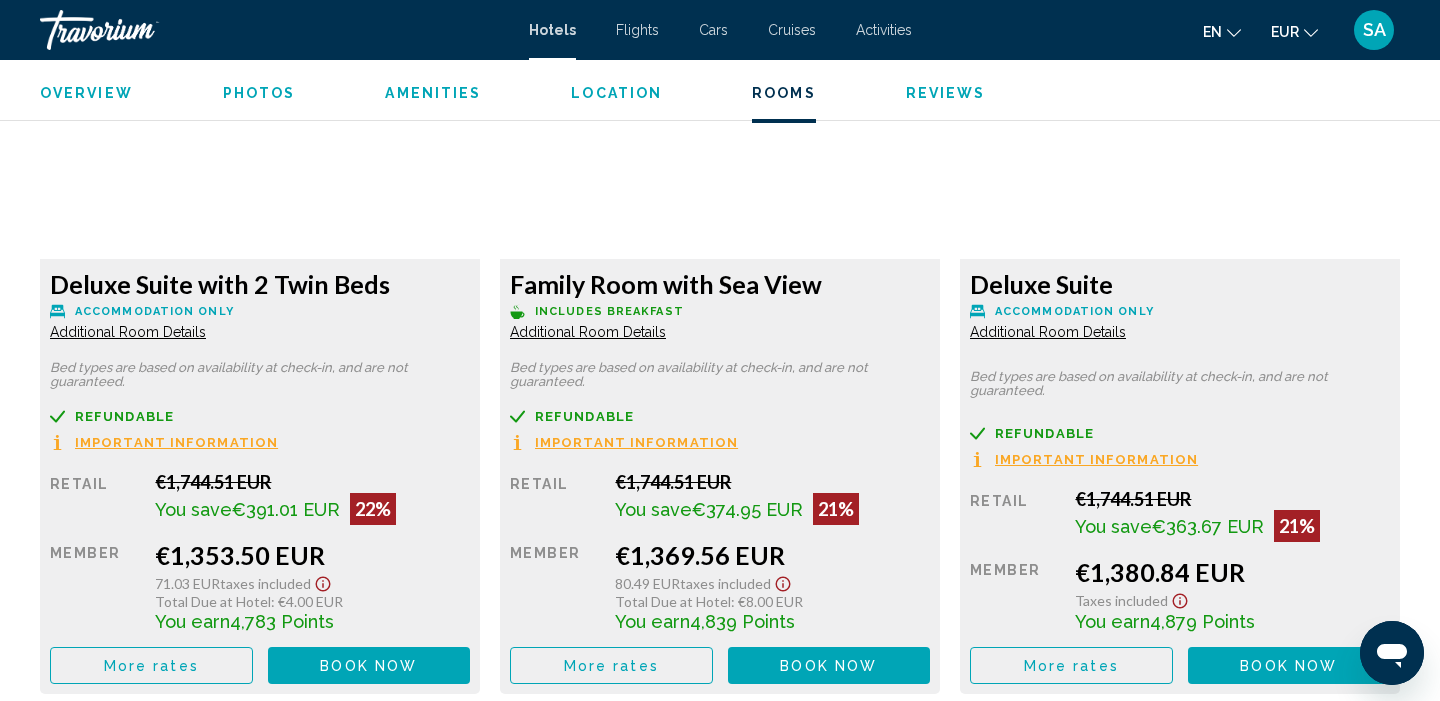 click on "More rates" at bounding box center [151, 665] 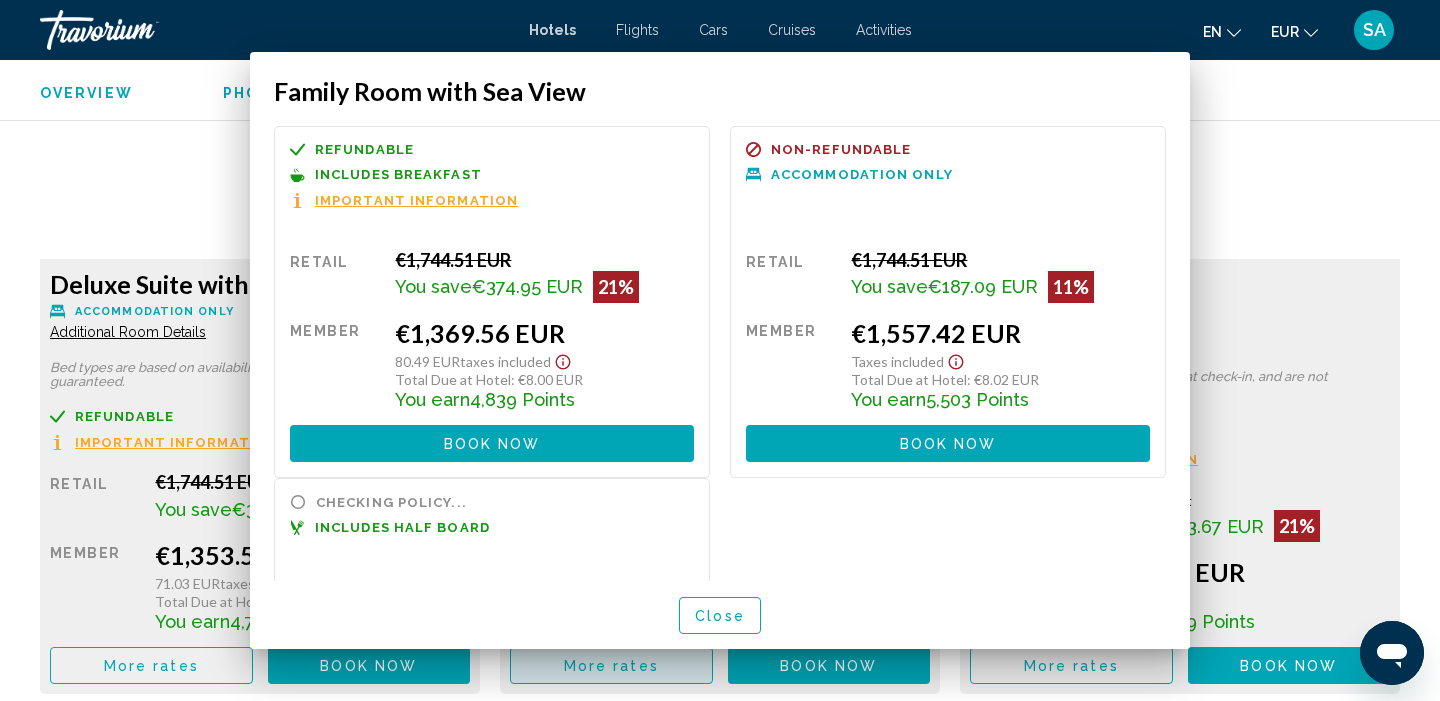 scroll, scrollTop: 0, scrollLeft: 0, axis: both 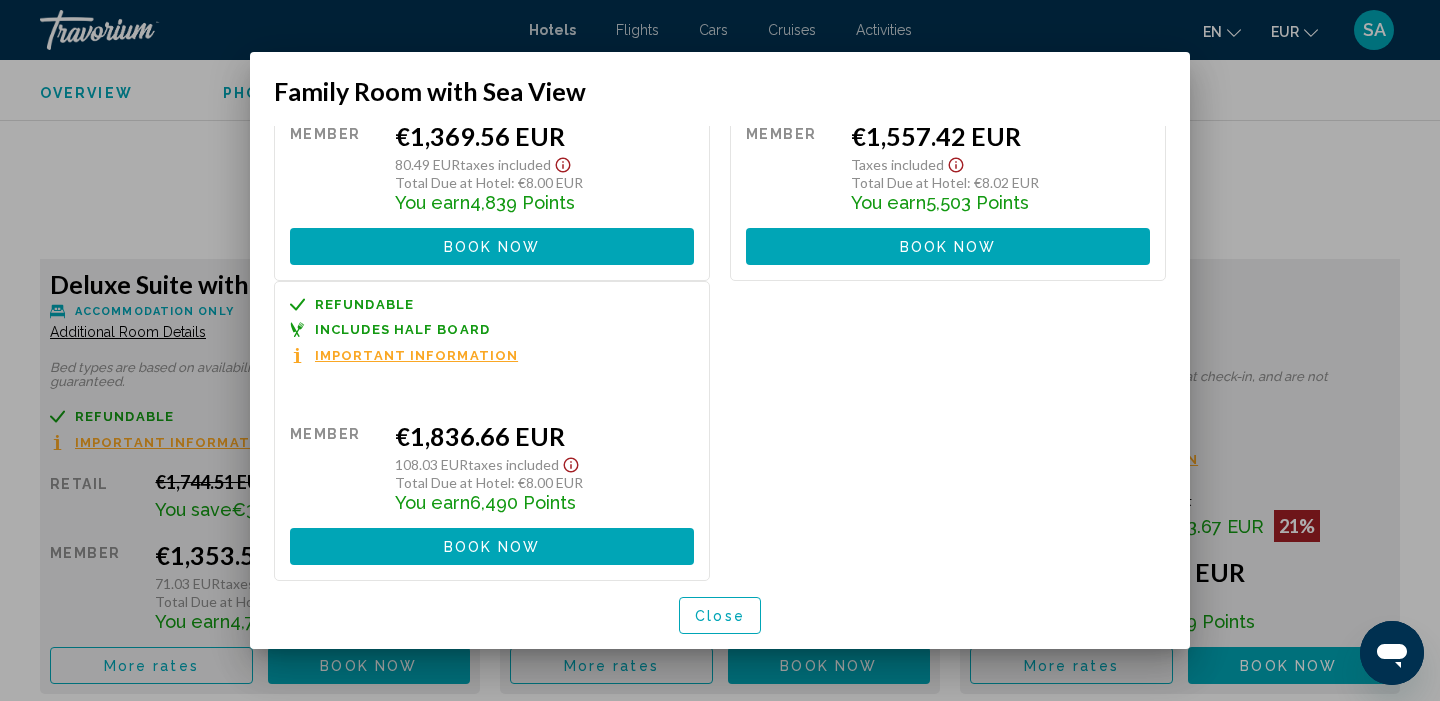 click on "Close" at bounding box center [720, 616] 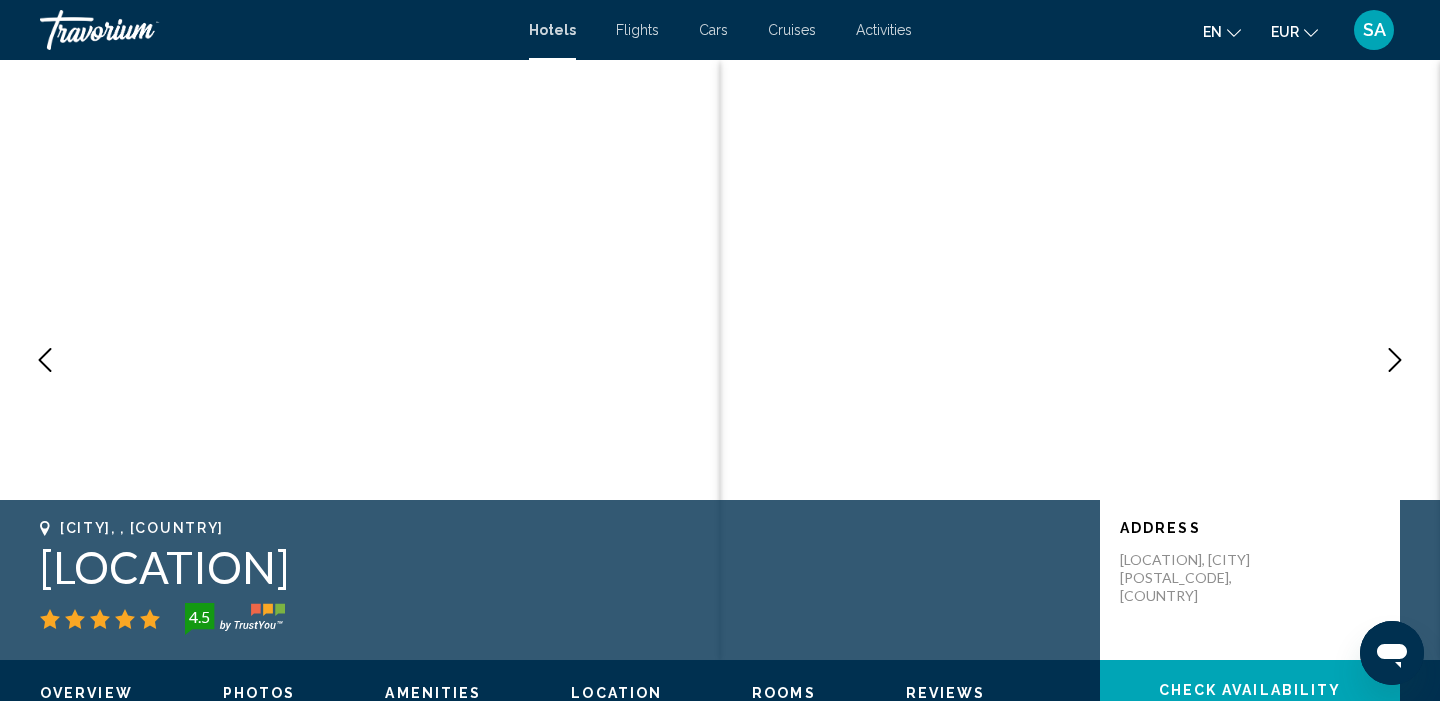 scroll, scrollTop: 0, scrollLeft: 0, axis: both 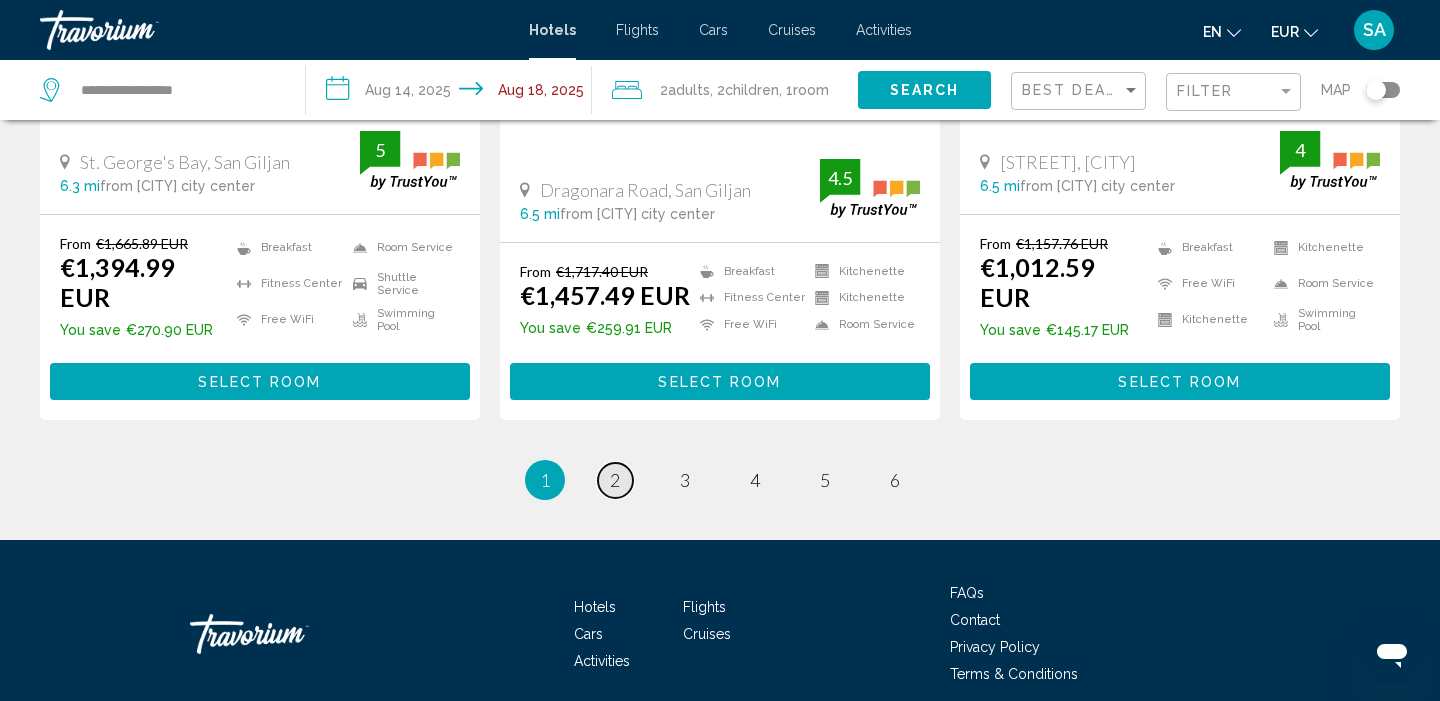 click on "2" at bounding box center [615, 480] 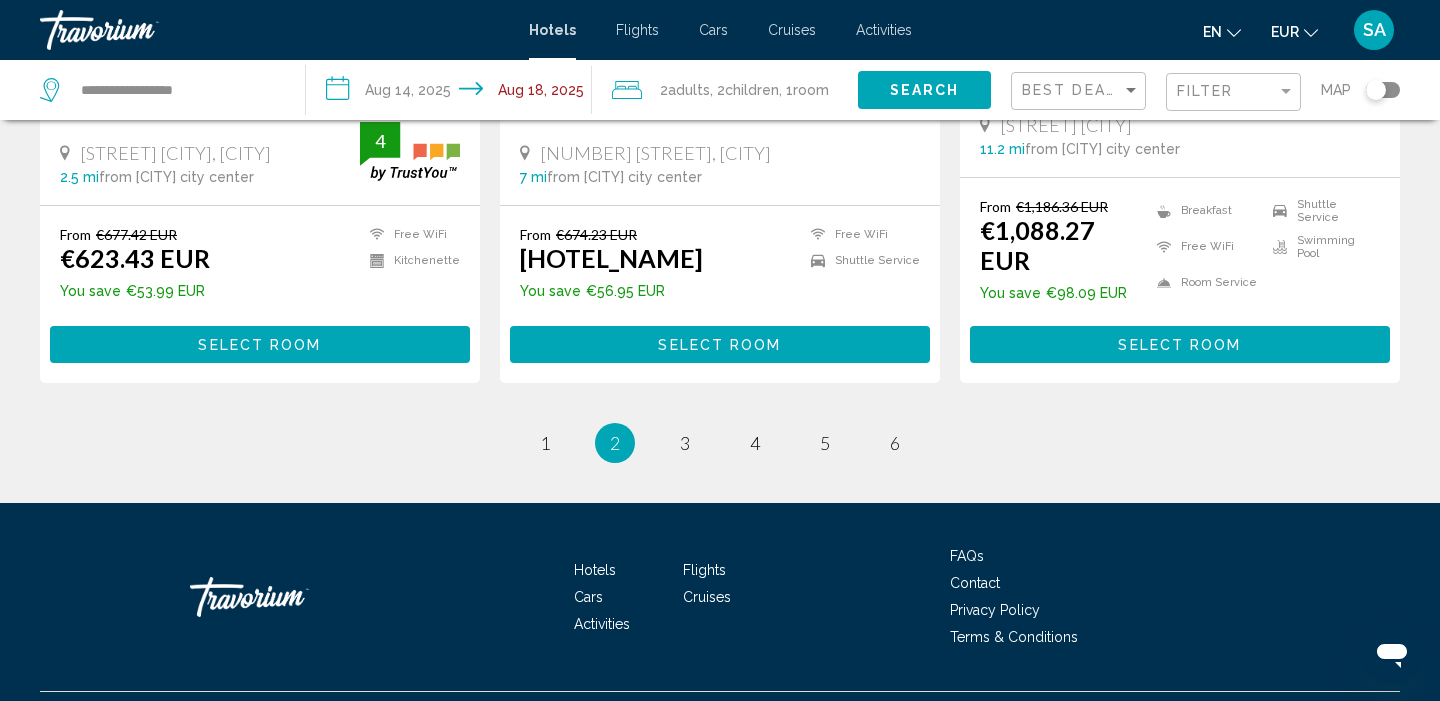 scroll, scrollTop: 2714, scrollLeft: 0, axis: vertical 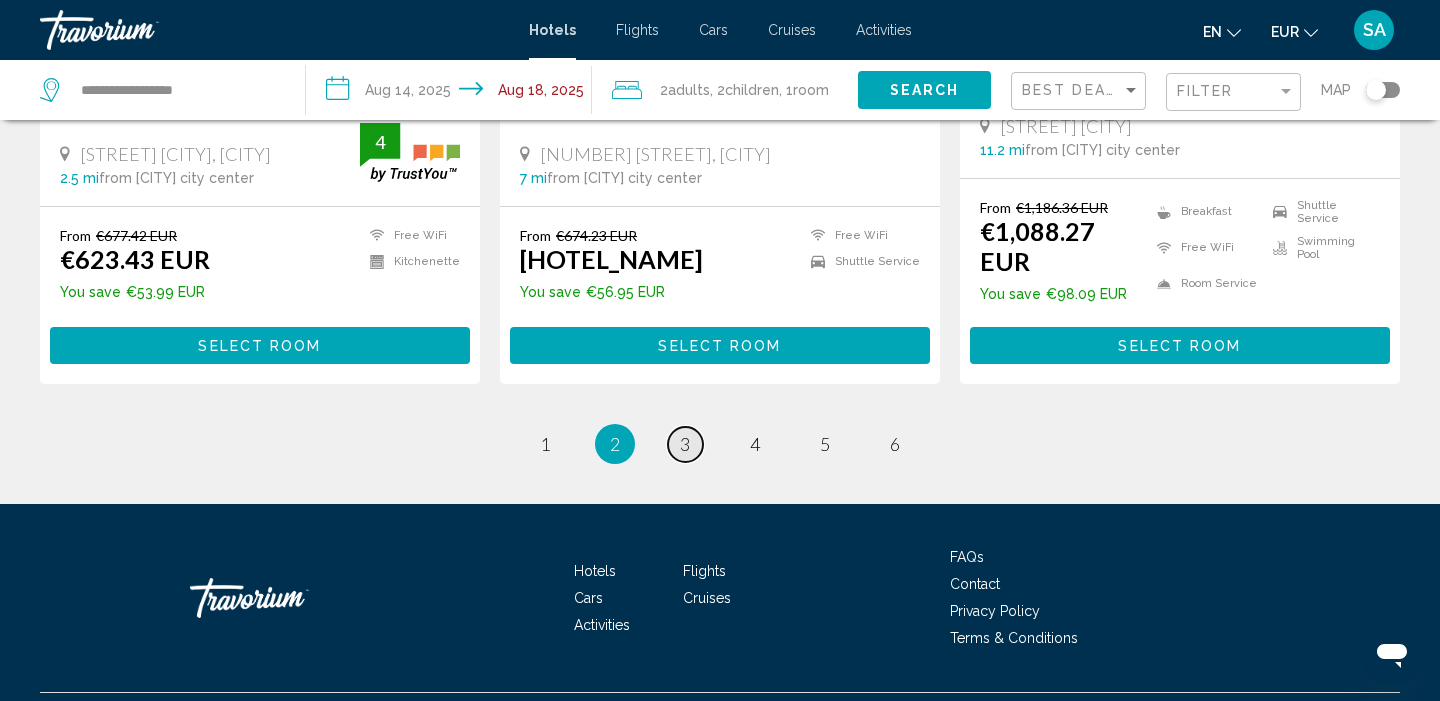 click on "3" at bounding box center (545, 444) 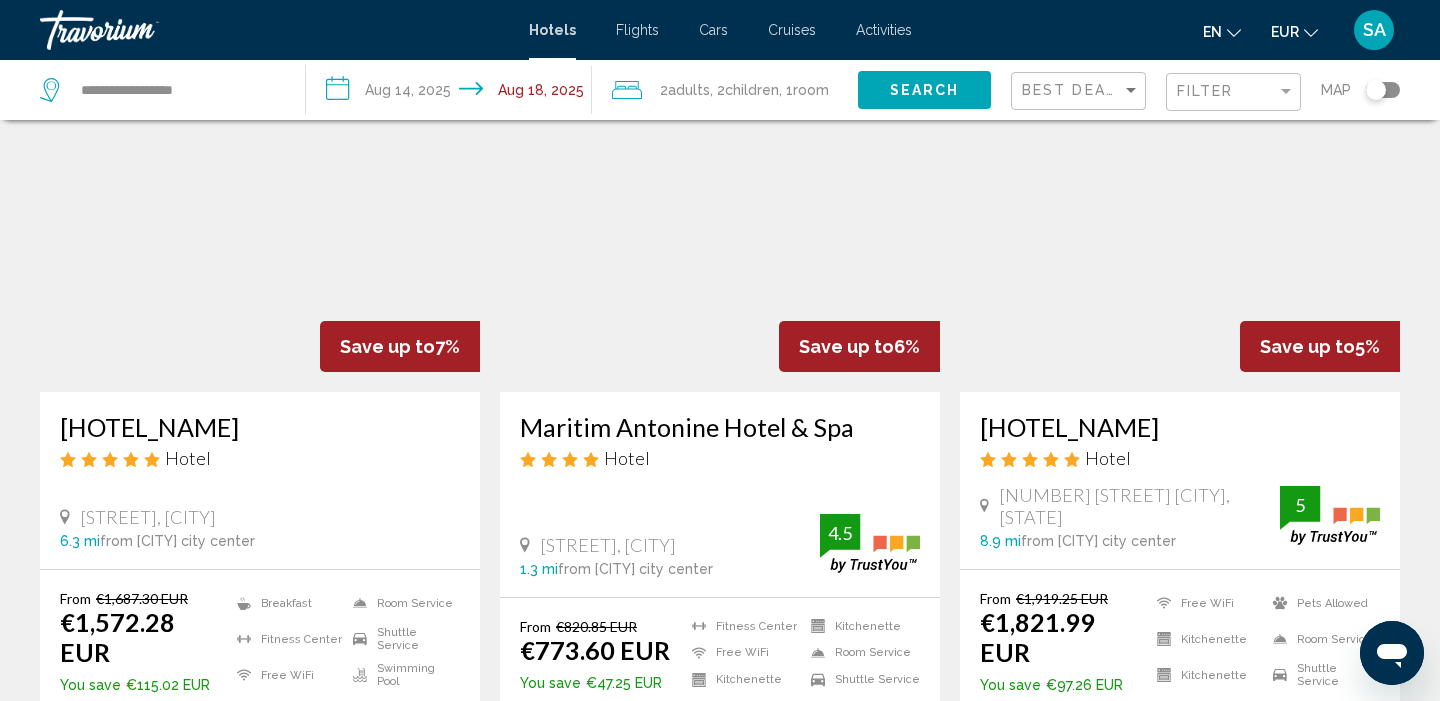 scroll, scrollTop: 150, scrollLeft: 0, axis: vertical 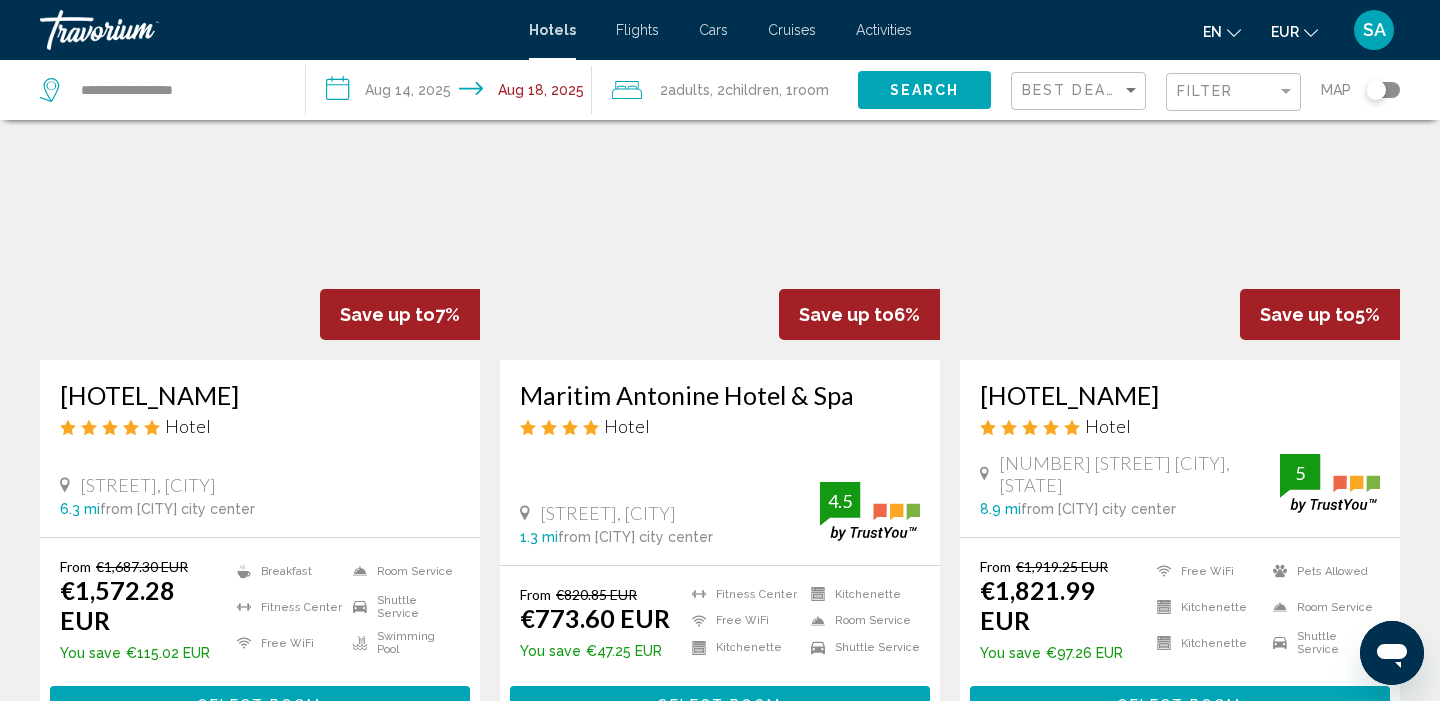 click at bounding box center [720, 200] 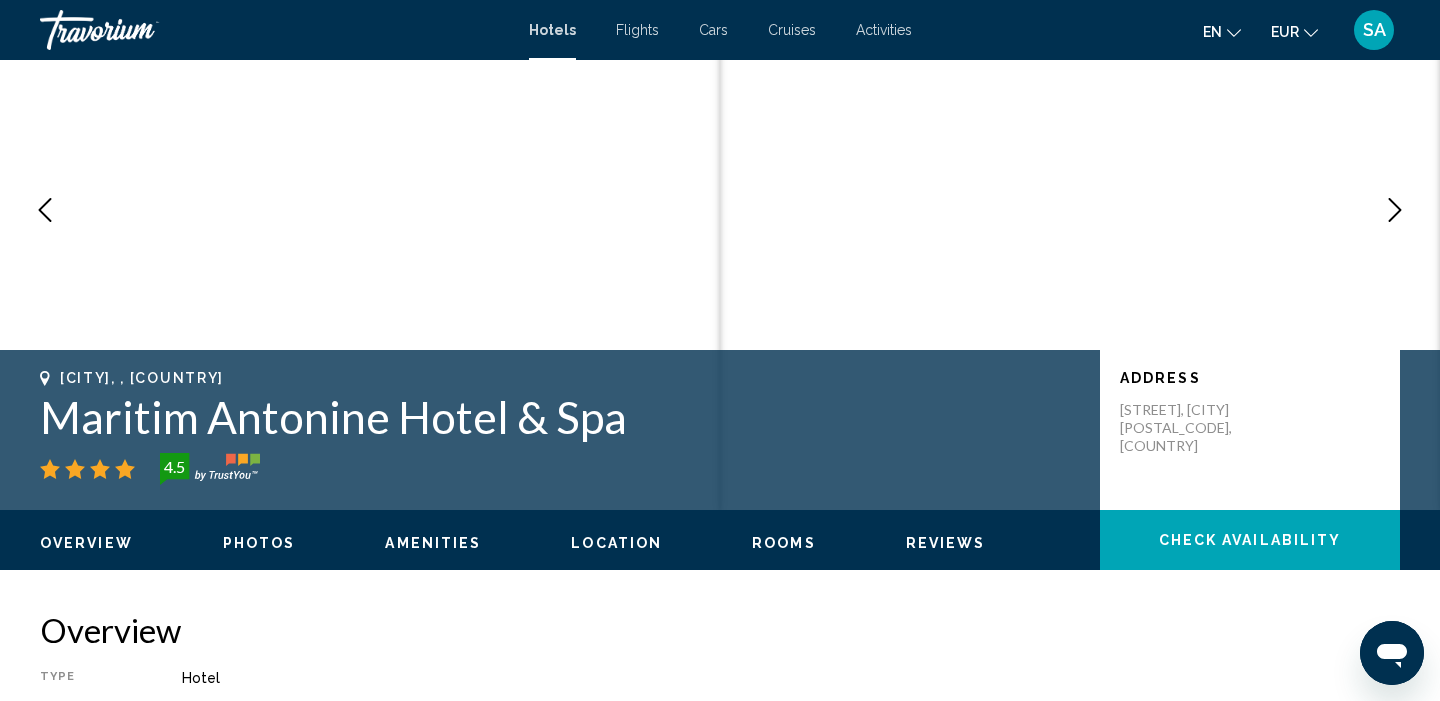 scroll, scrollTop: 0, scrollLeft: 0, axis: both 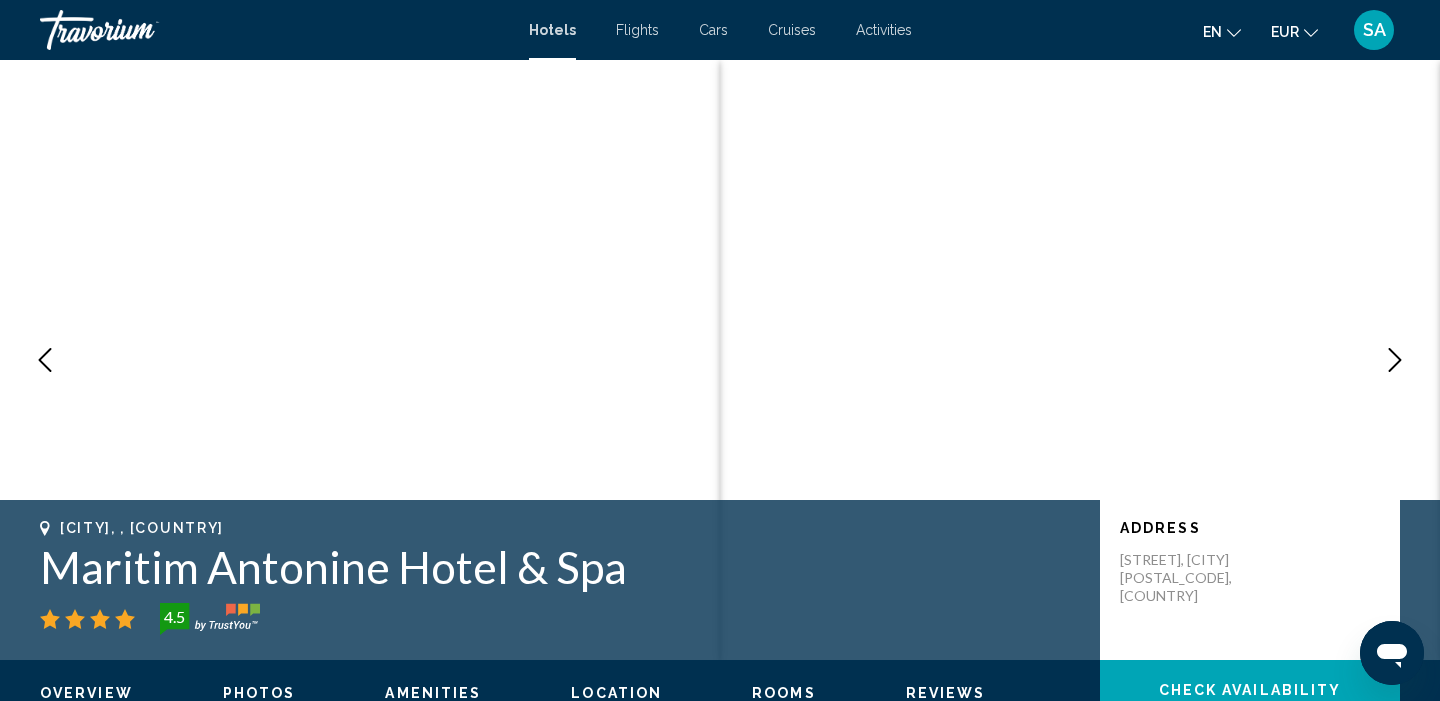 click at bounding box center [1395, 360] 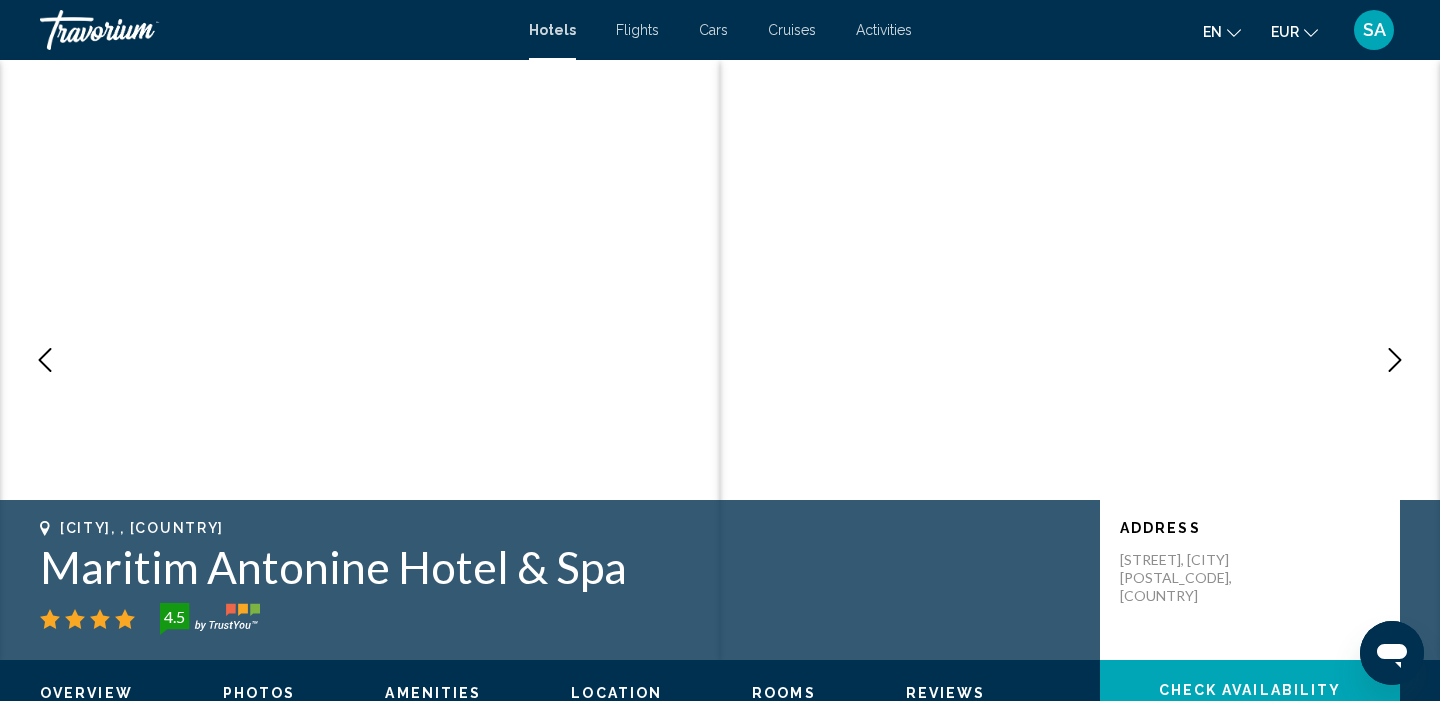 click at bounding box center [1395, 360] 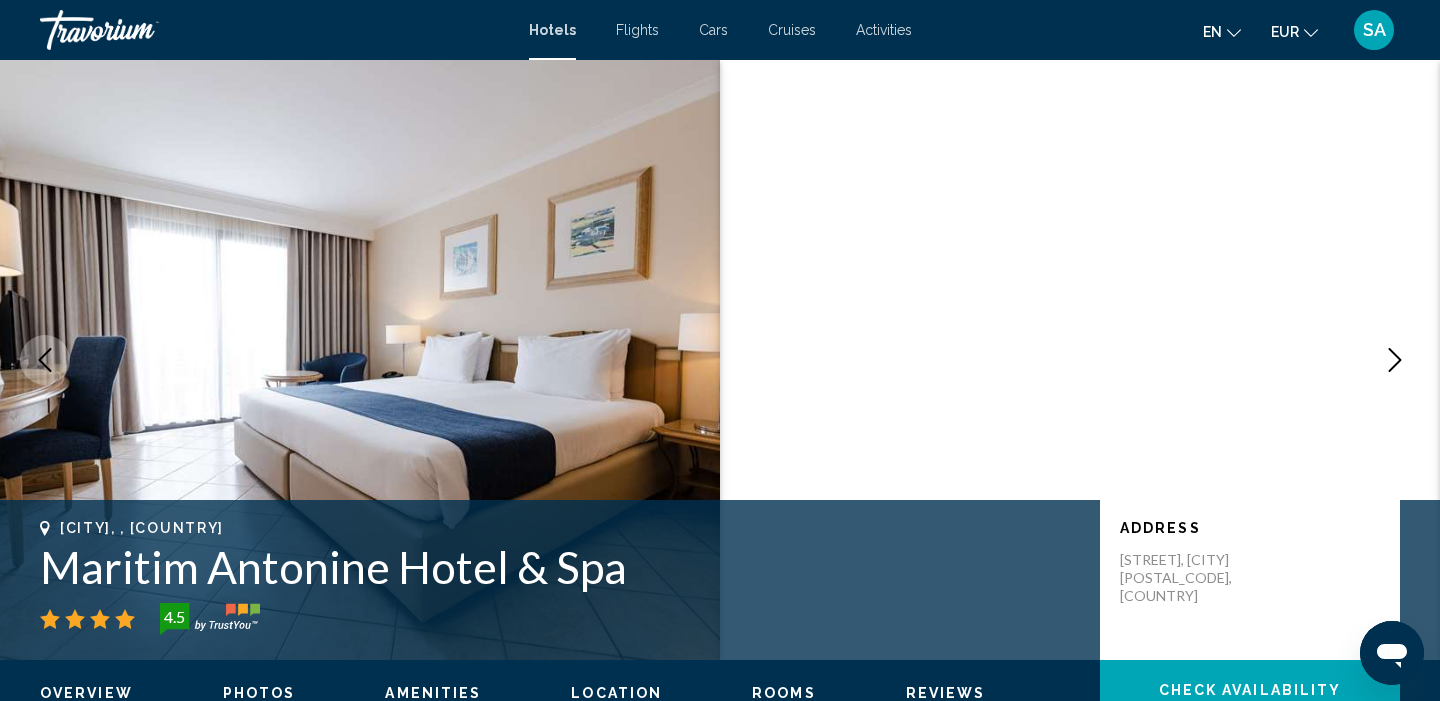 click at bounding box center [1395, 360] 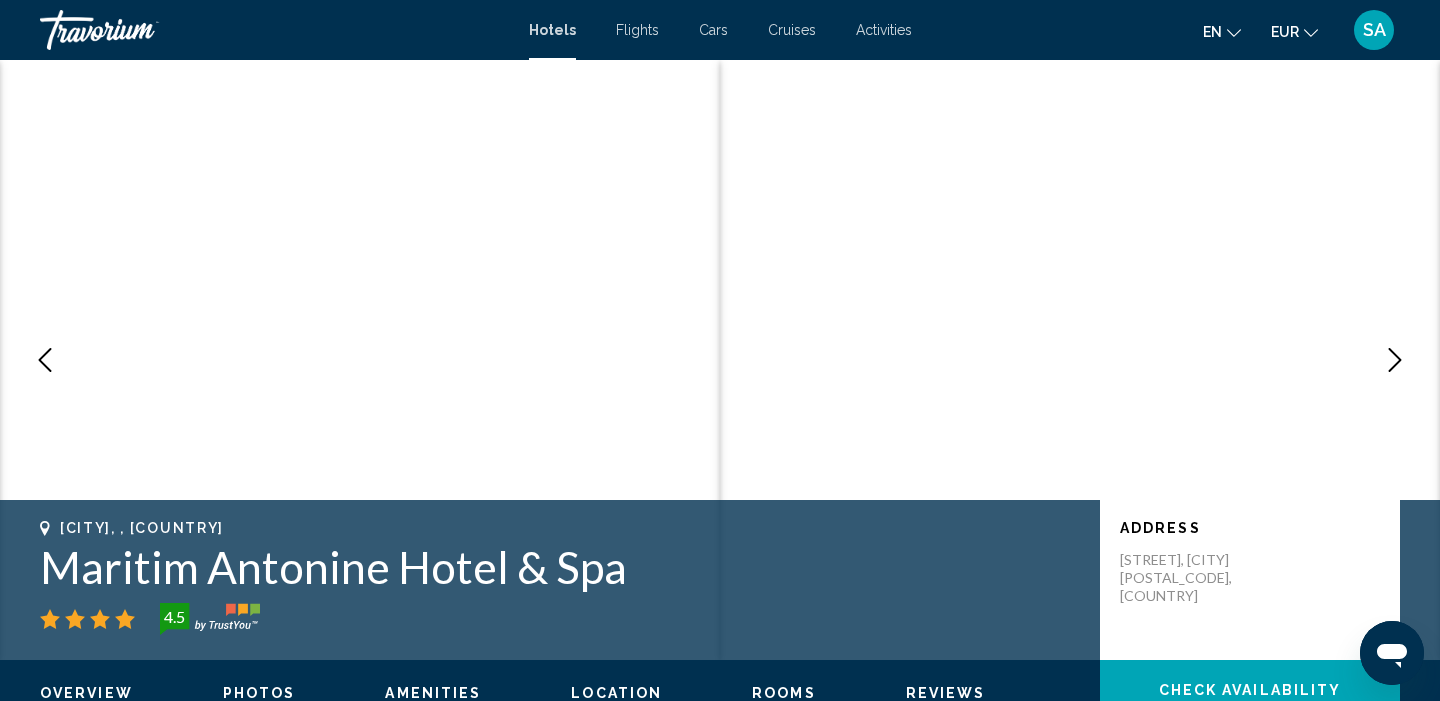 click at bounding box center [1395, 360] 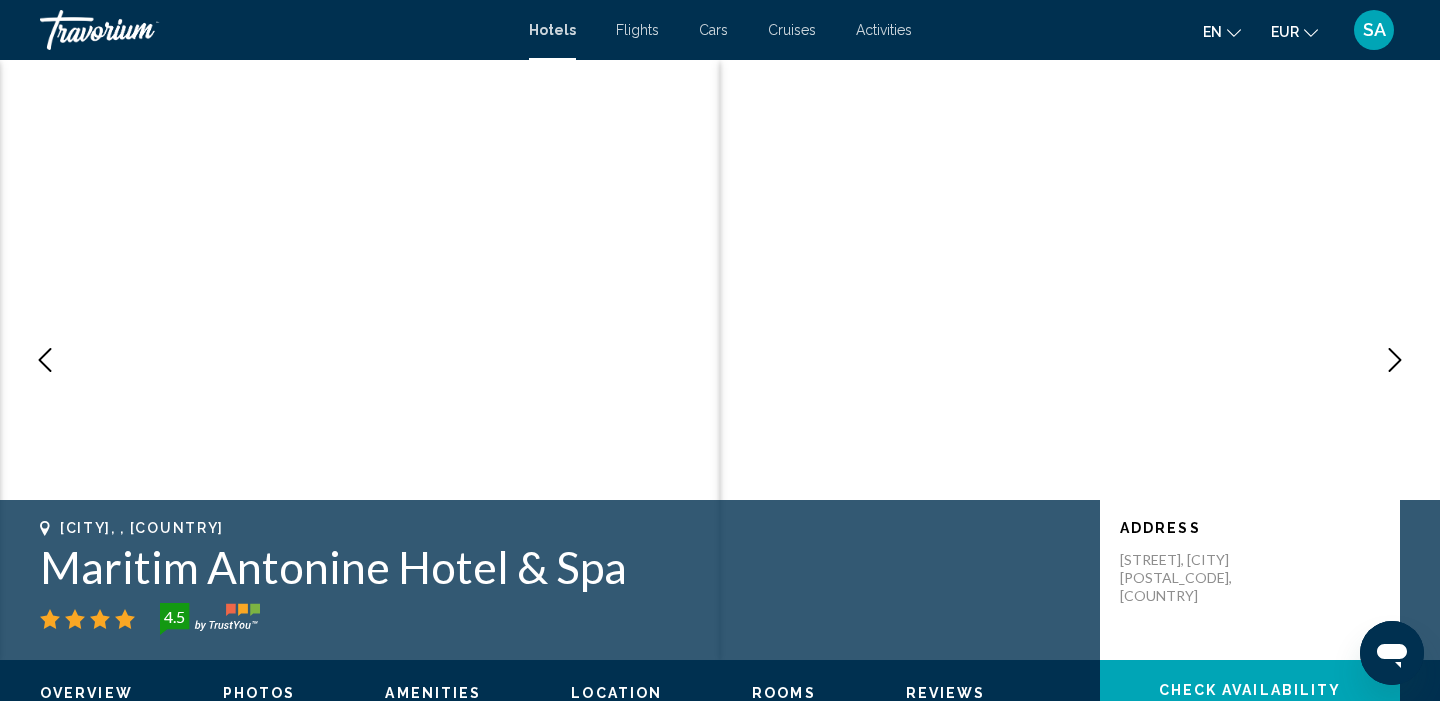 click at bounding box center [1395, 360] 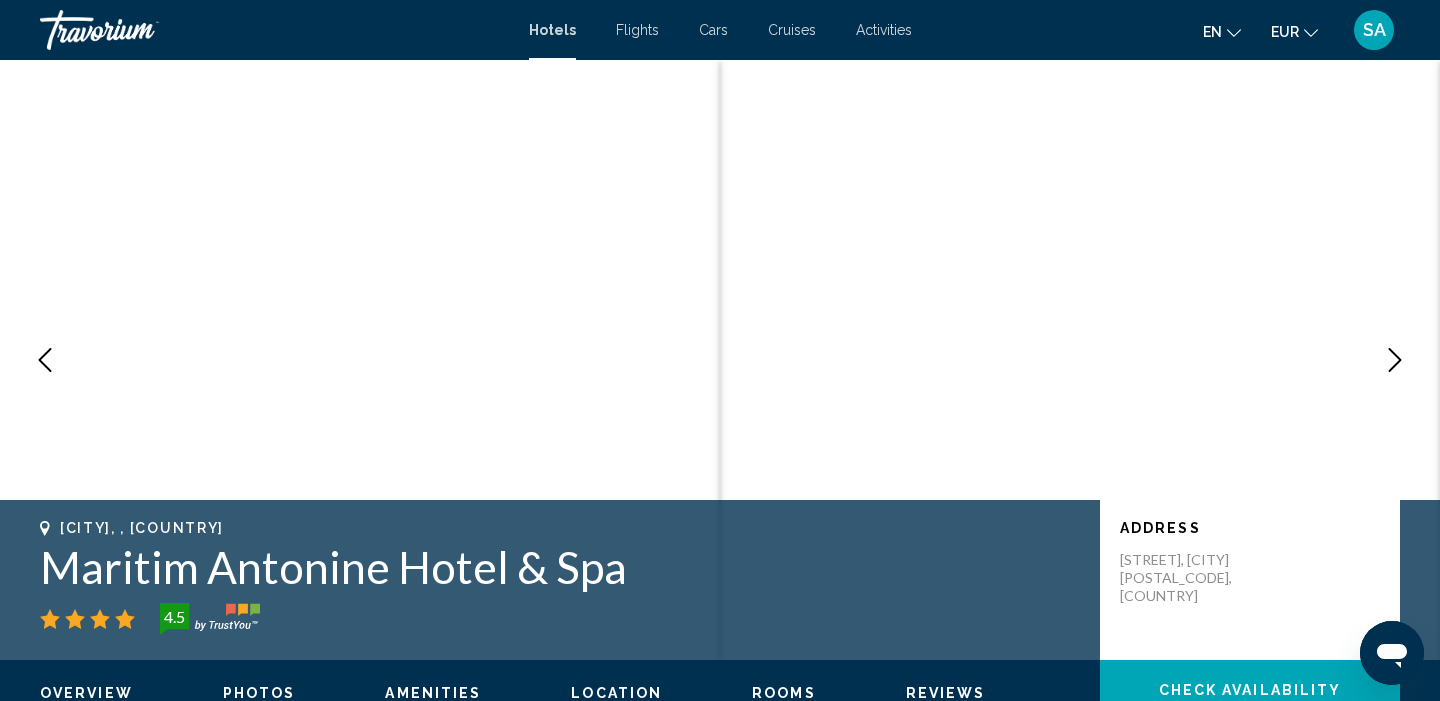 click at bounding box center [1395, 360] 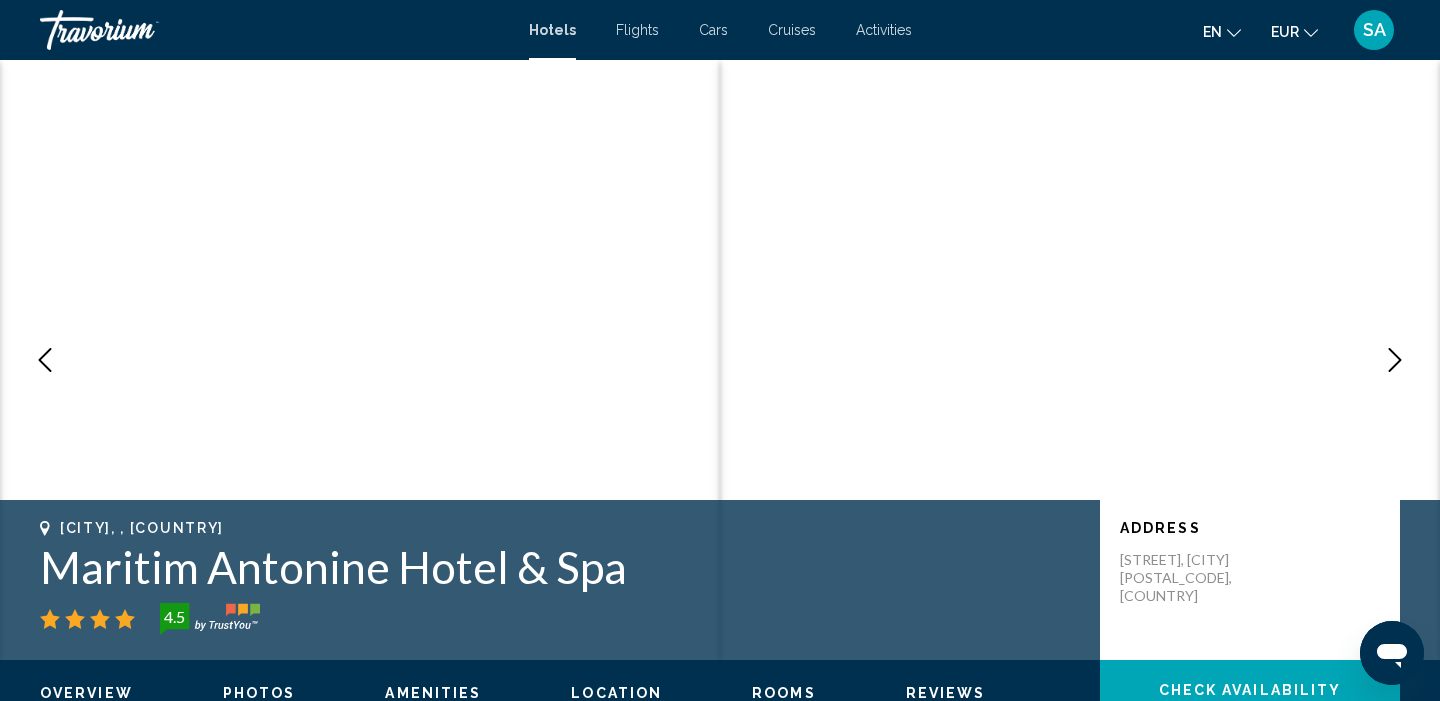 click at bounding box center [1395, 360] 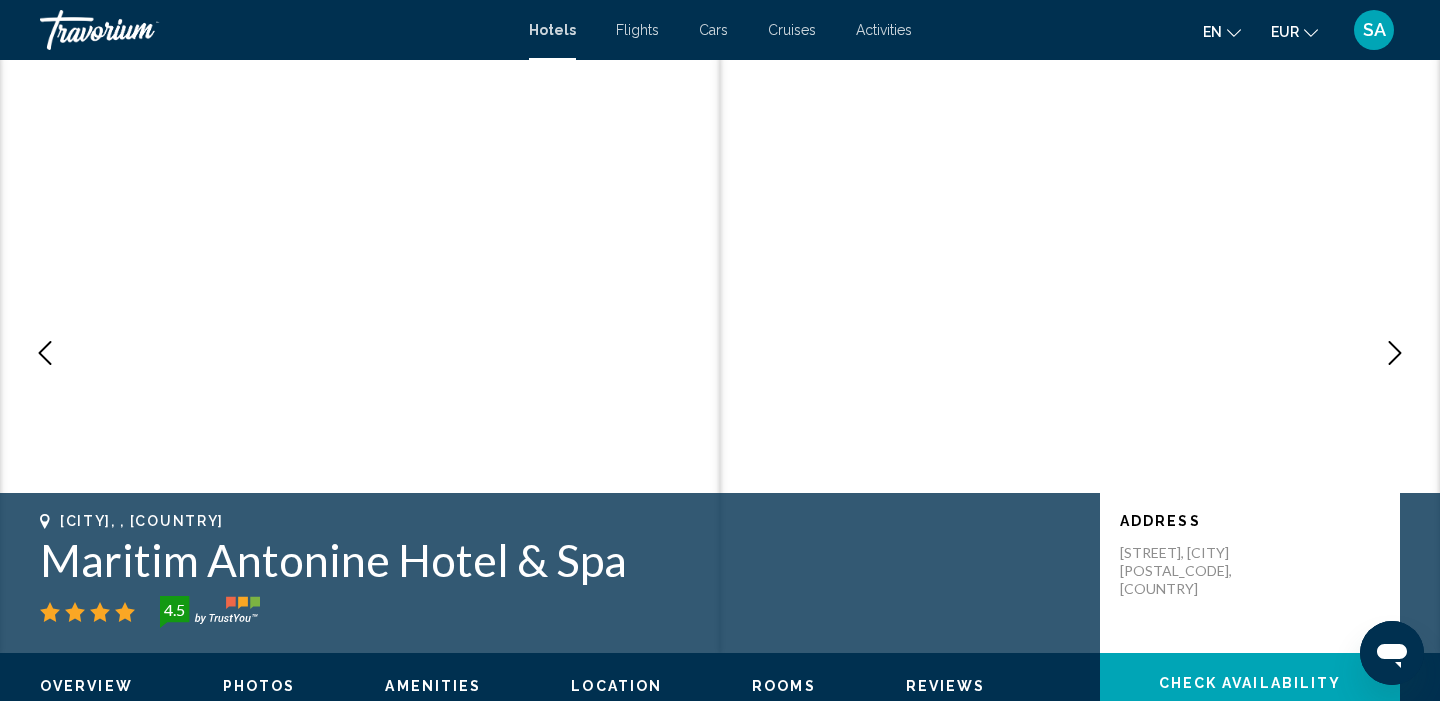 scroll, scrollTop: 0, scrollLeft: 0, axis: both 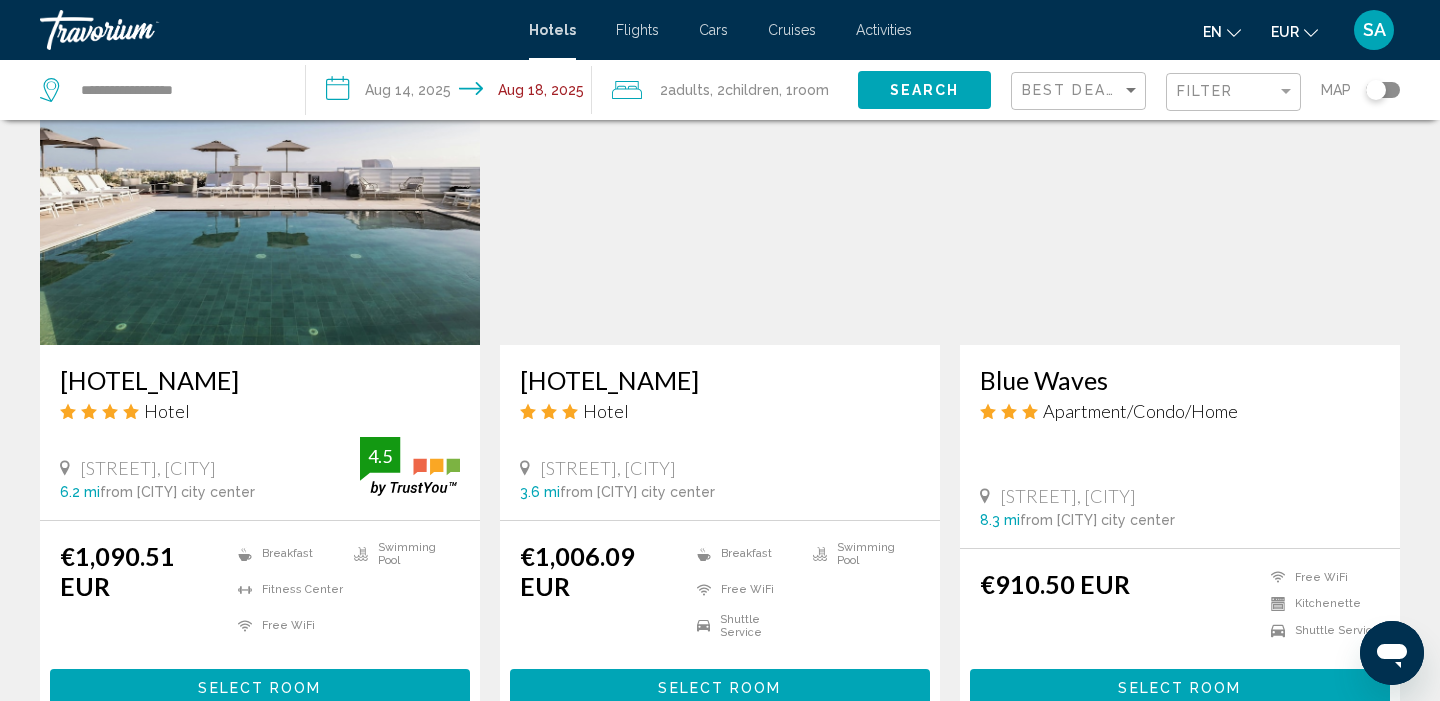 click on "2" at bounding box center (545, 786) 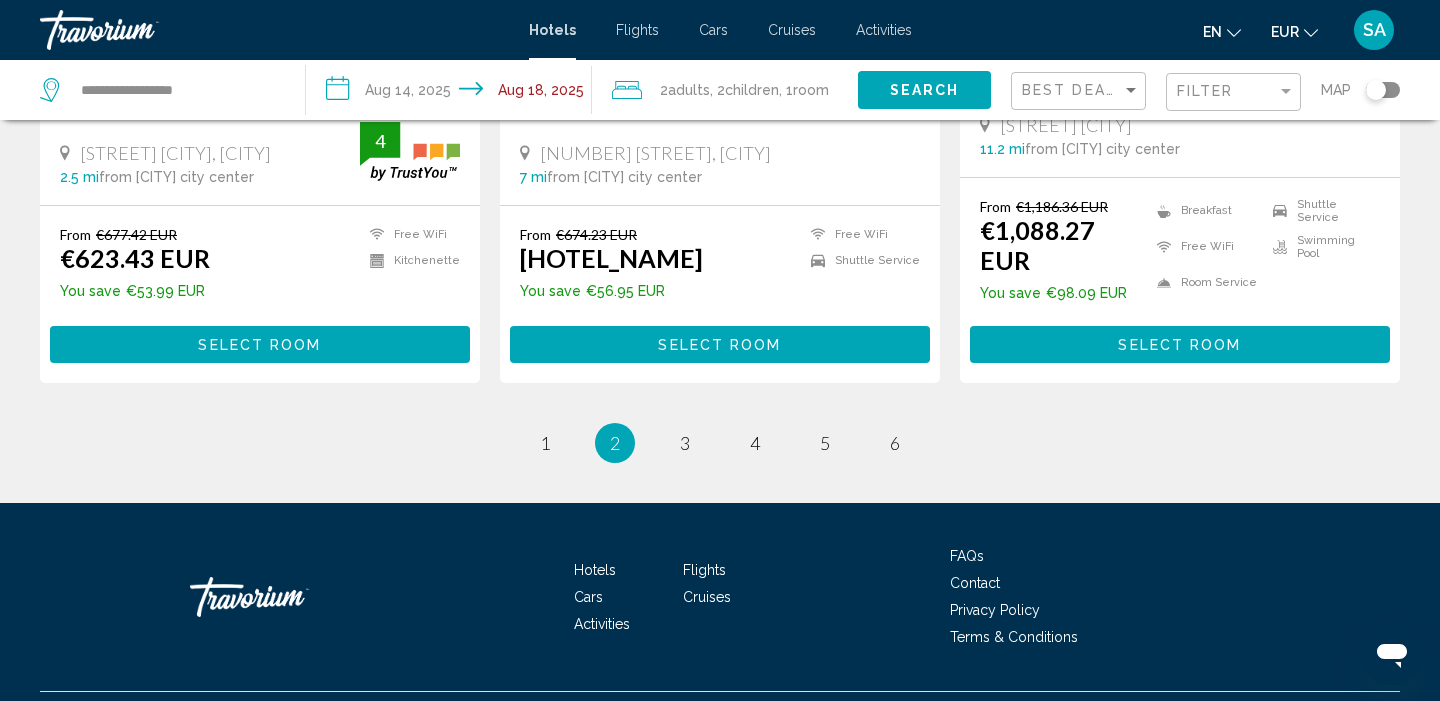 scroll, scrollTop: 2714, scrollLeft: 0, axis: vertical 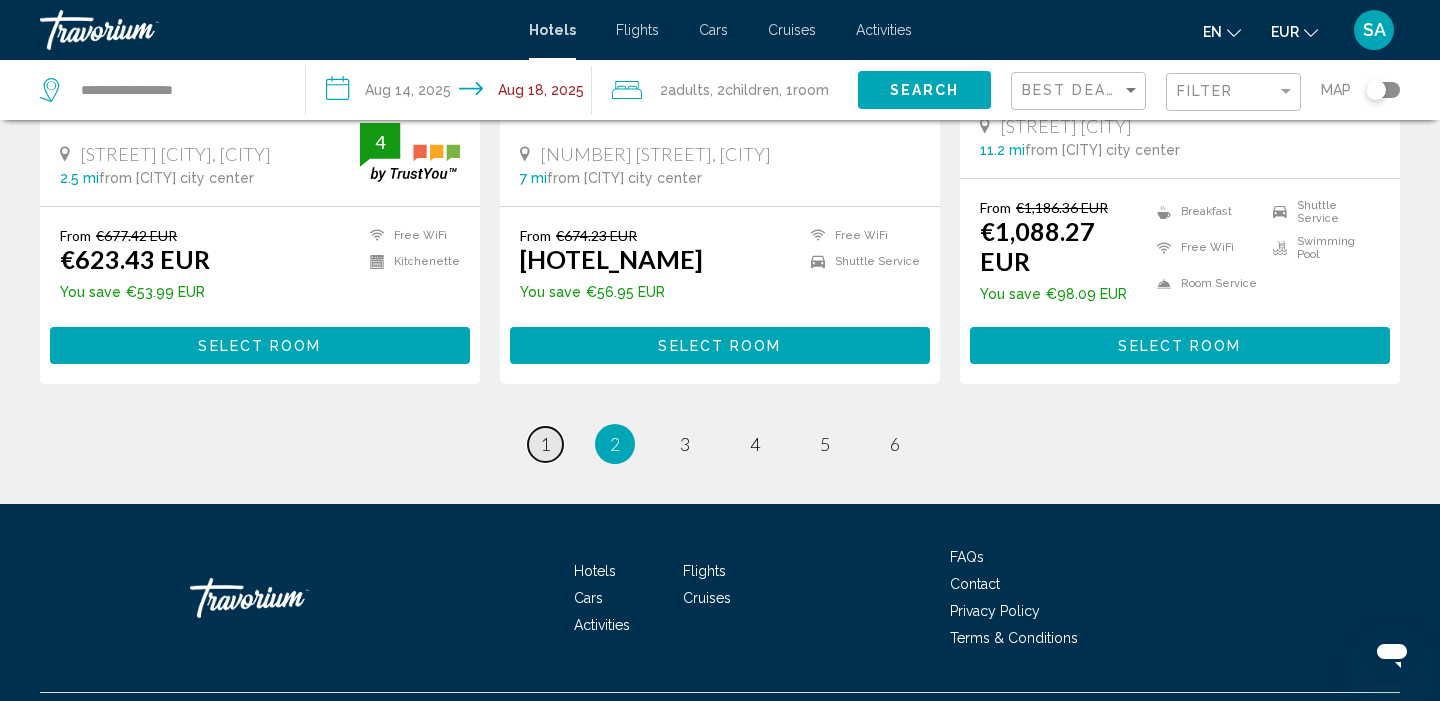 click on "page  1" at bounding box center [545, 444] 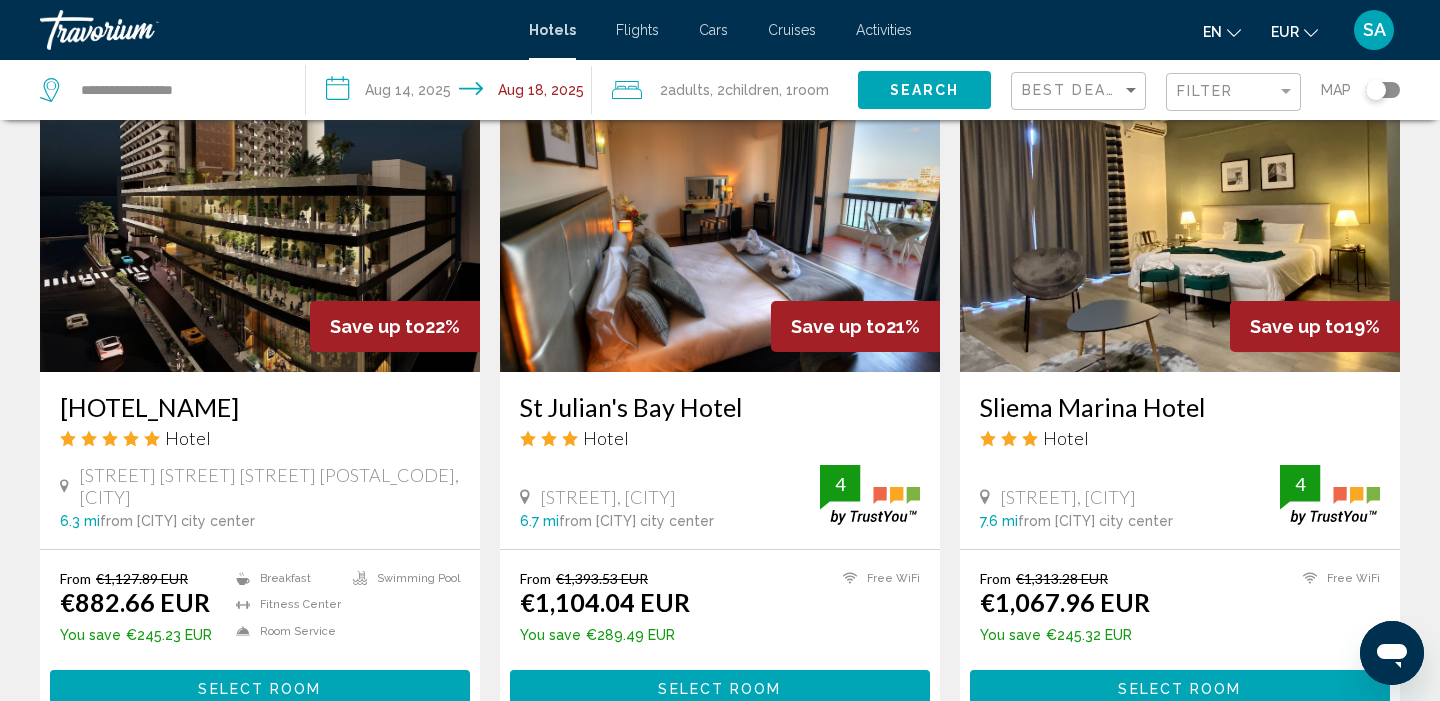 scroll, scrollTop: 860, scrollLeft: 0, axis: vertical 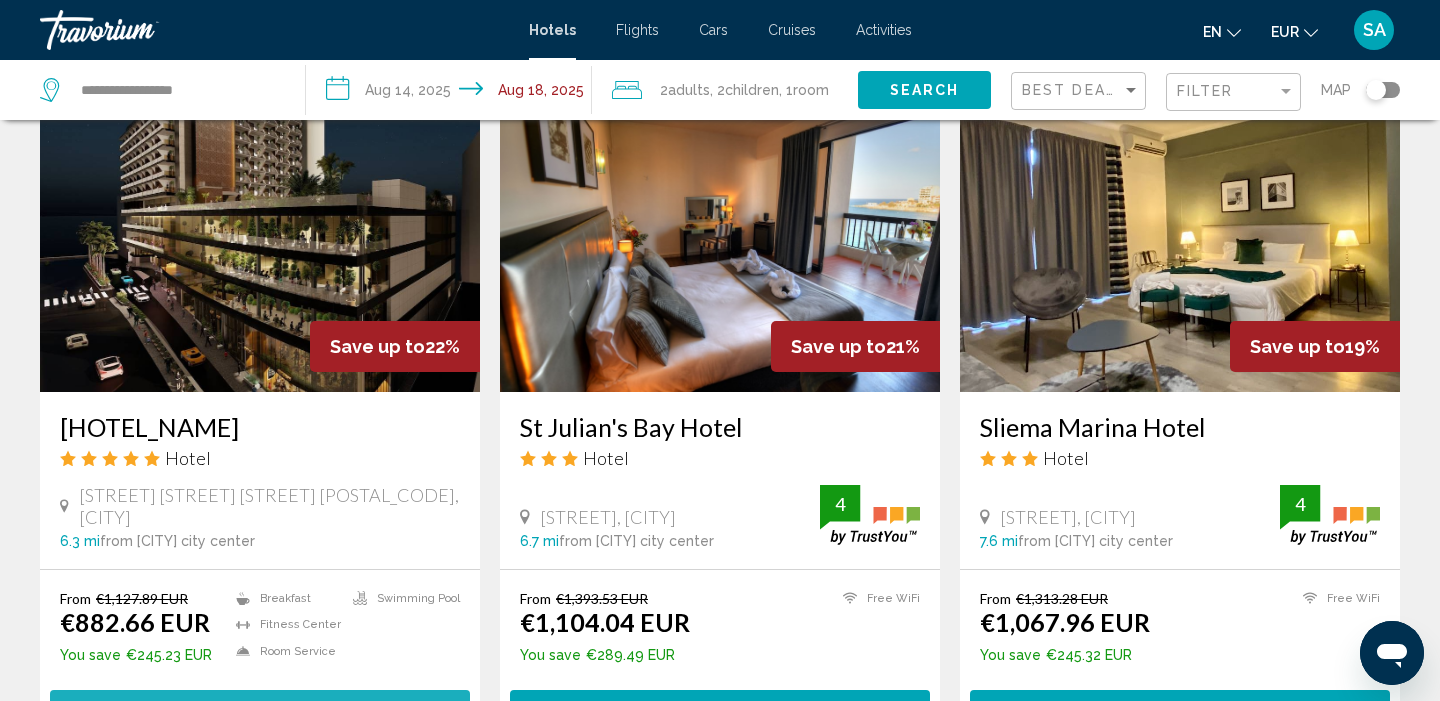 click on "Select Room" at bounding box center (259, 709) 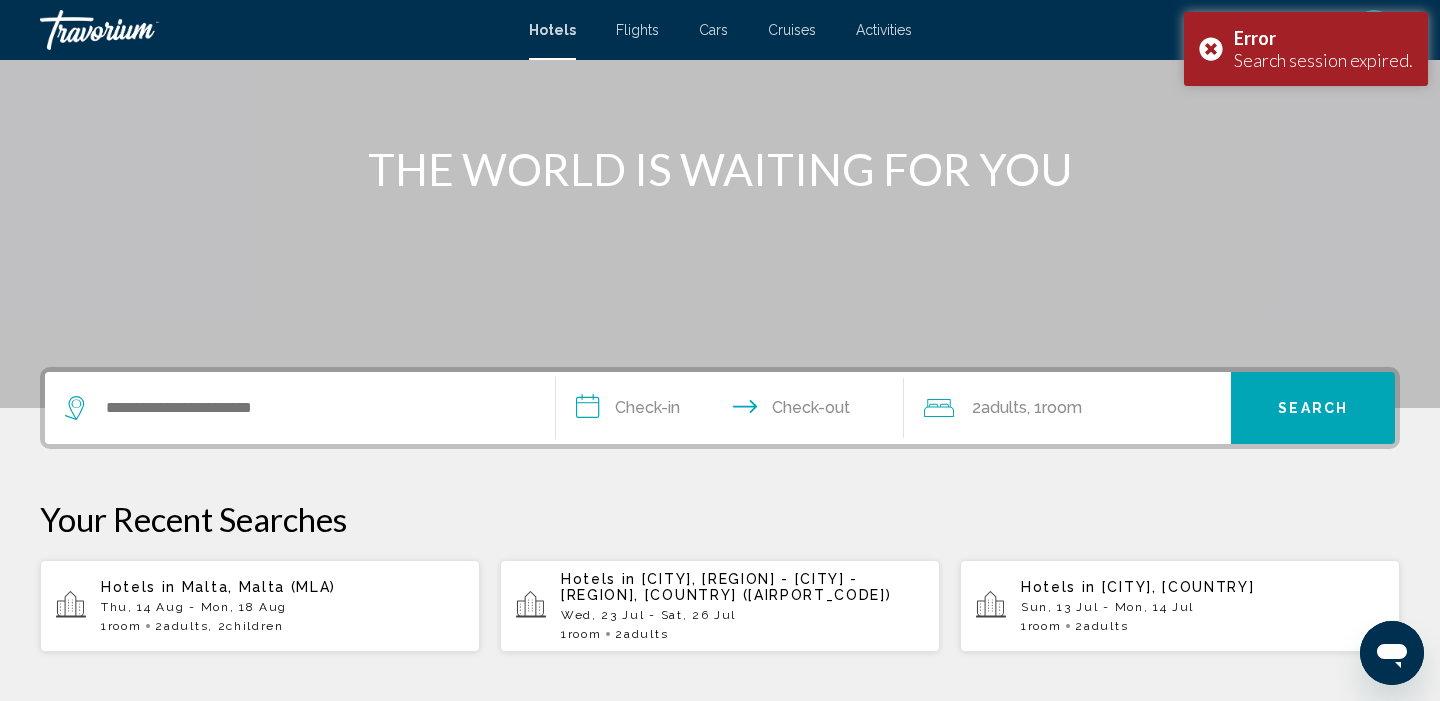 scroll, scrollTop: 213, scrollLeft: 0, axis: vertical 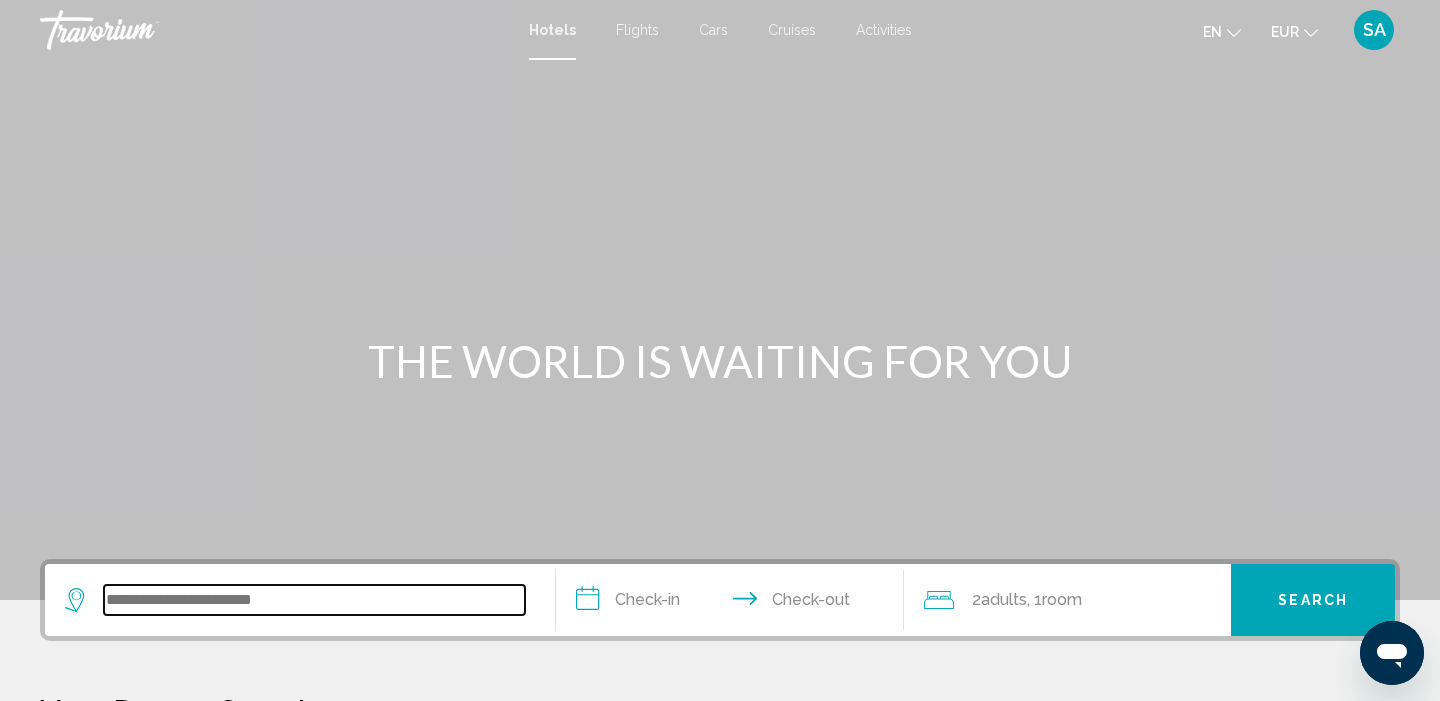 click at bounding box center [314, 600] 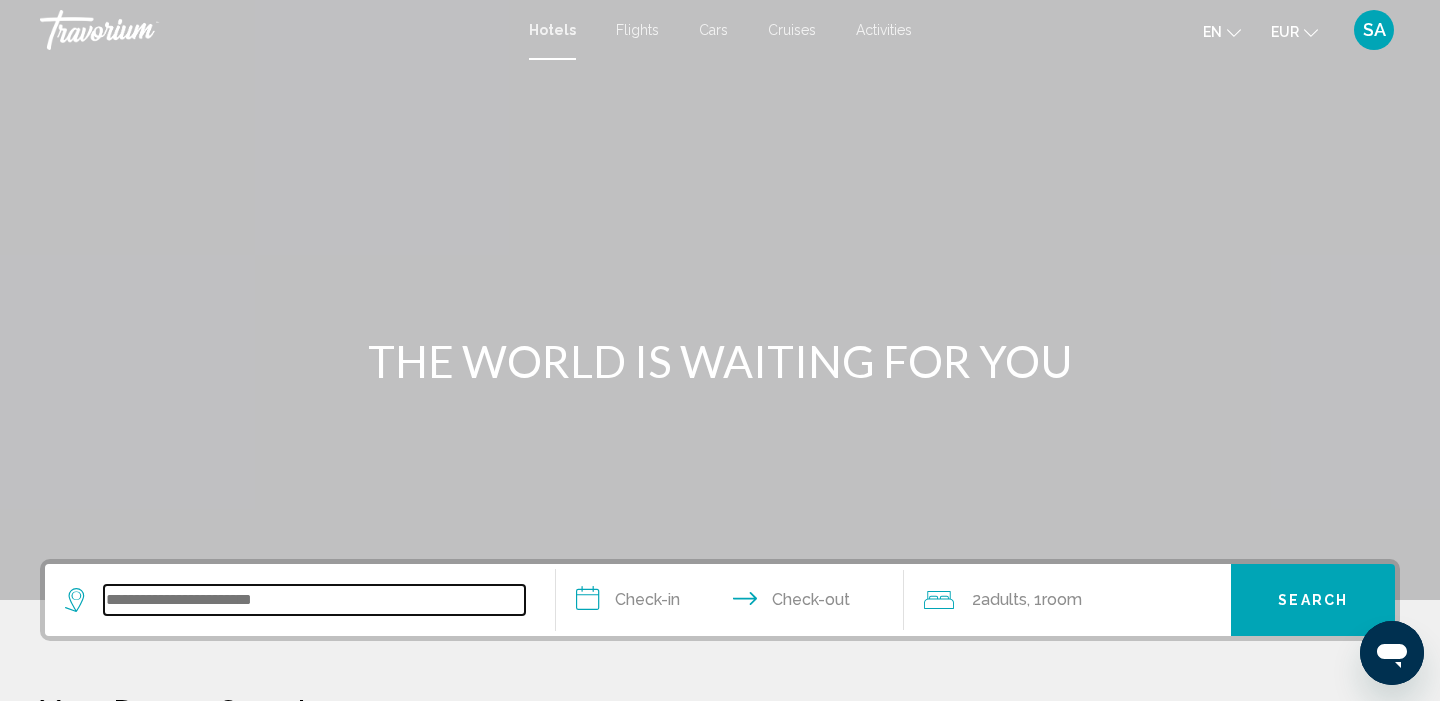 scroll, scrollTop: 494, scrollLeft: 0, axis: vertical 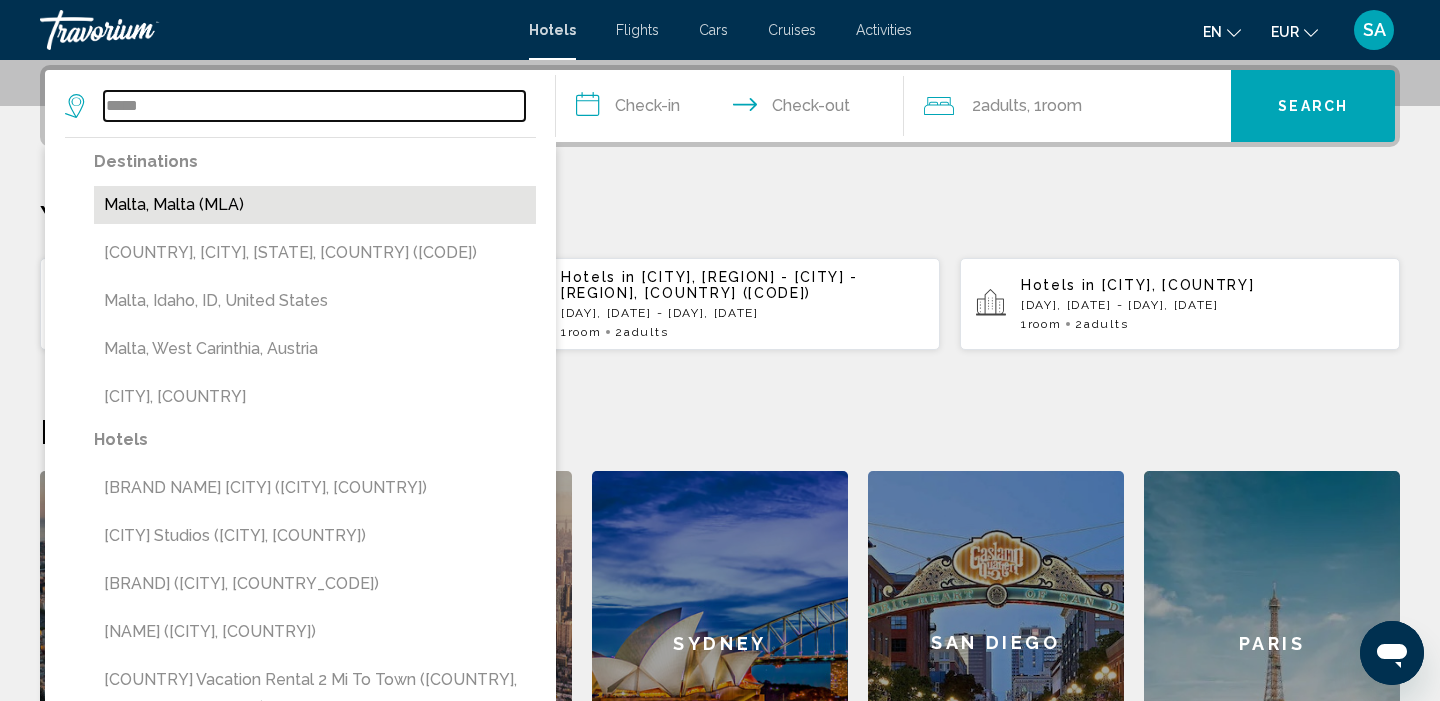 type on "*****" 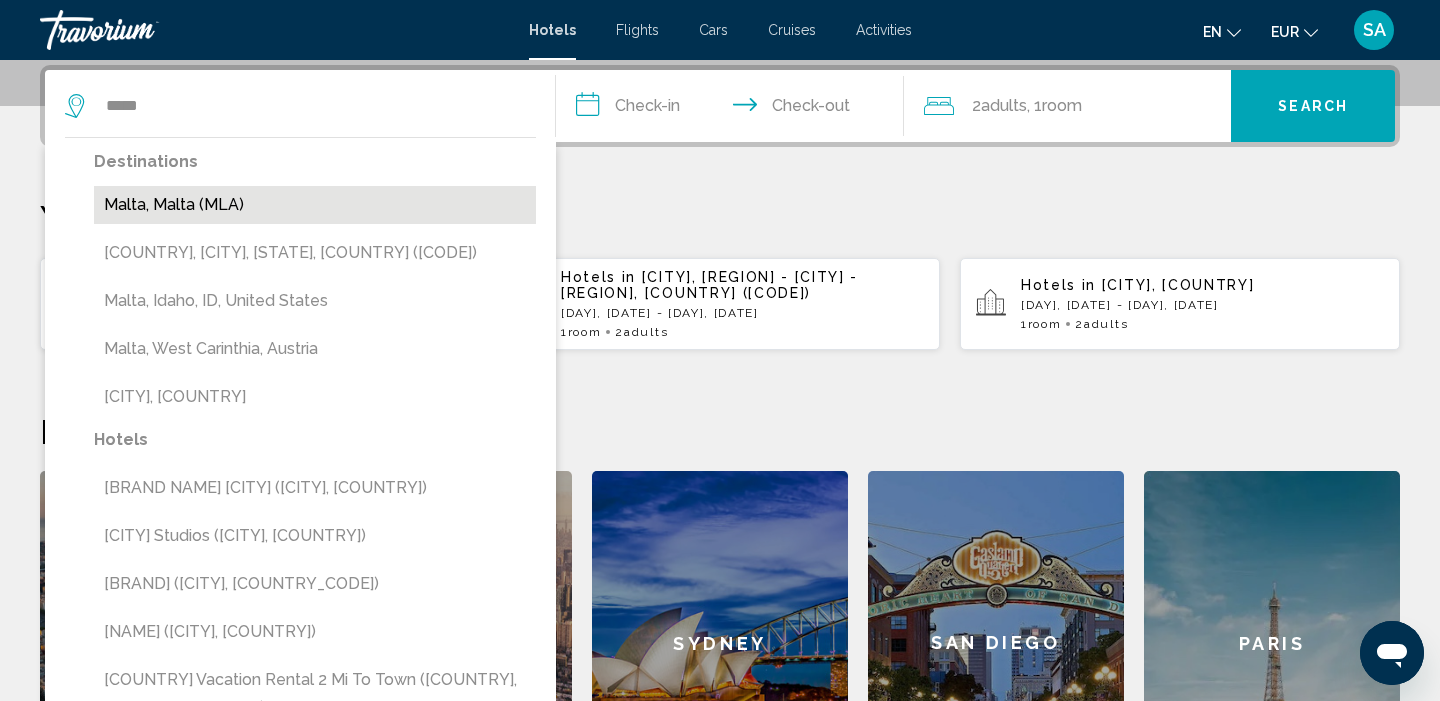 click on "Malta, Malta (MLA)" at bounding box center [315, 205] 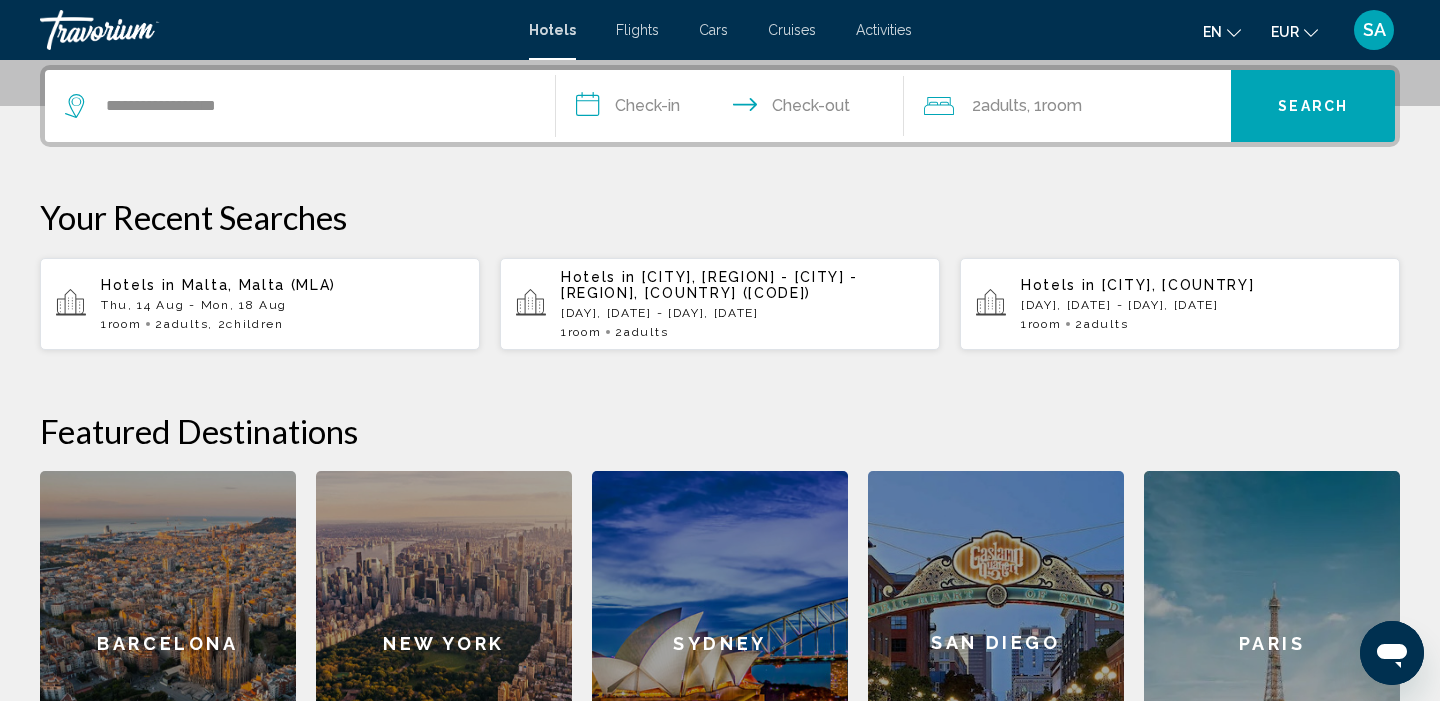 click on "**********" at bounding box center (734, 109) 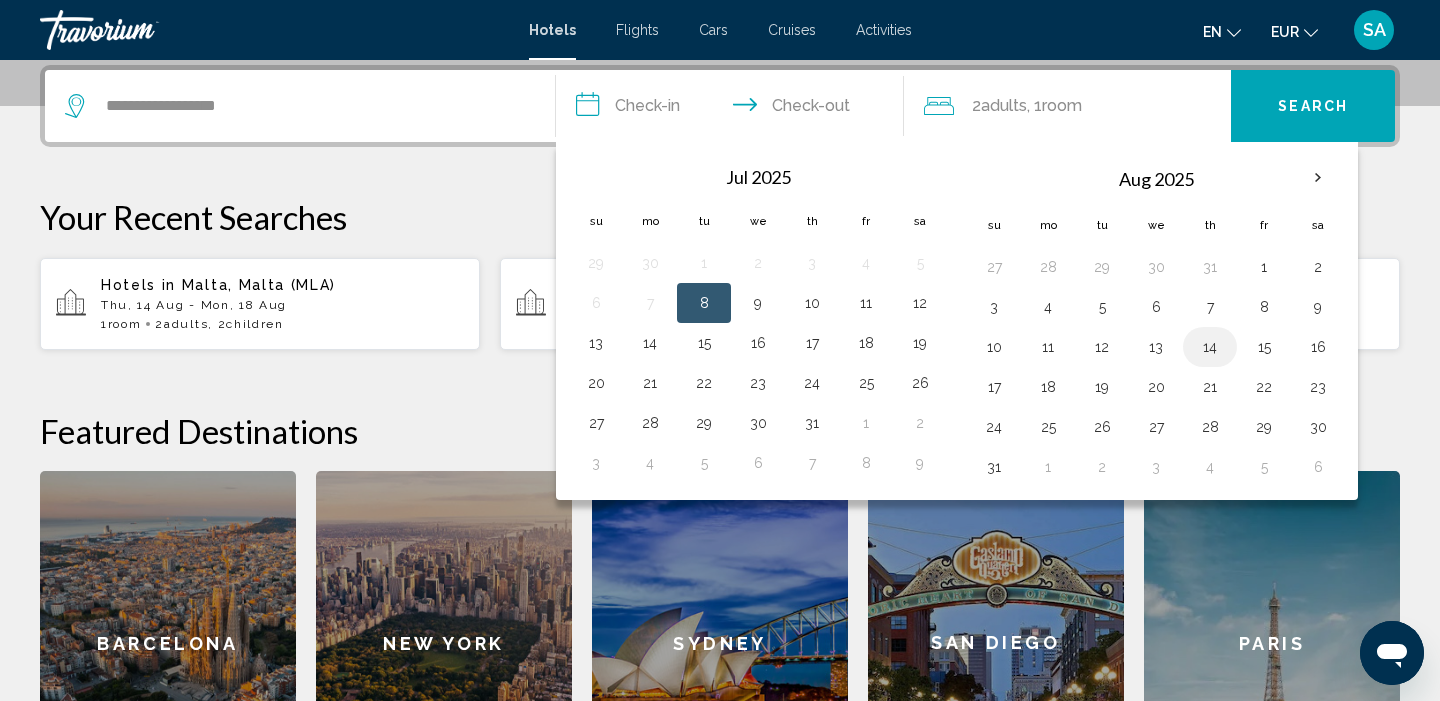 click on "14" at bounding box center [1210, 347] 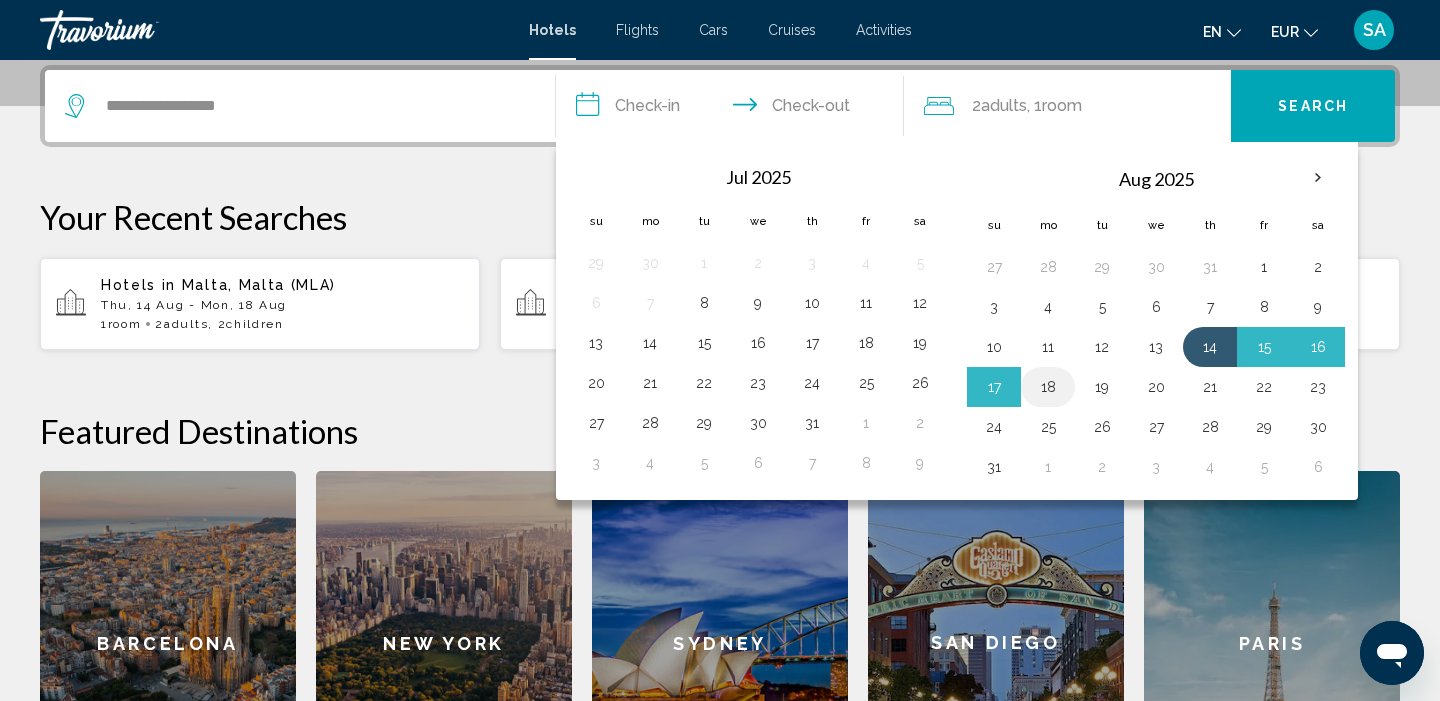 click on "18" at bounding box center [1048, 387] 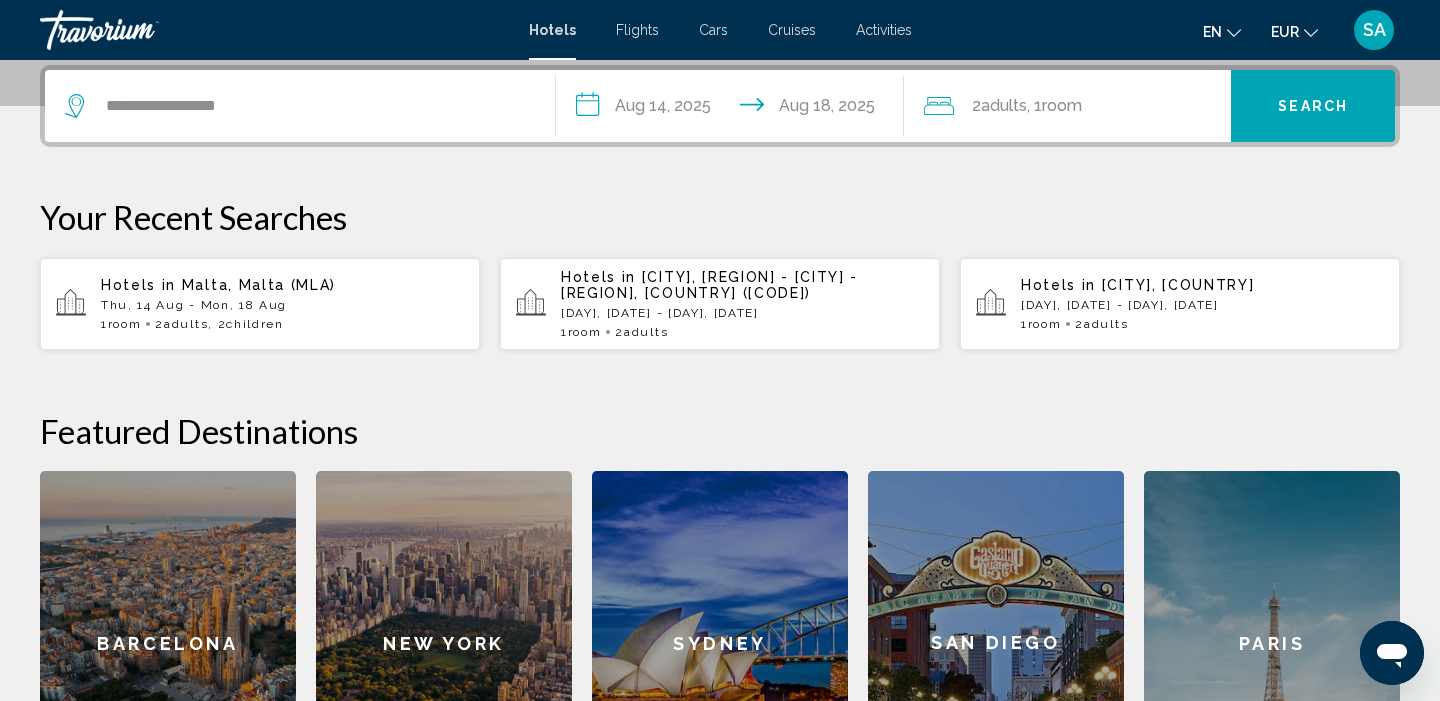 click on ", 1  Room rooms" at bounding box center [1054, 106] 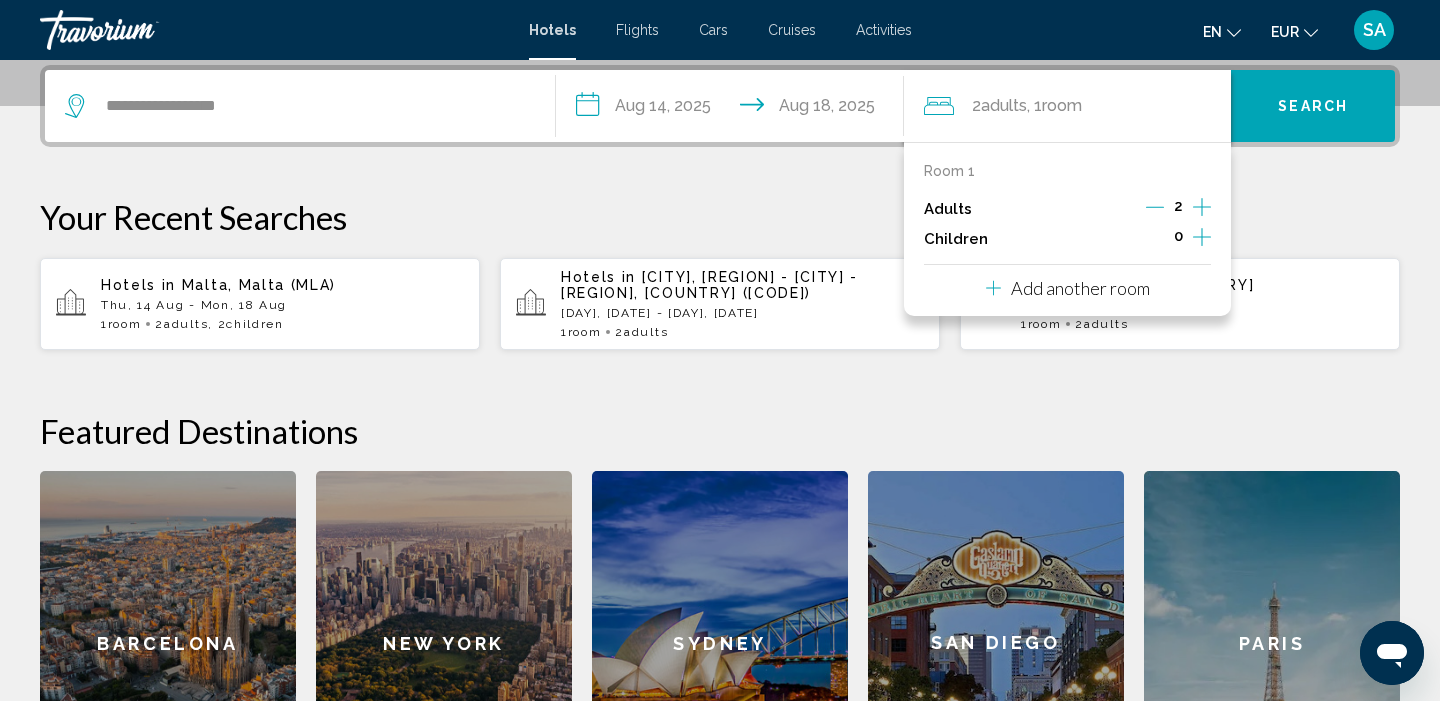 click at bounding box center [1202, 237] 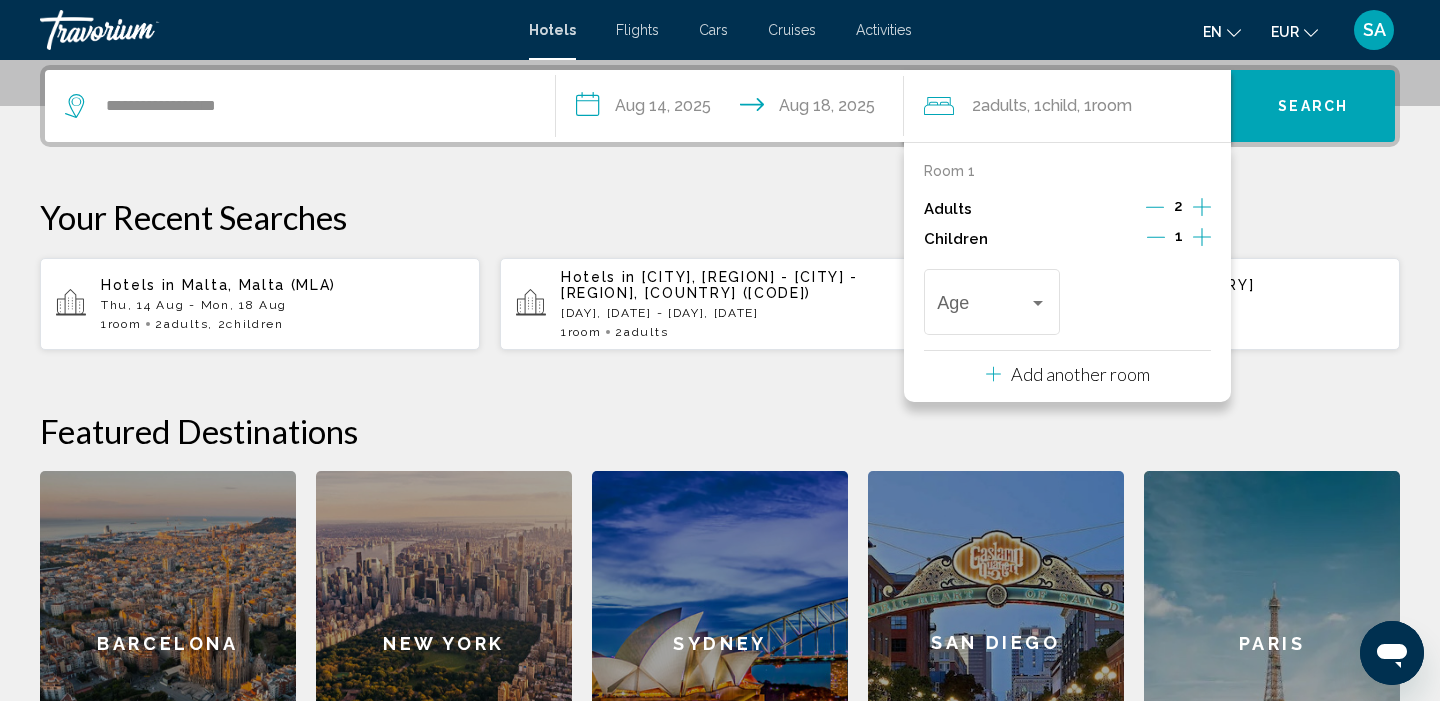 click at bounding box center [1202, 237] 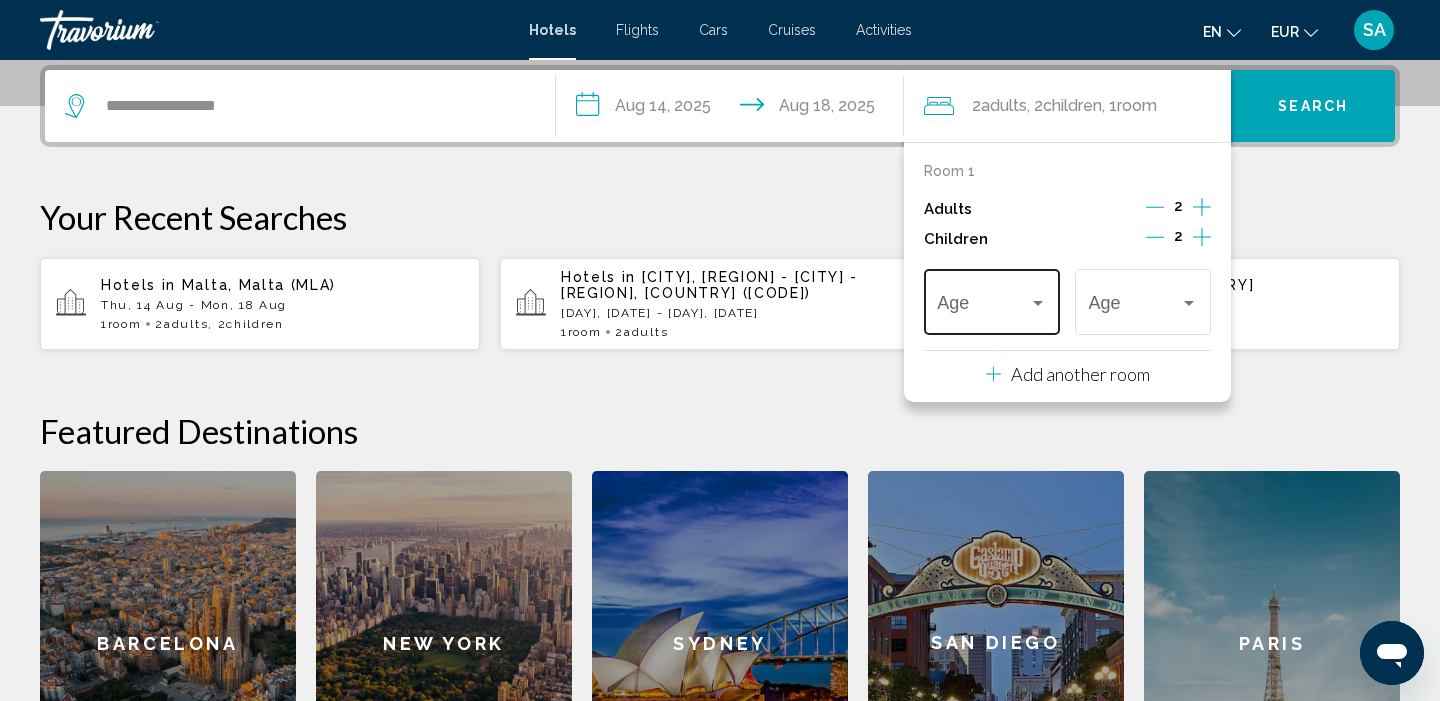 click on "Age" at bounding box center [991, 299] 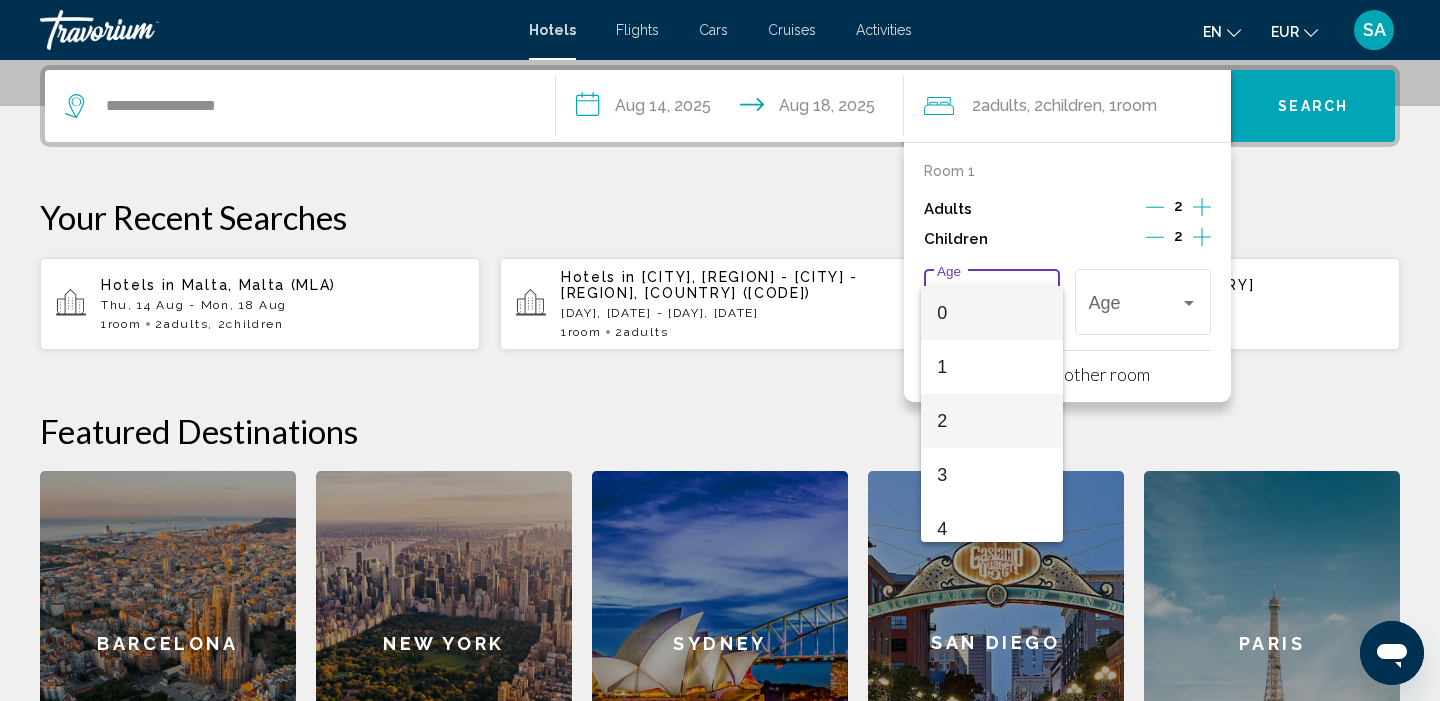 click on "2" at bounding box center (991, 421) 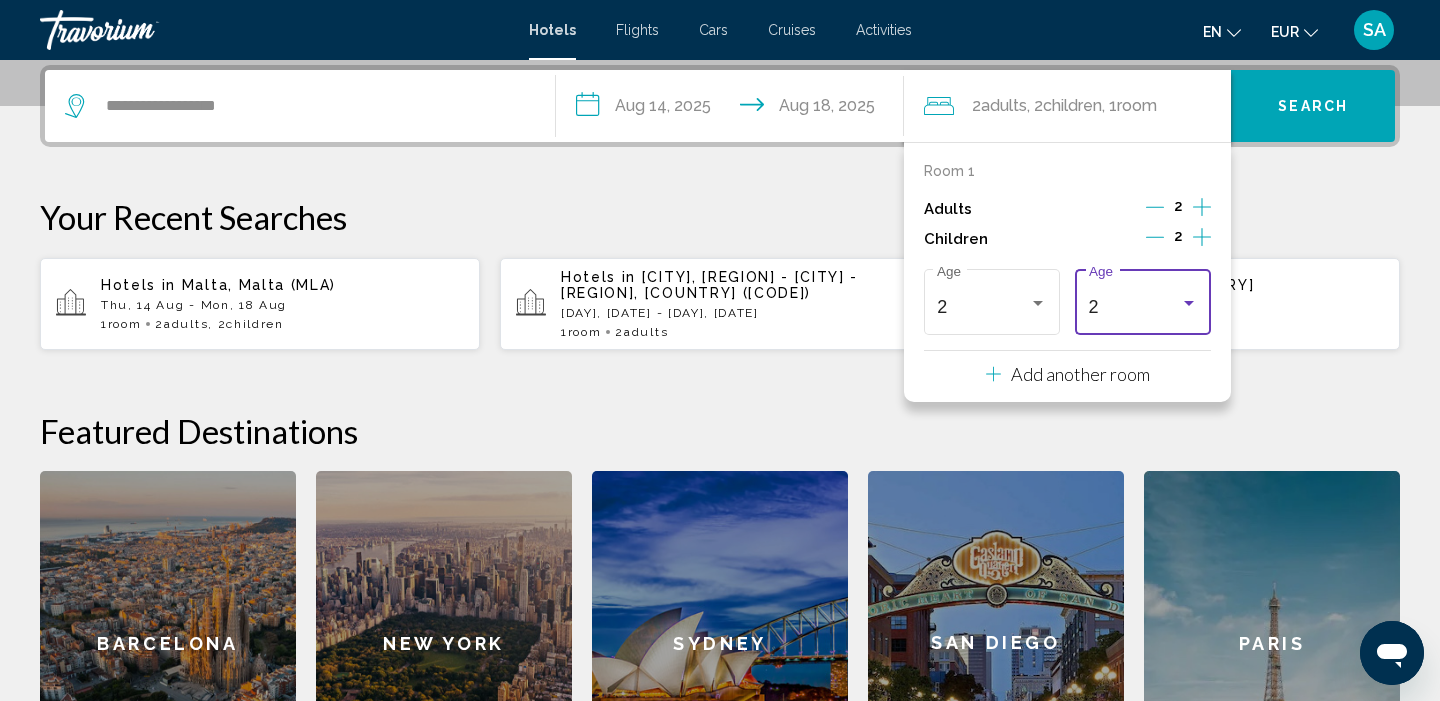 click on "2" at bounding box center [1134, 307] 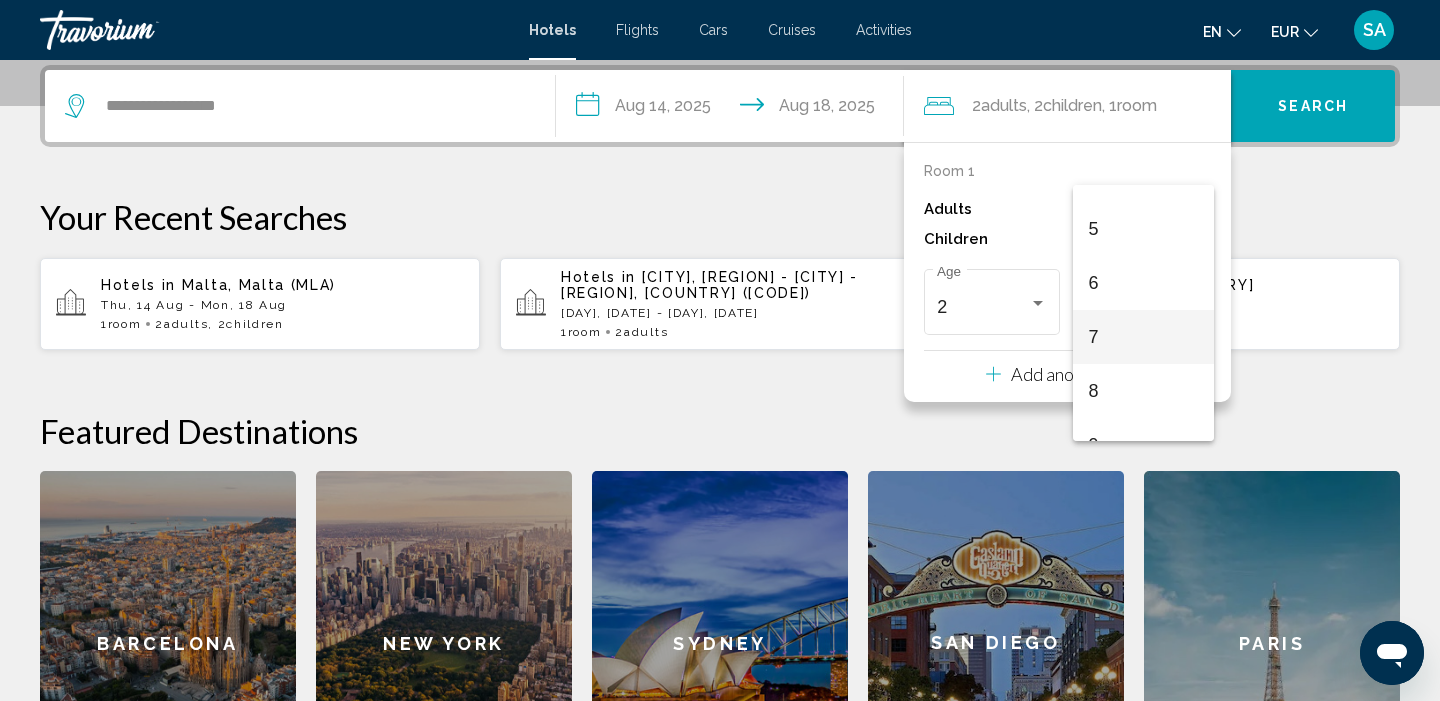 scroll, scrollTop: 254, scrollLeft: 0, axis: vertical 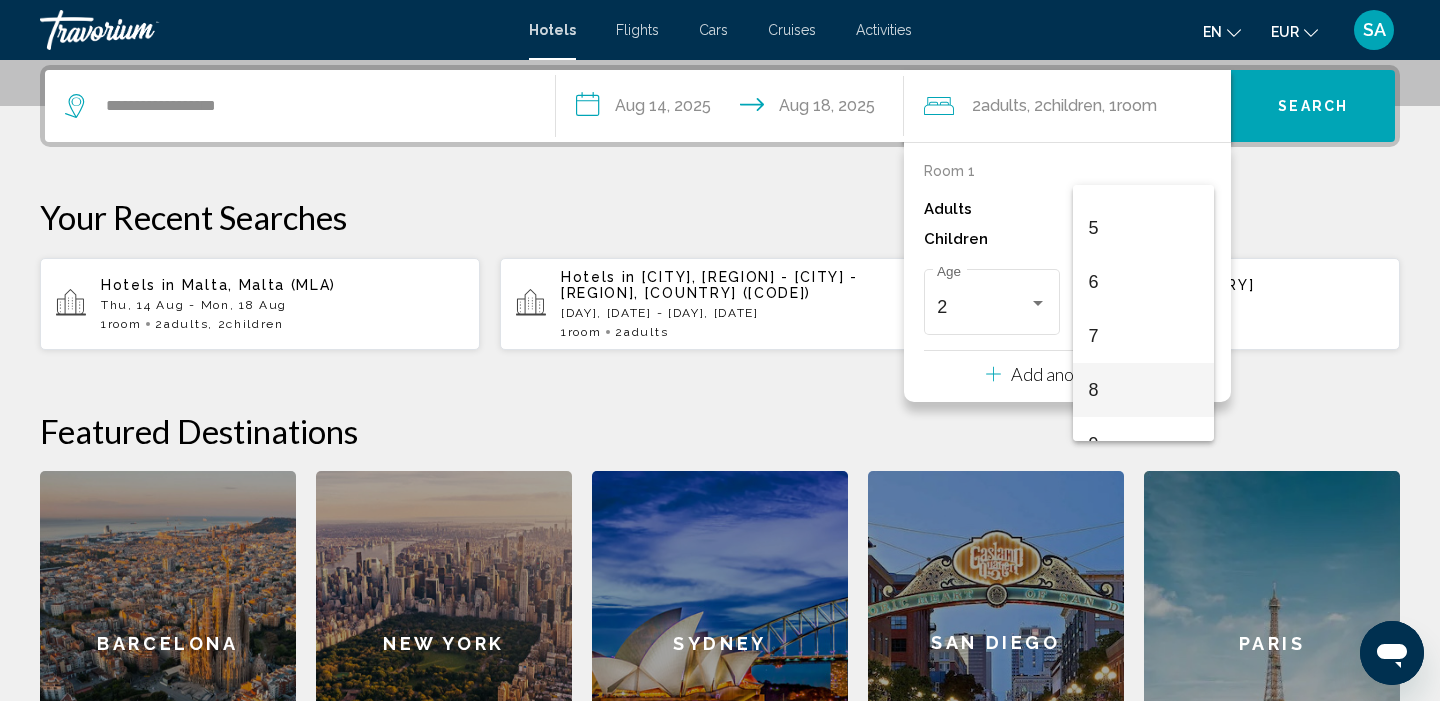 click on "8" at bounding box center [1143, 390] 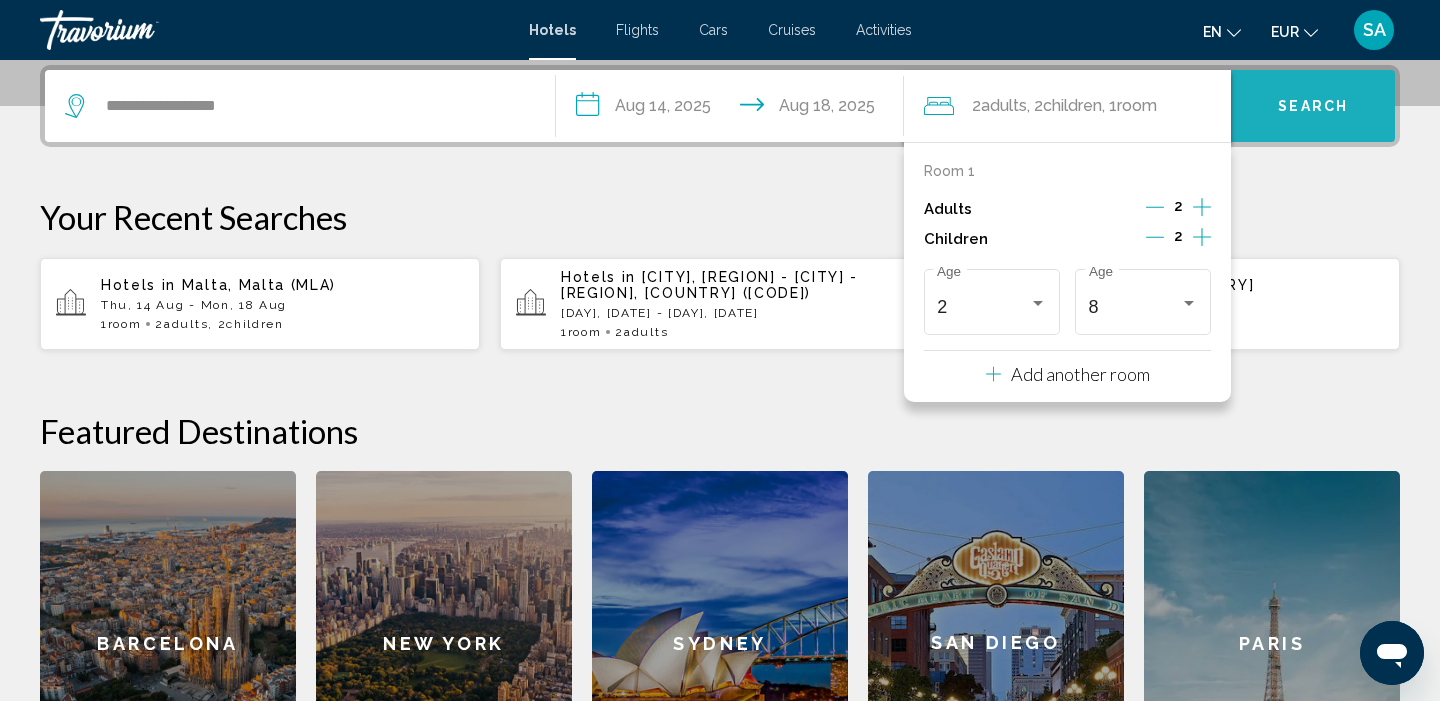 click on "Search" at bounding box center [1313, 107] 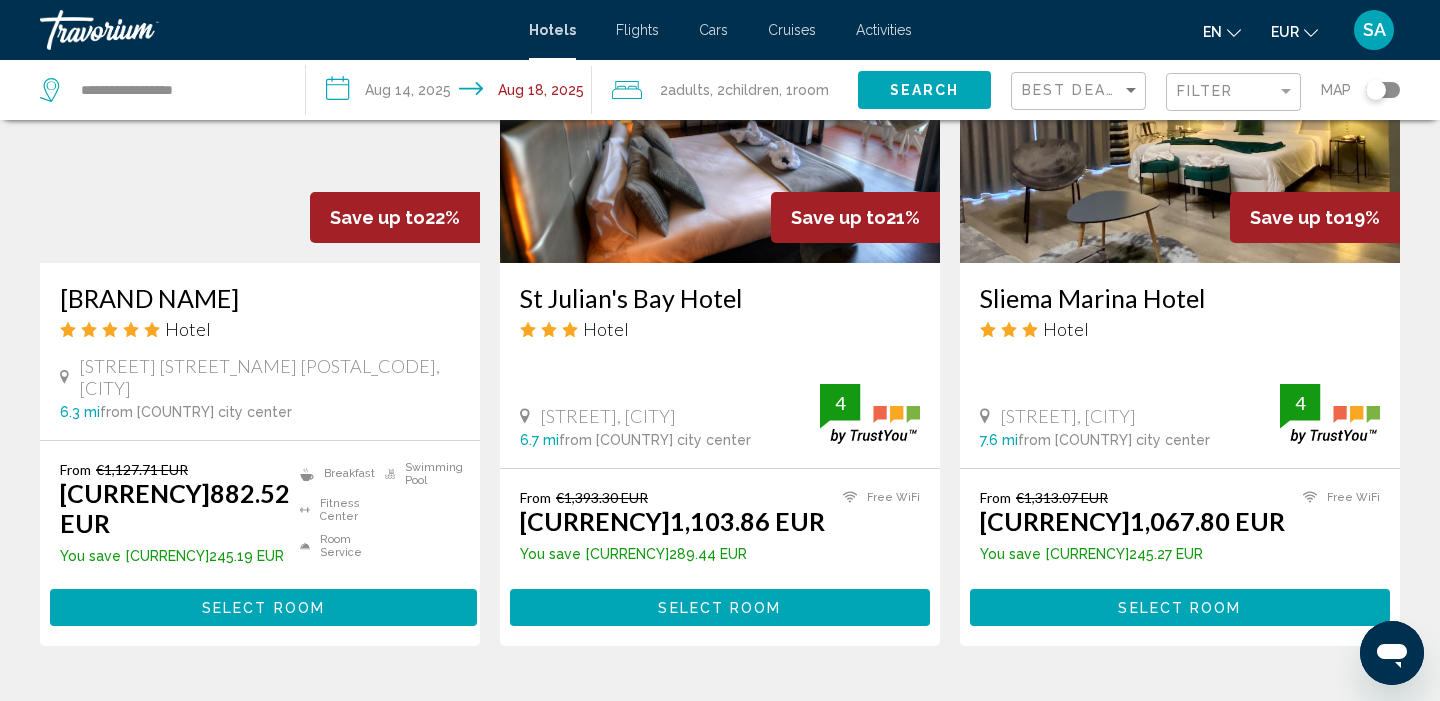 scroll, scrollTop: 992, scrollLeft: 0, axis: vertical 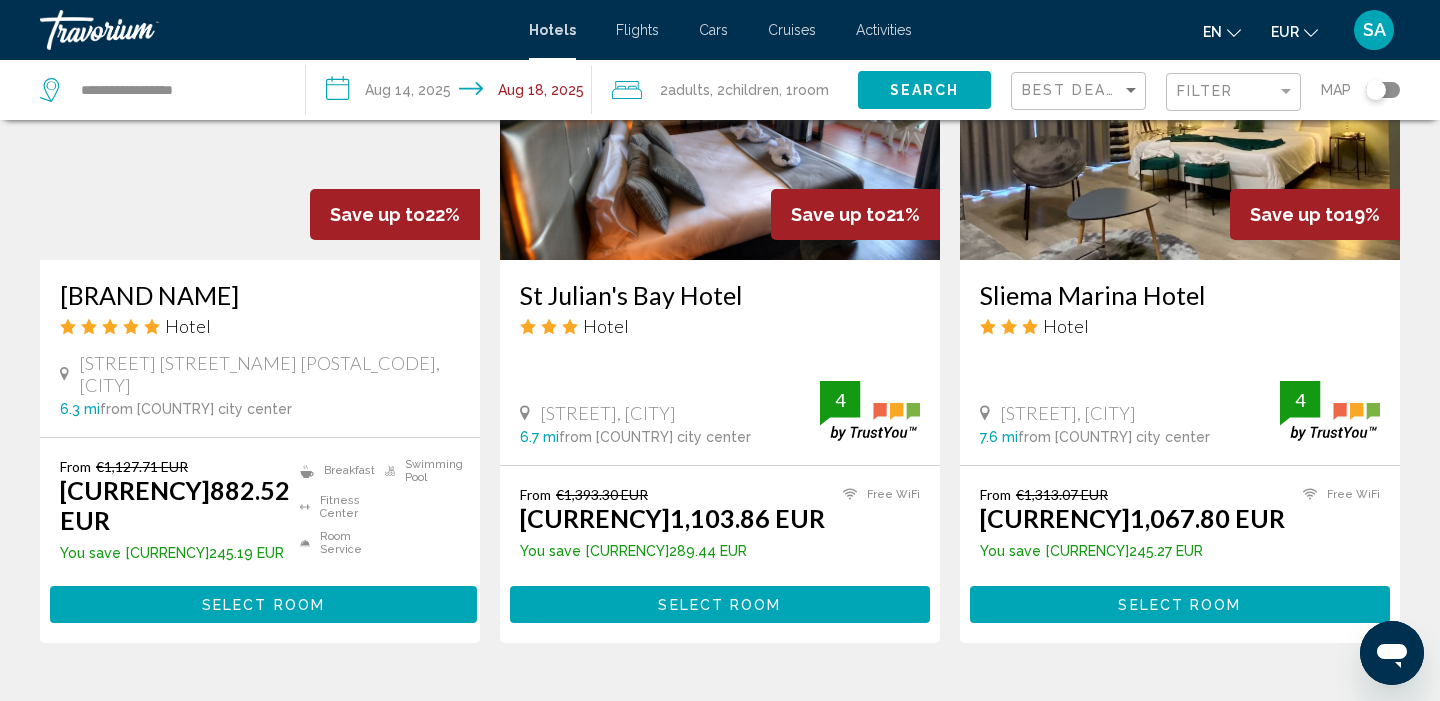 click on "Select Room" at bounding box center (263, 605) 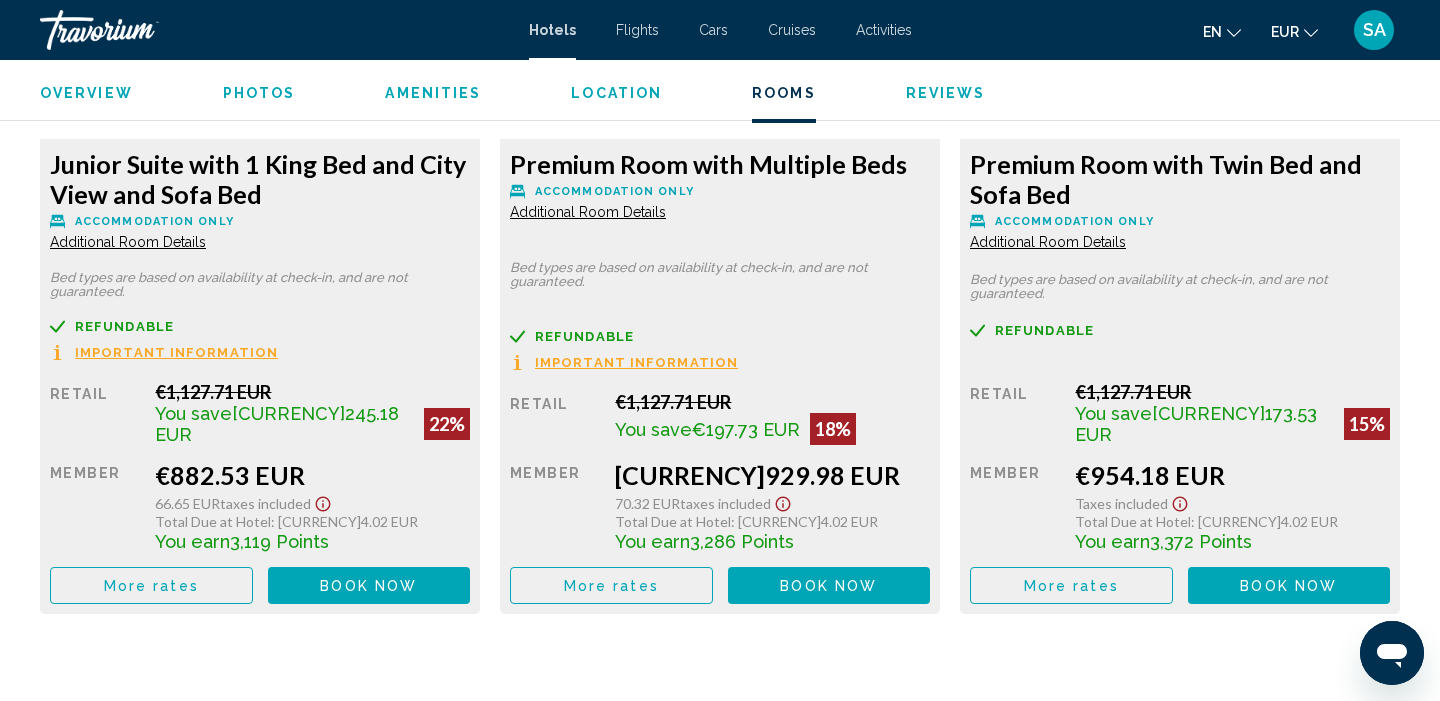 scroll, scrollTop: 2844, scrollLeft: 0, axis: vertical 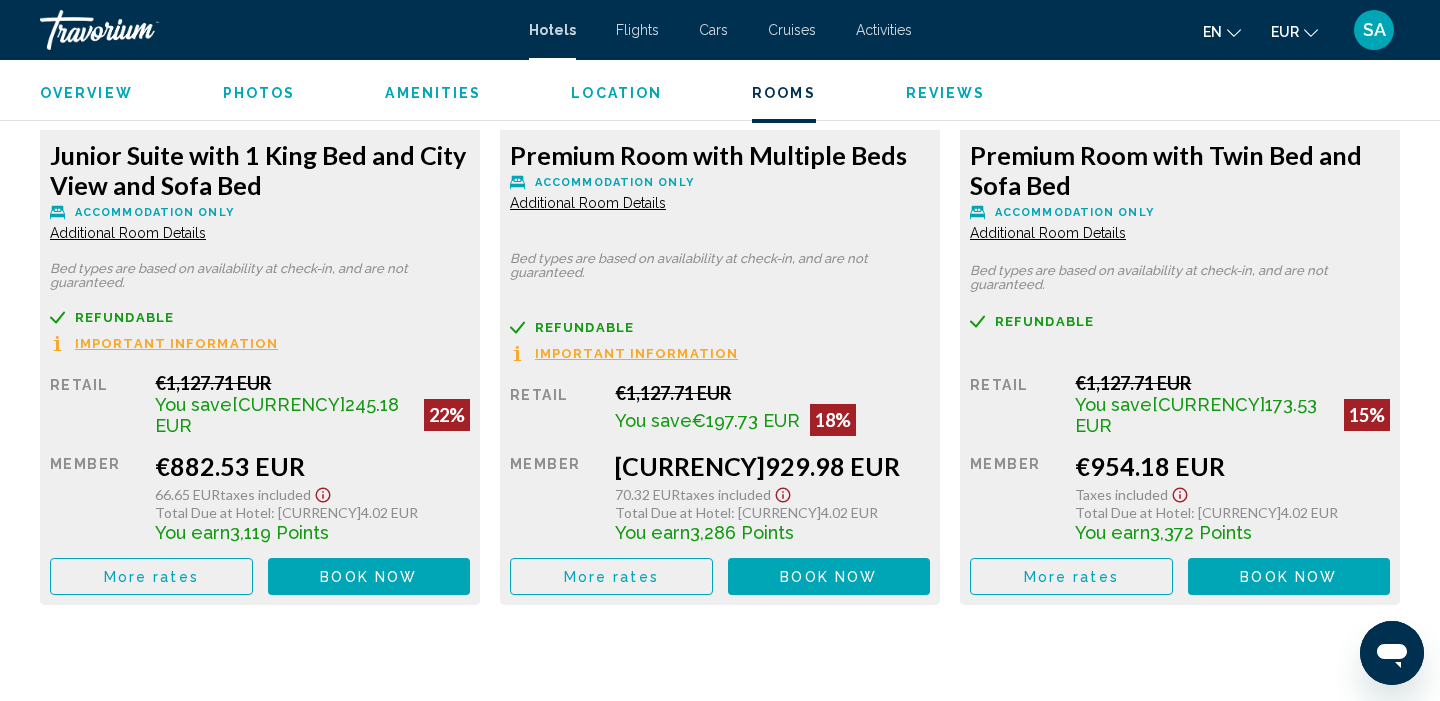 click on "More rates" at bounding box center [151, 576] 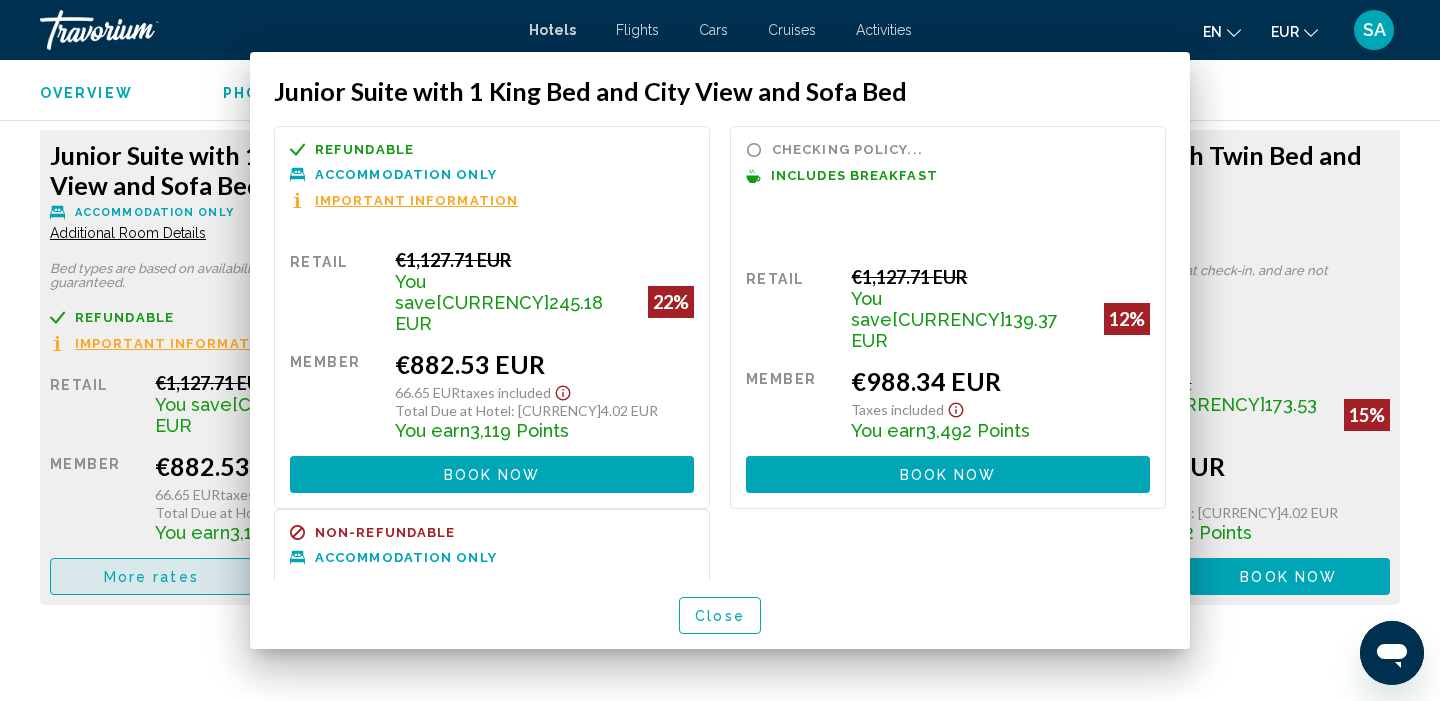 scroll, scrollTop: 0, scrollLeft: 0, axis: both 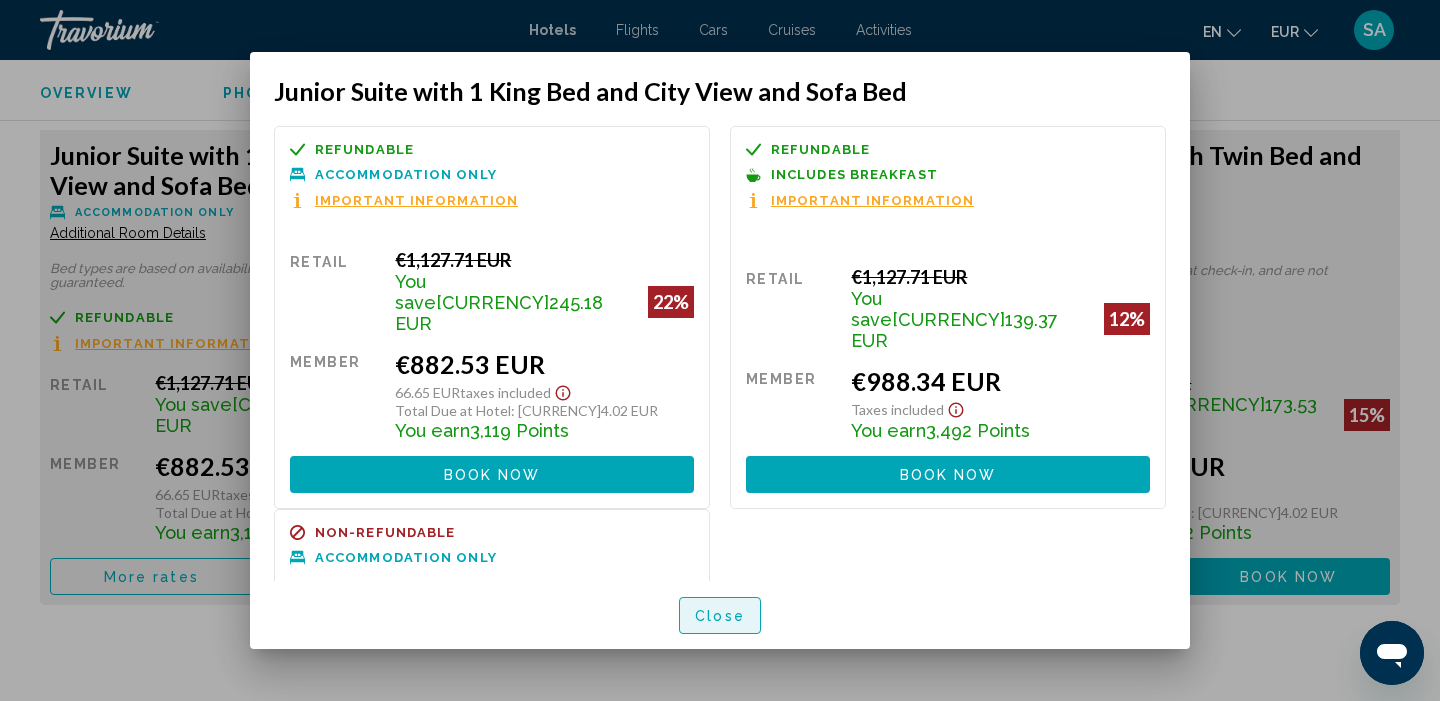 click on "Close" at bounding box center (720, 615) 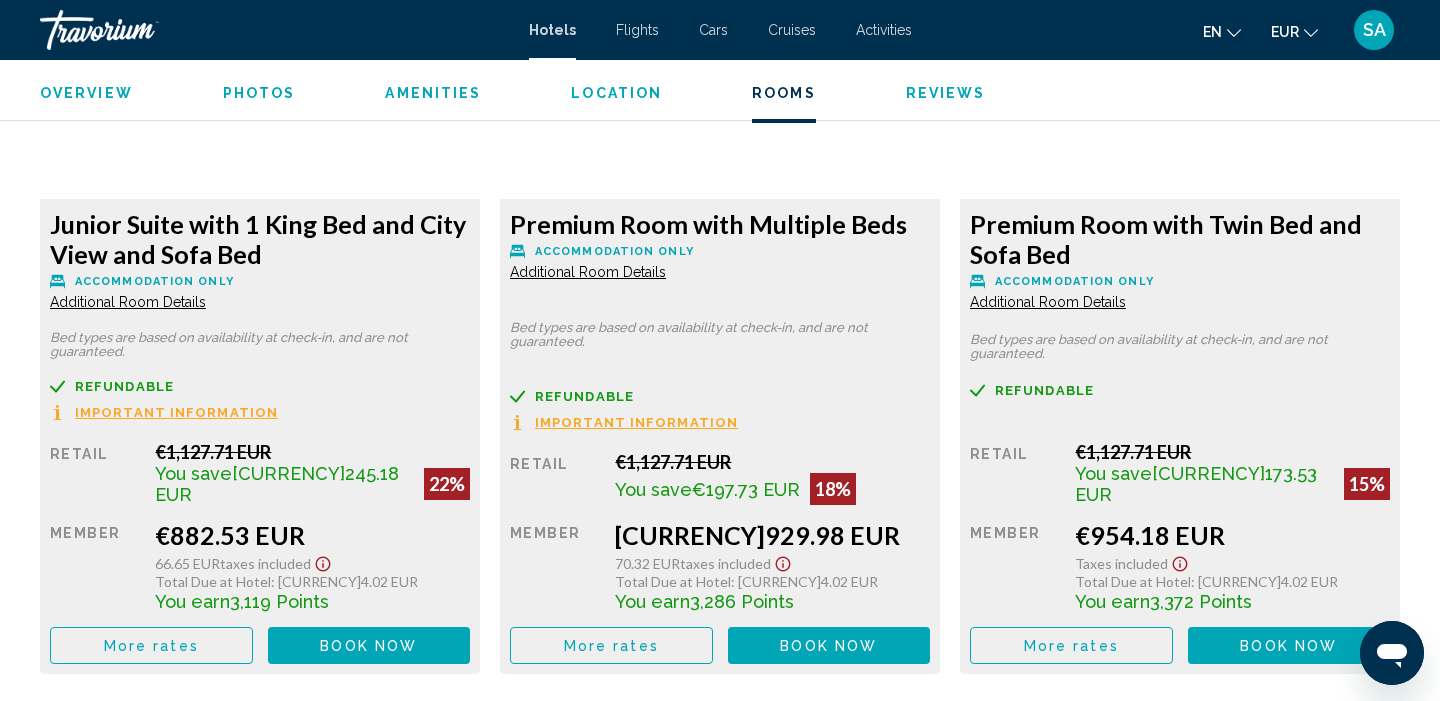 scroll, scrollTop: 2783, scrollLeft: 0, axis: vertical 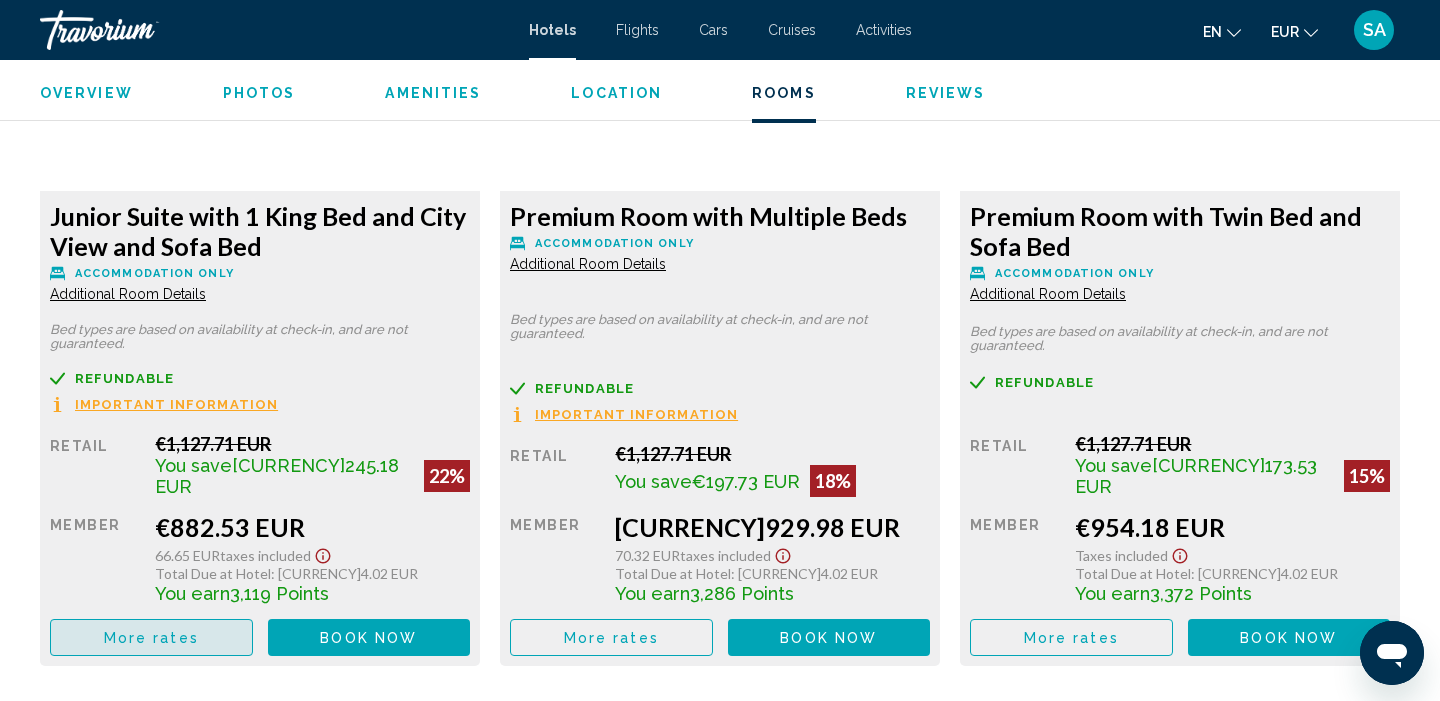 click on "More rates" at bounding box center [151, 638] 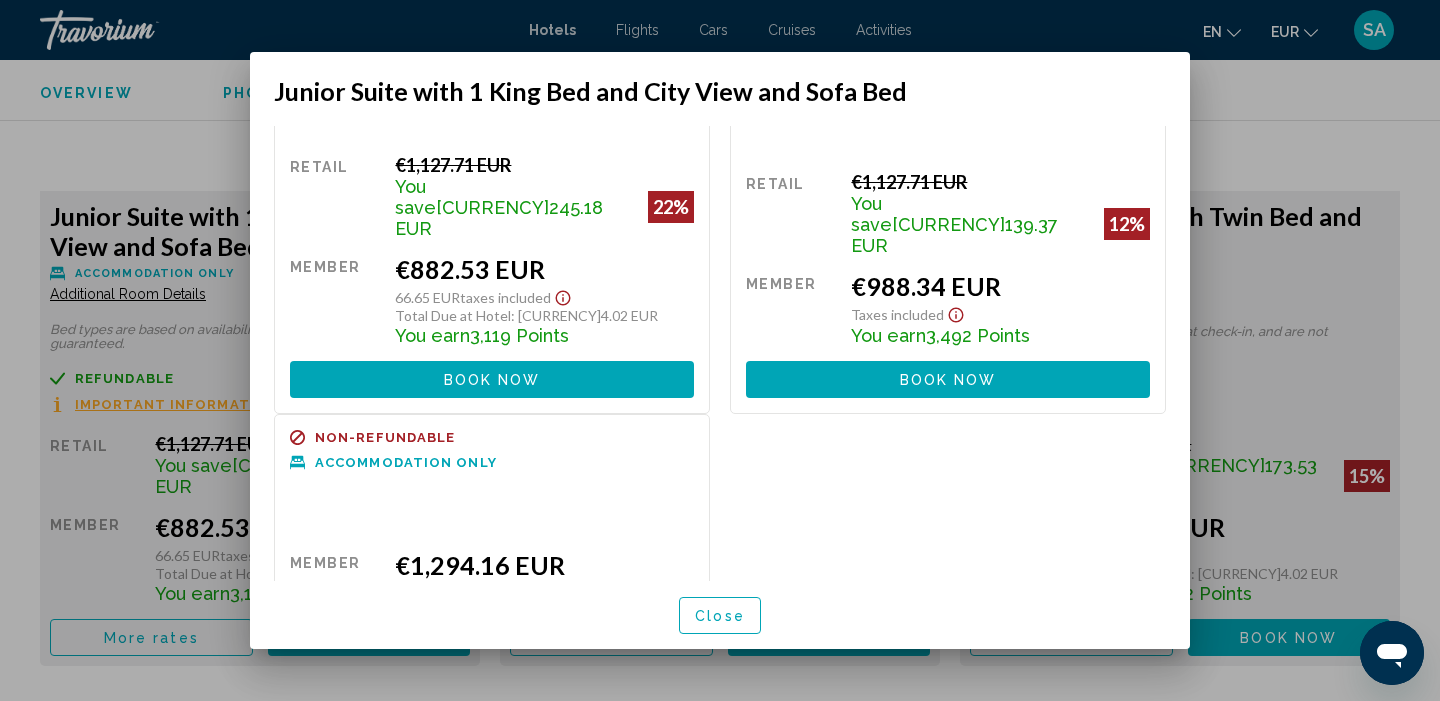 scroll, scrollTop: 0, scrollLeft: 0, axis: both 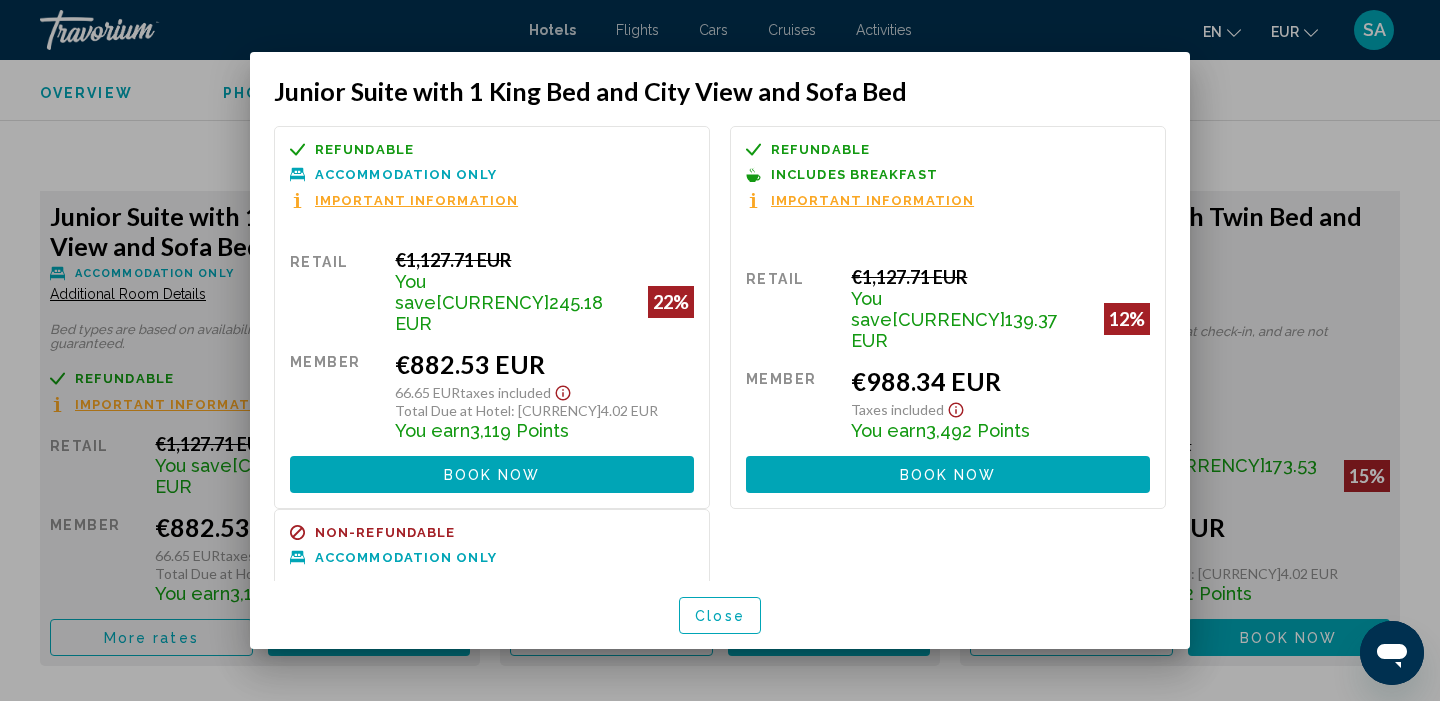 click at bounding box center (720, 350) 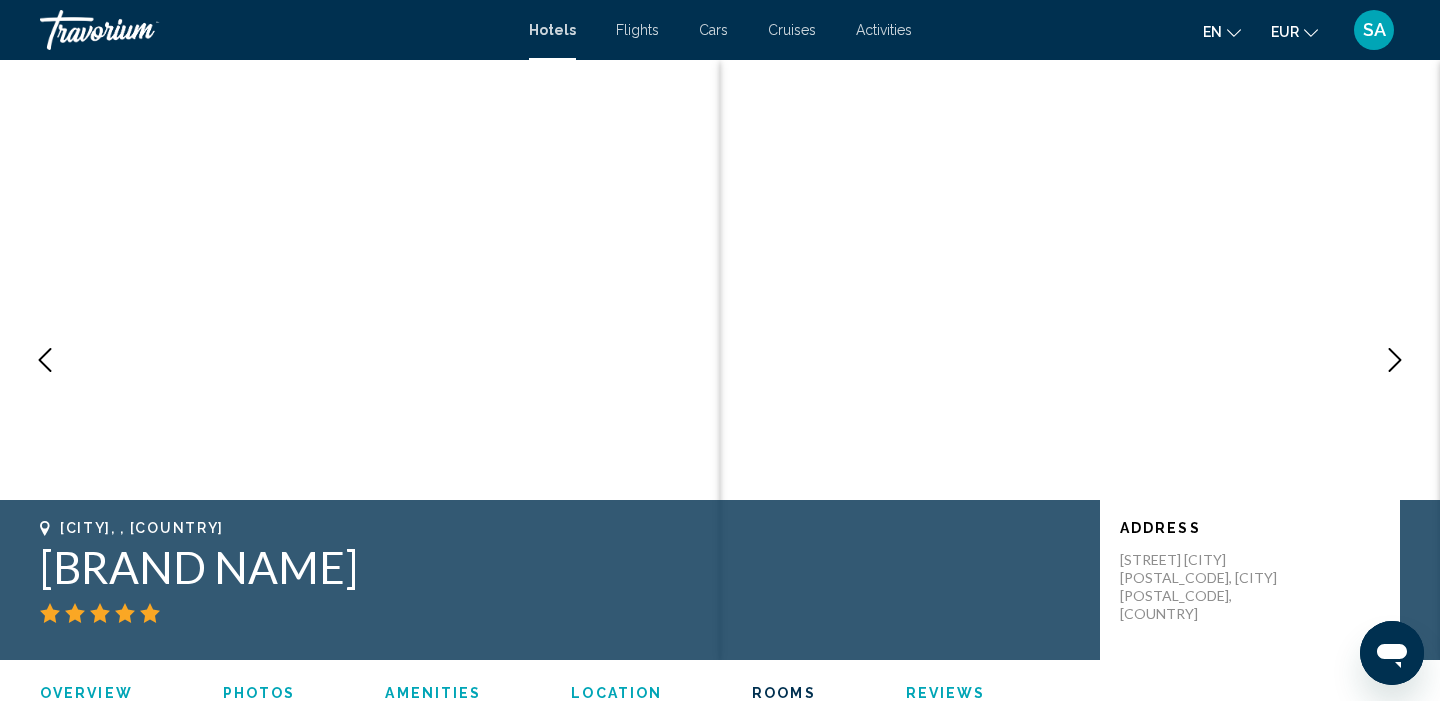 scroll, scrollTop: 2783, scrollLeft: 0, axis: vertical 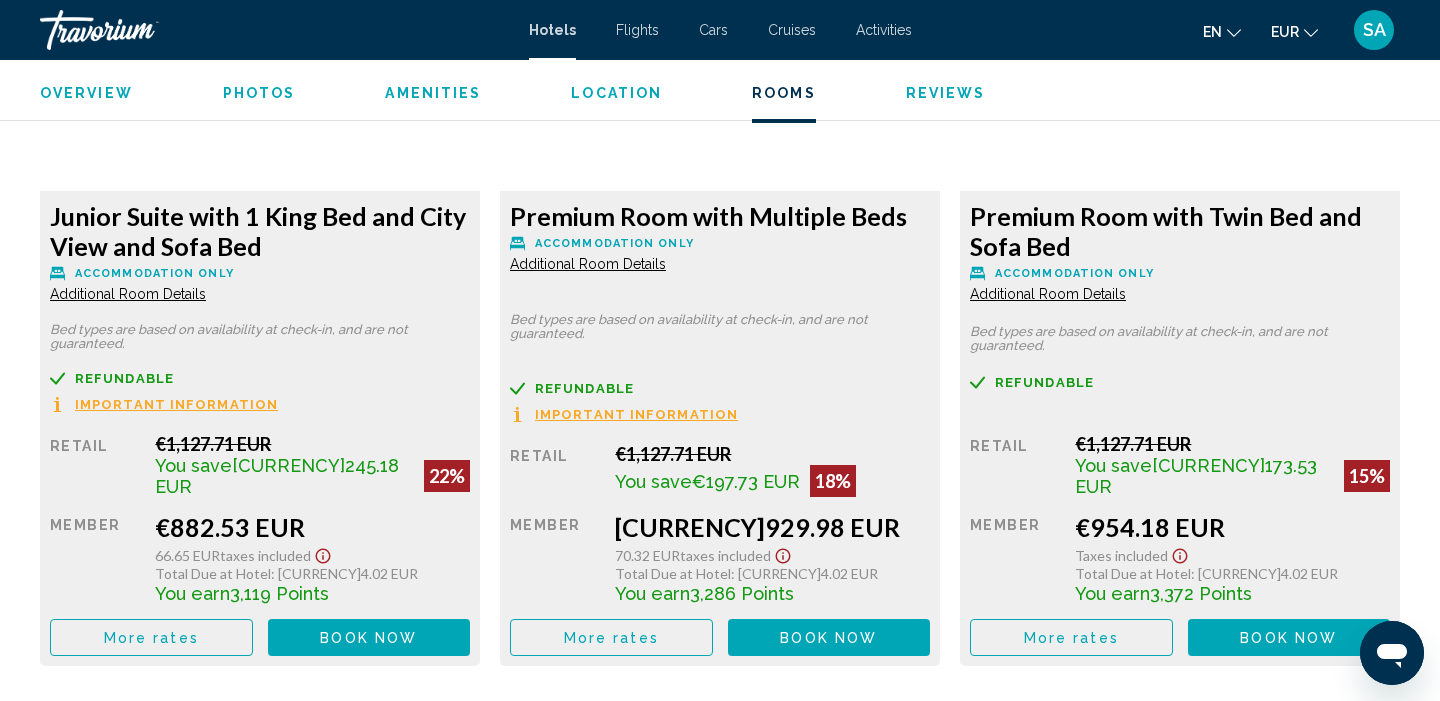 click on "SA" at bounding box center (1374, 30) 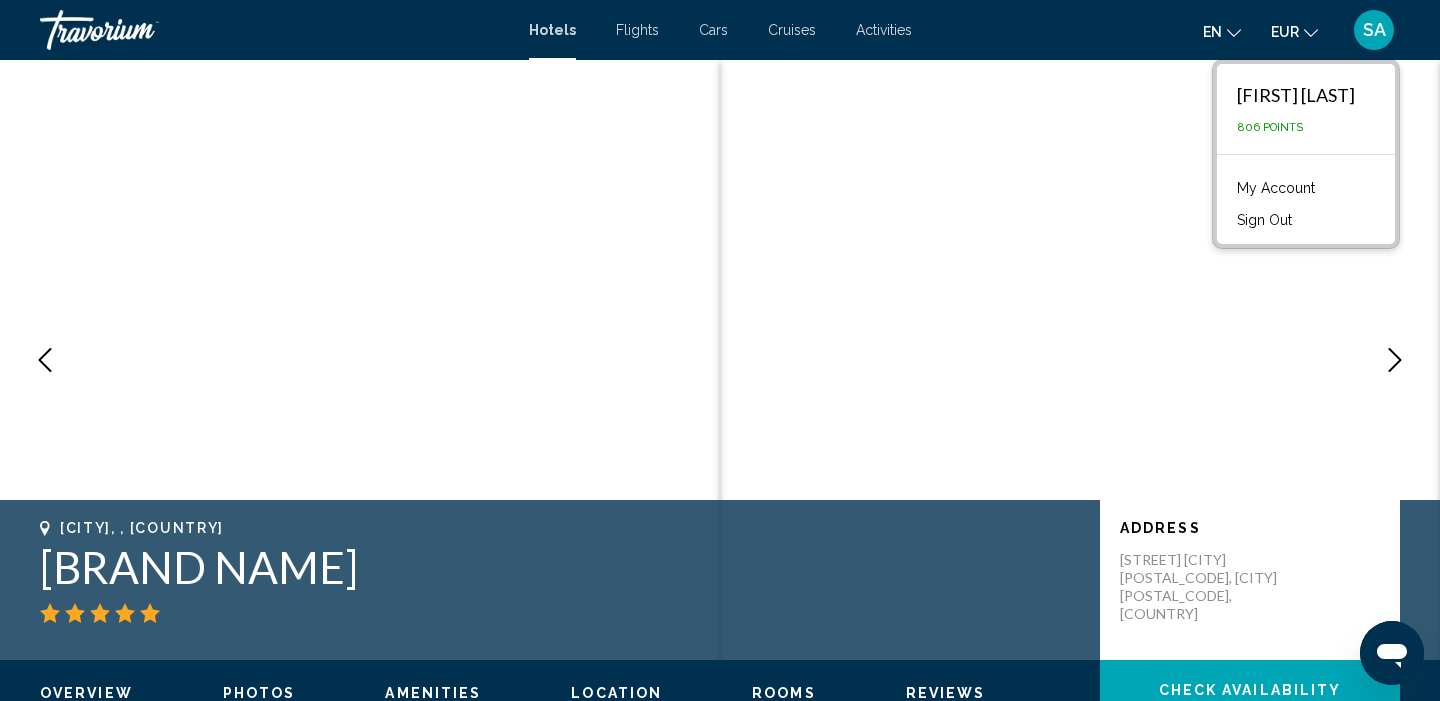scroll, scrollTop: 0, scrollLeft: 0, axis: both 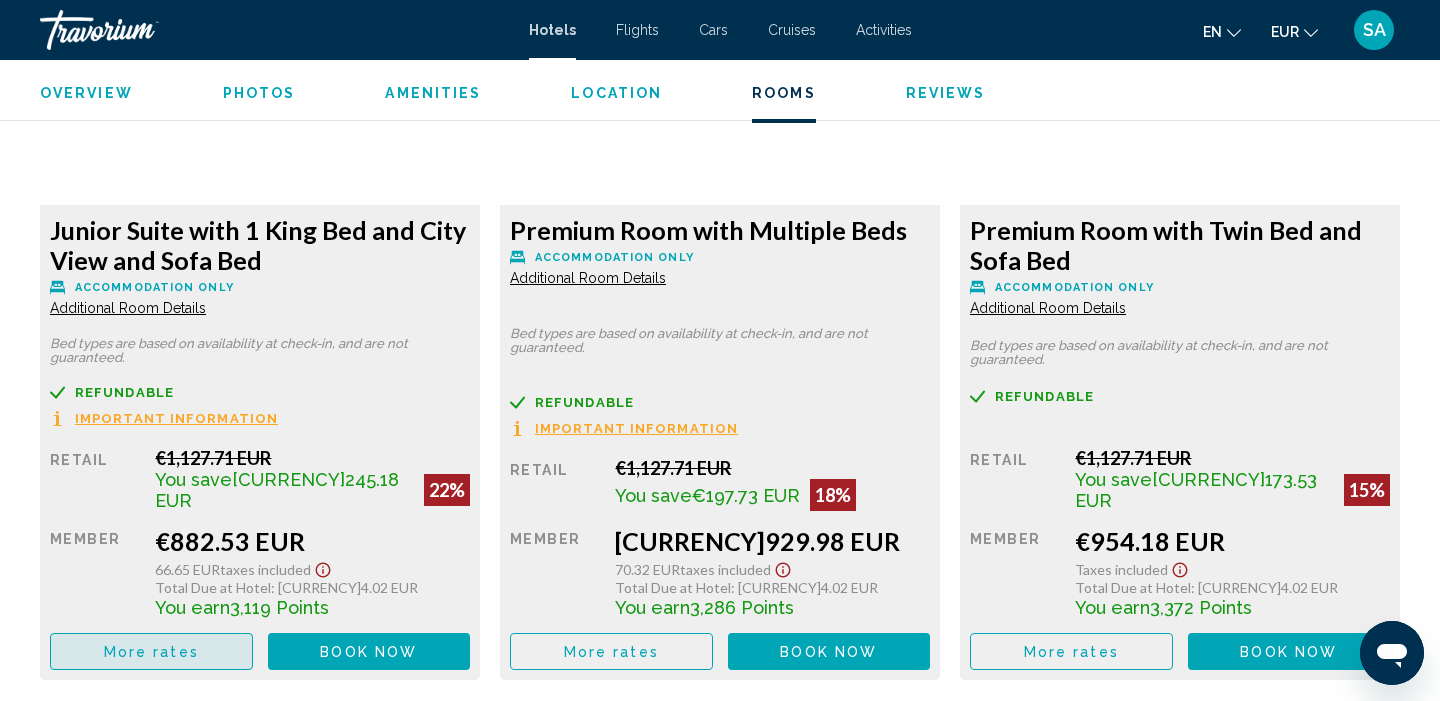 click on "More rates" at bounding box center [151, 652] 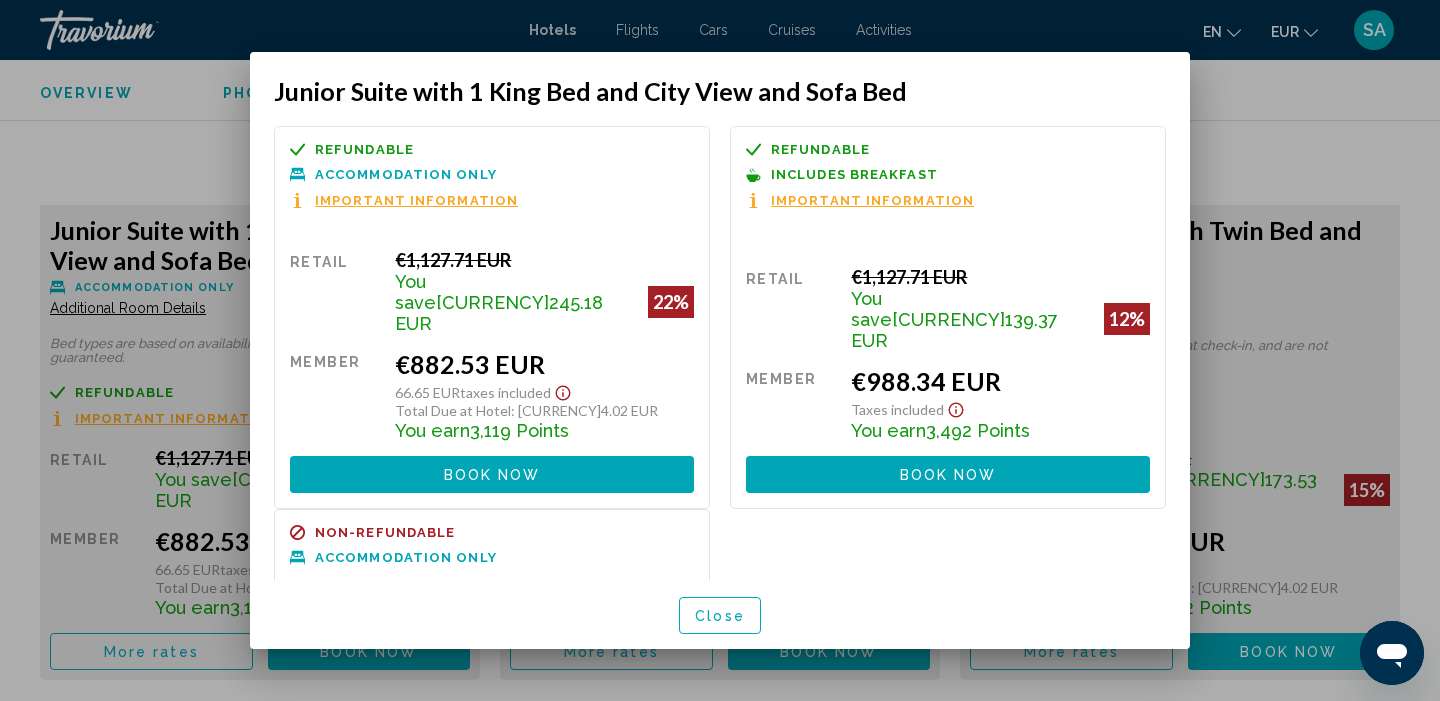 click on "Close" at bounding box center [720, 616] 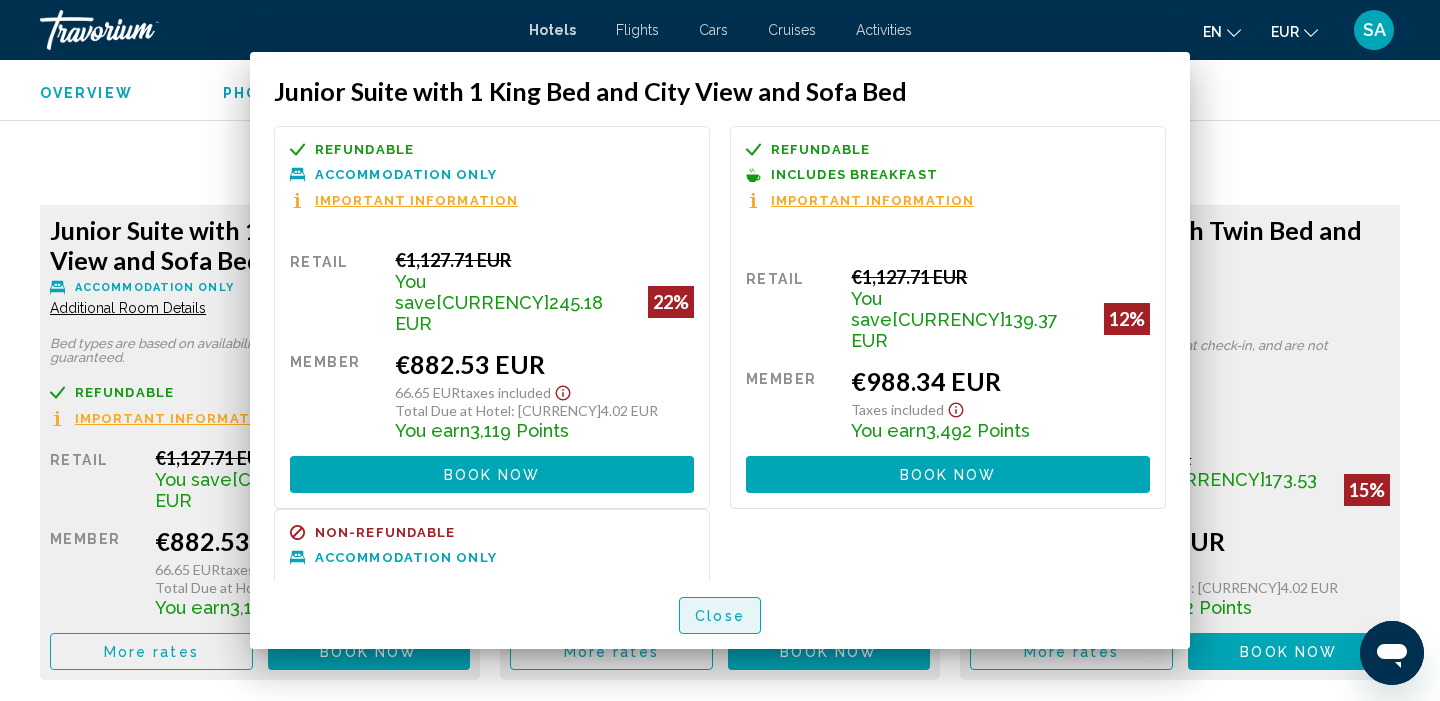 scroll, scrollTop: 2769, scrollLeft: 0, axis: vertical 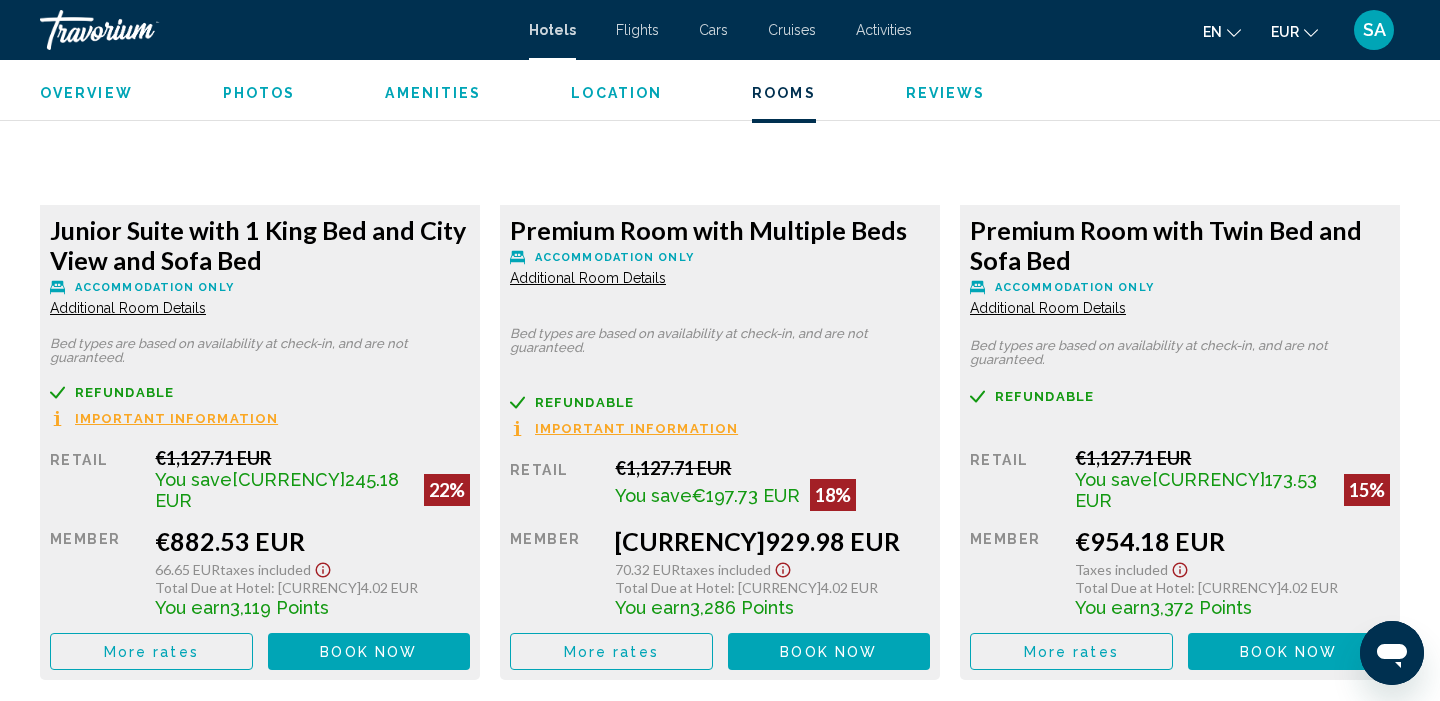 click on "More rates" at bounding box center (151, 651) 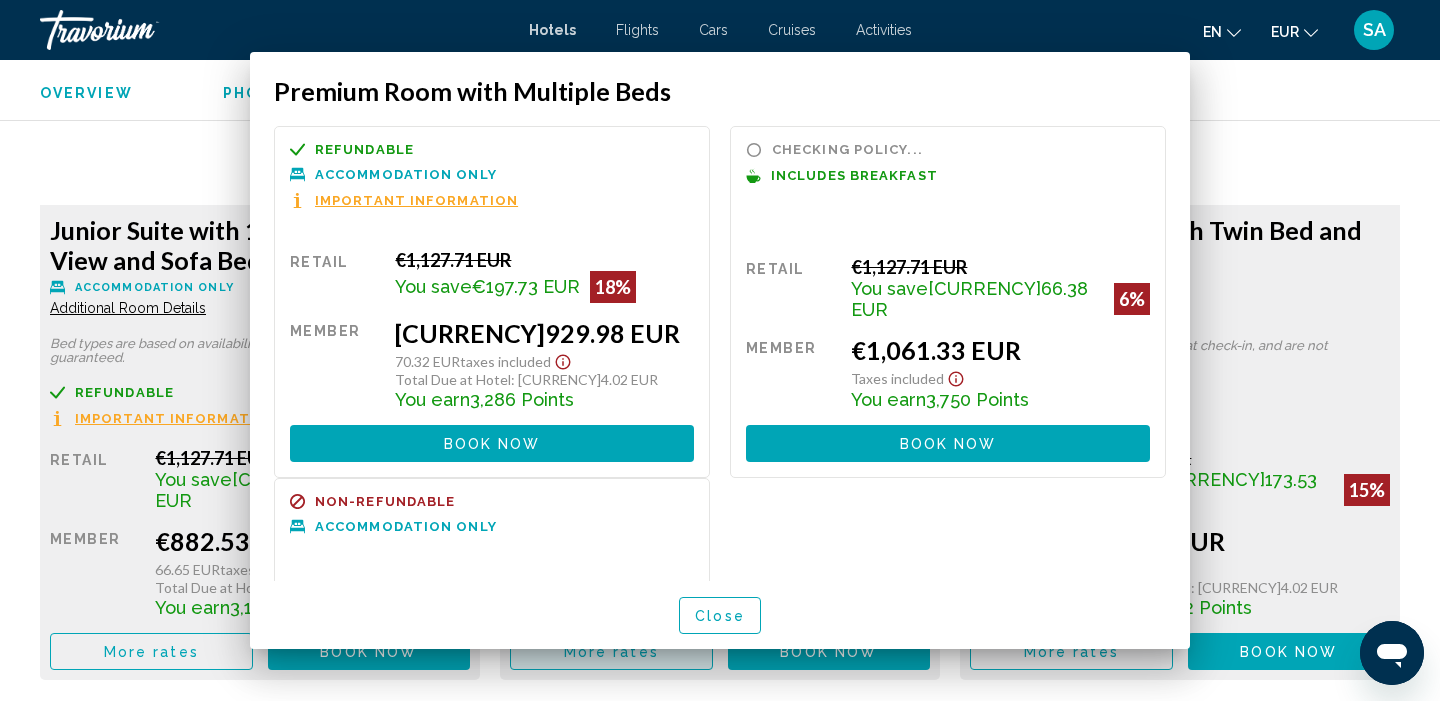 scroll, scrollTop: 0, scrollLeft: 0, axis: both 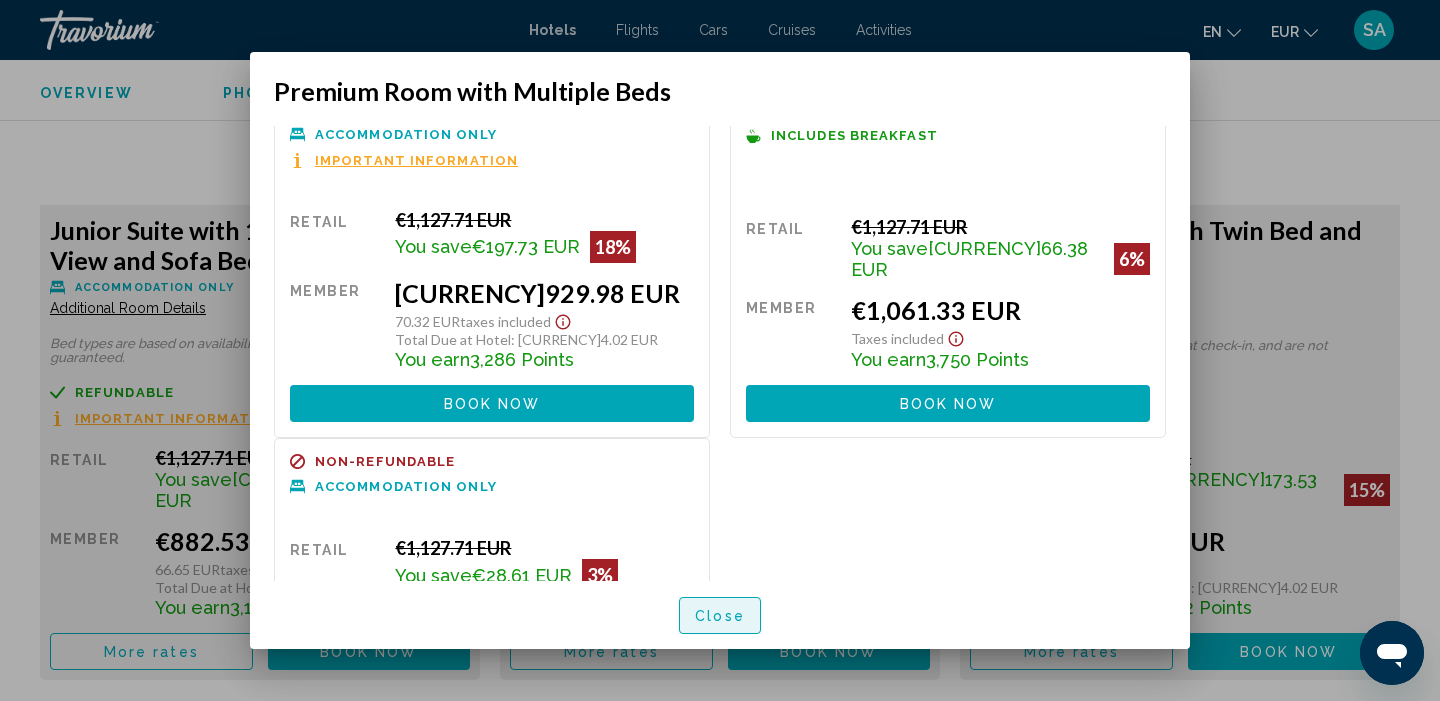 click on "Close" at bounding box center [720, 616] 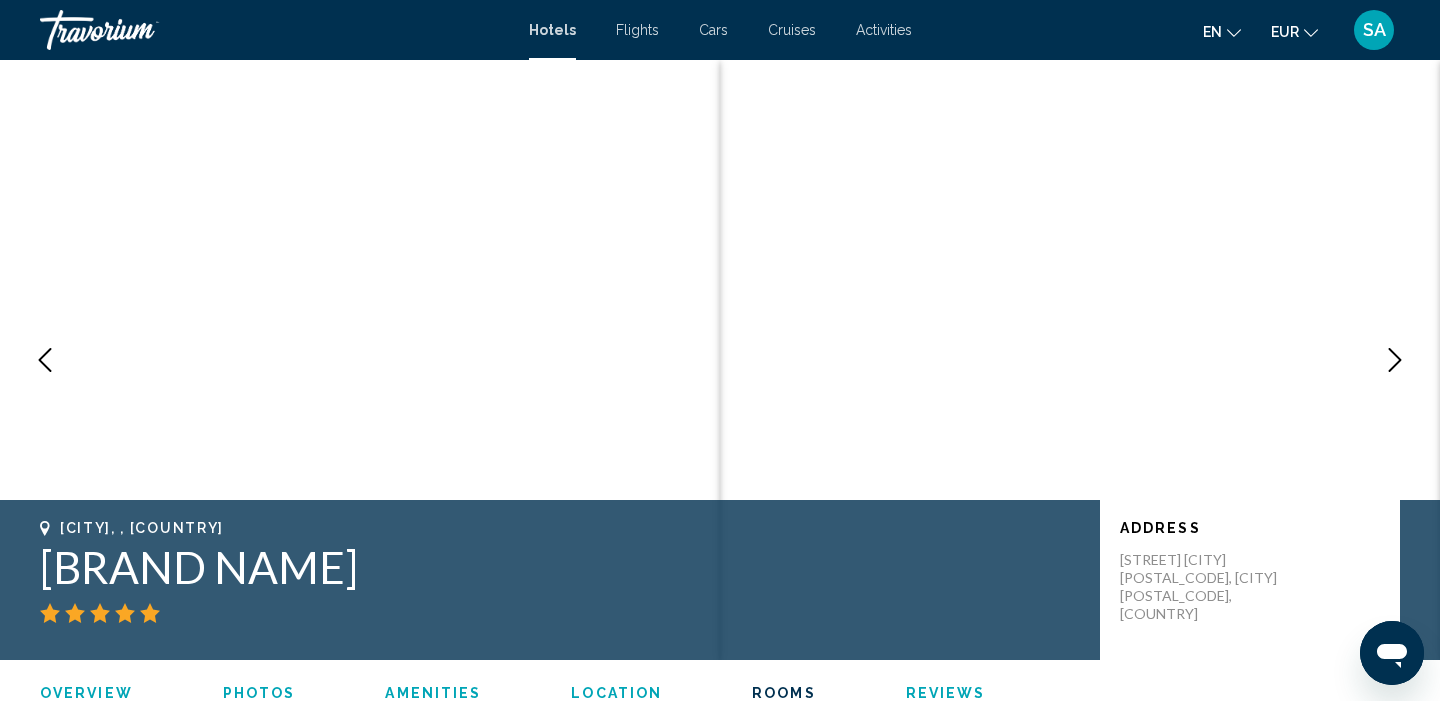 scroll, scrollTop: 2769, scrollLeft: 0, axis: vertical 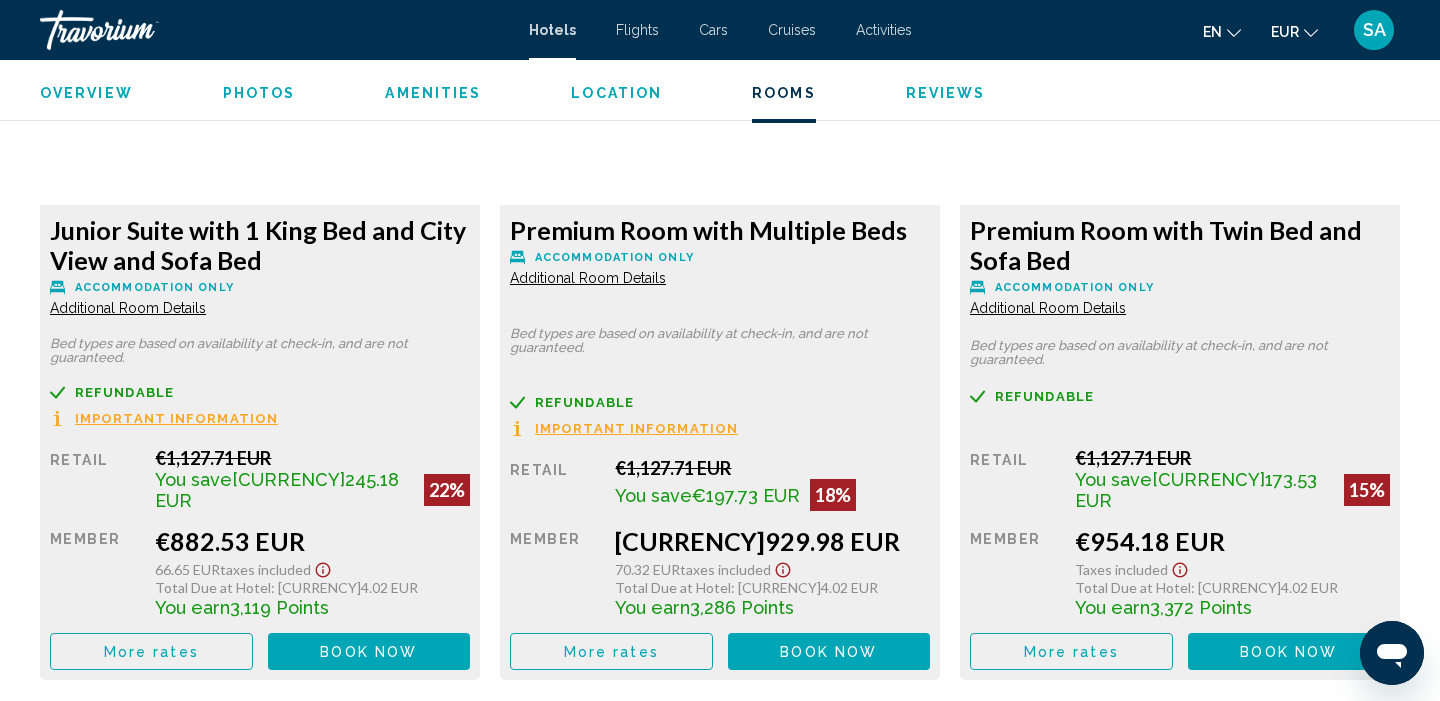click on "More rates" at bounding box center (151, 652) 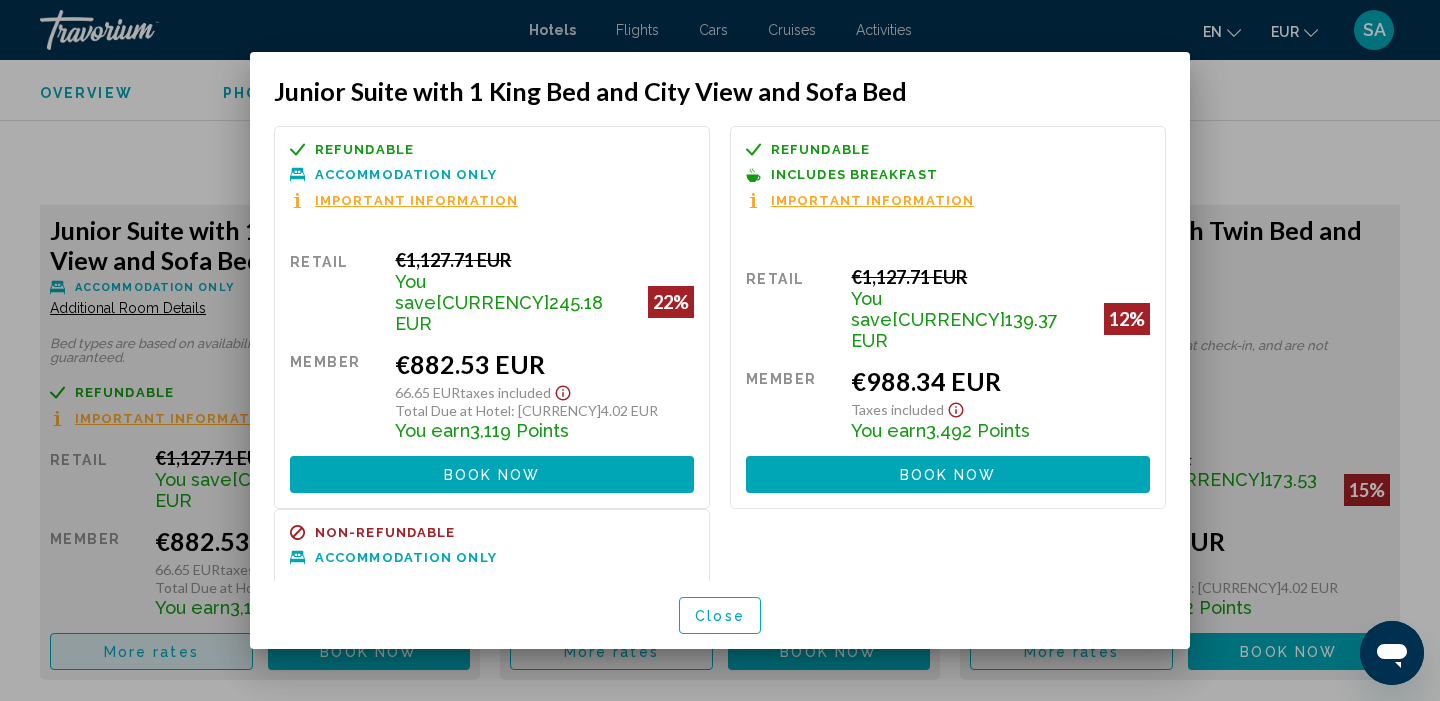 scroll, scrollTop: 0, scrollLeft: 0, axis: both 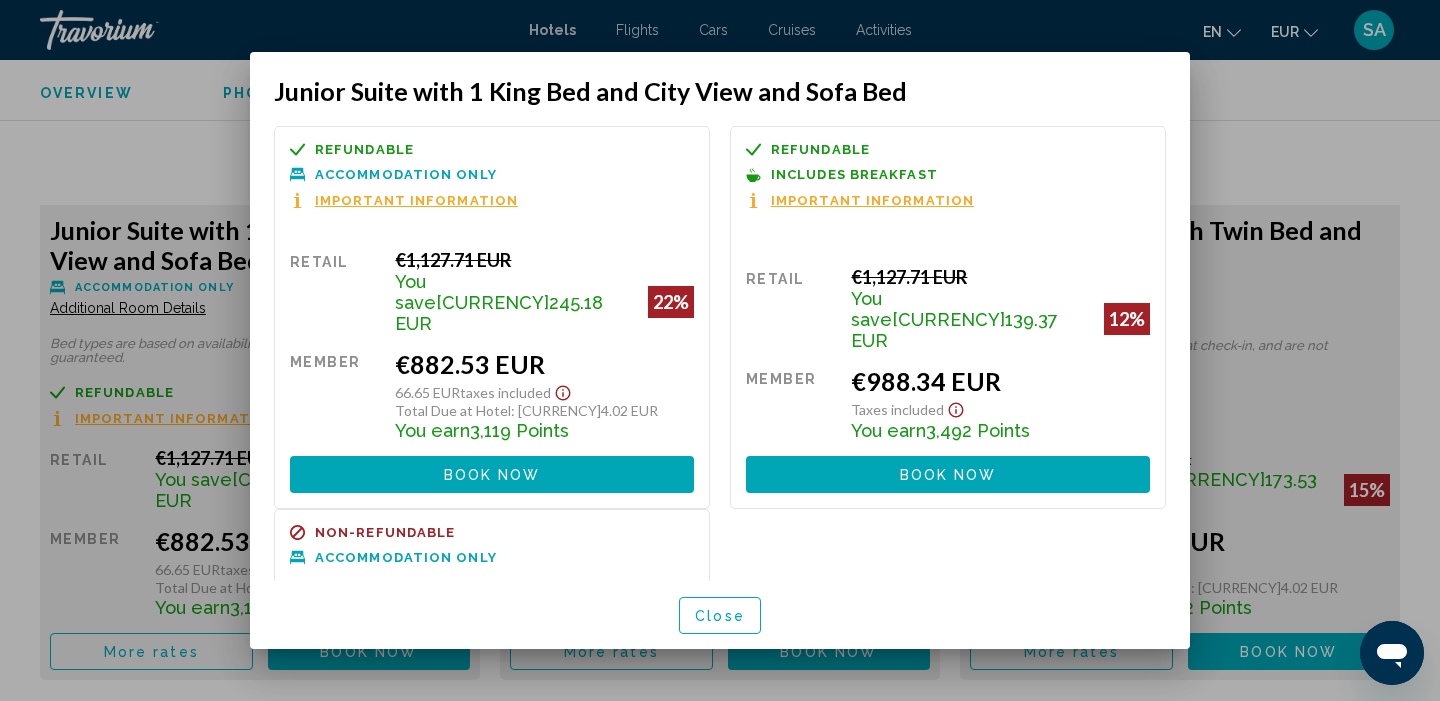 click at bounding box center (720, 350) 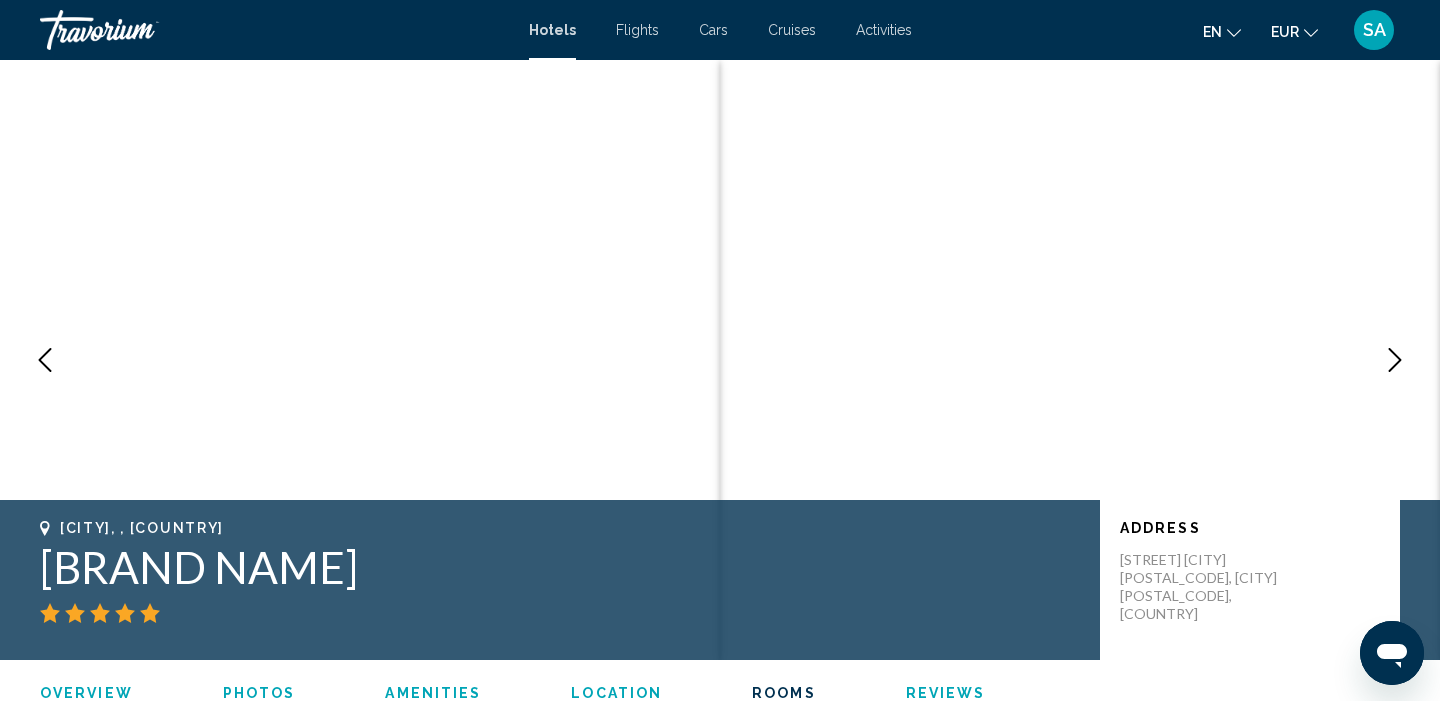scroll, scrollTop: 2769, scrollLeft: 0, axis: vertical 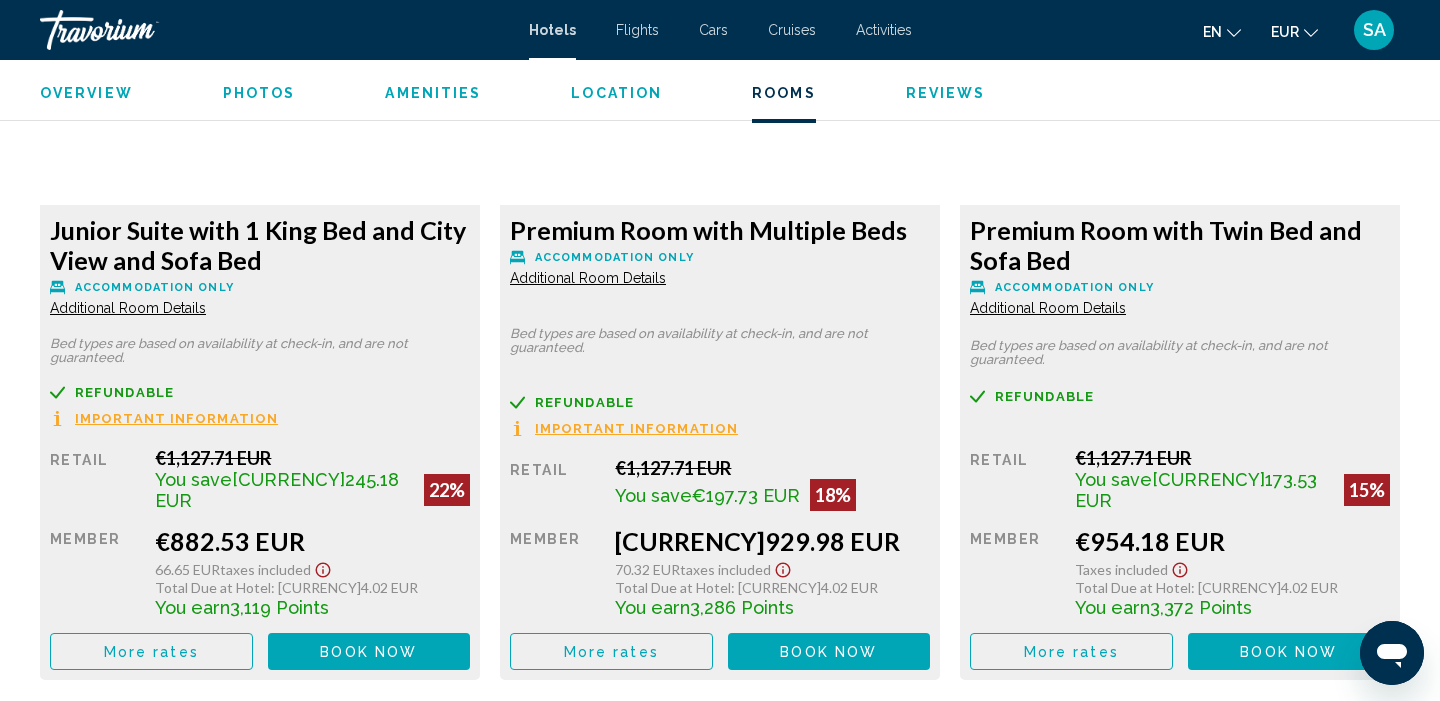 click on "SA" at bounding box center (1374, 30) 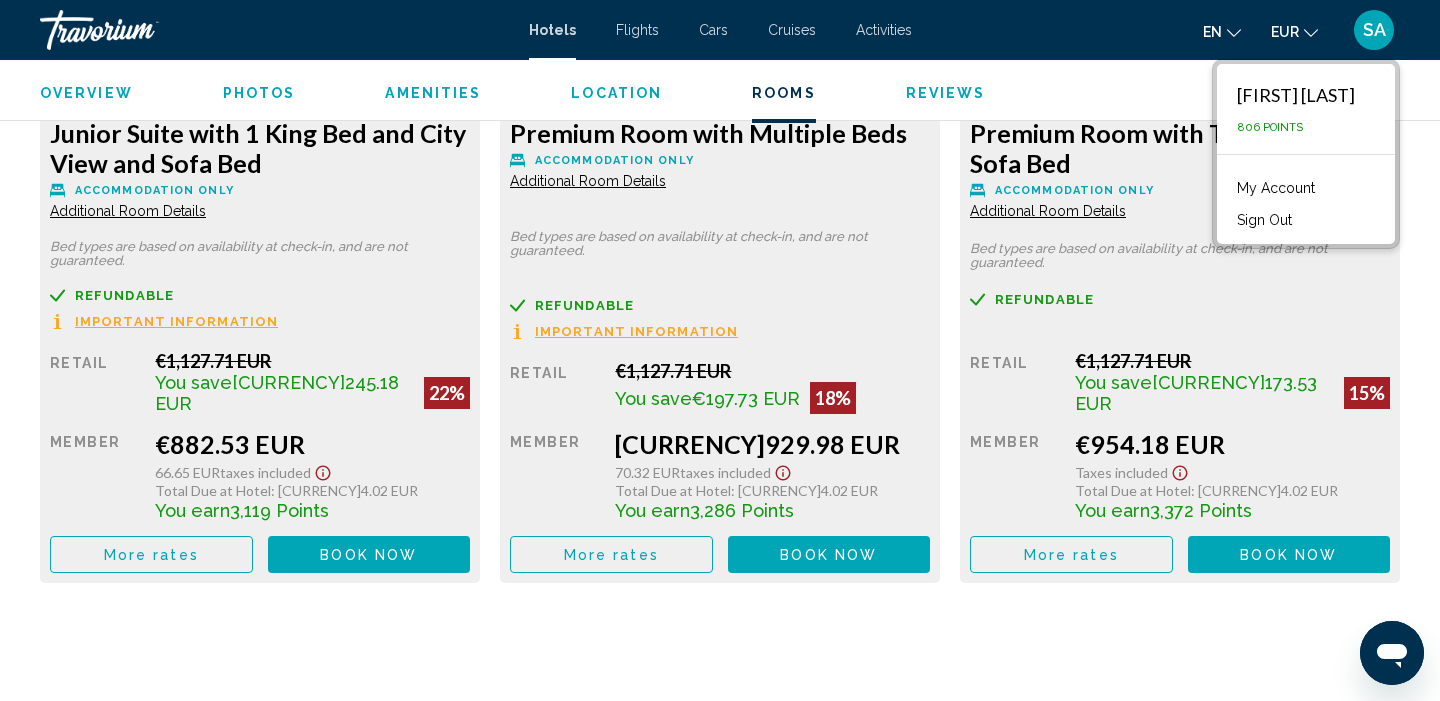 scroll, scrollTop: 2888, scrollLeft: 0, axis: vertical 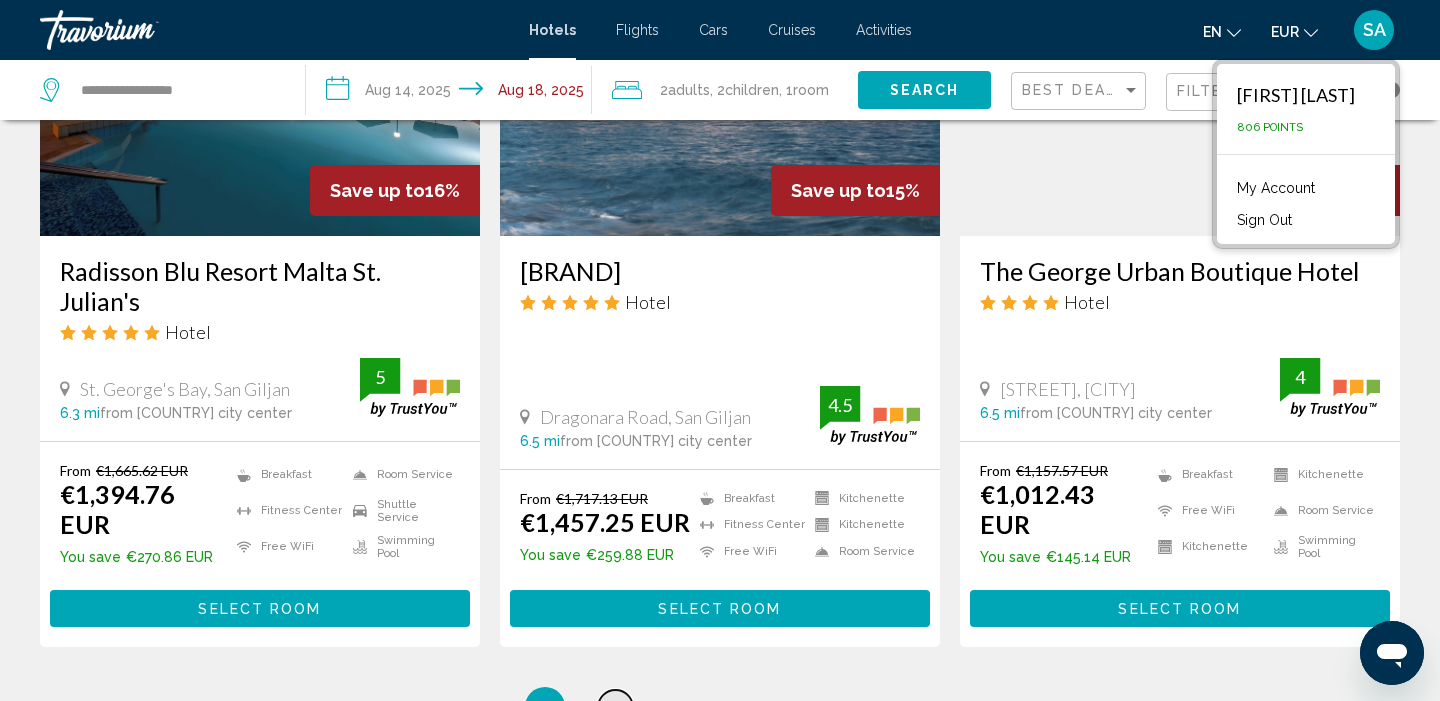 click on "2" at bounding box center [615, 707] 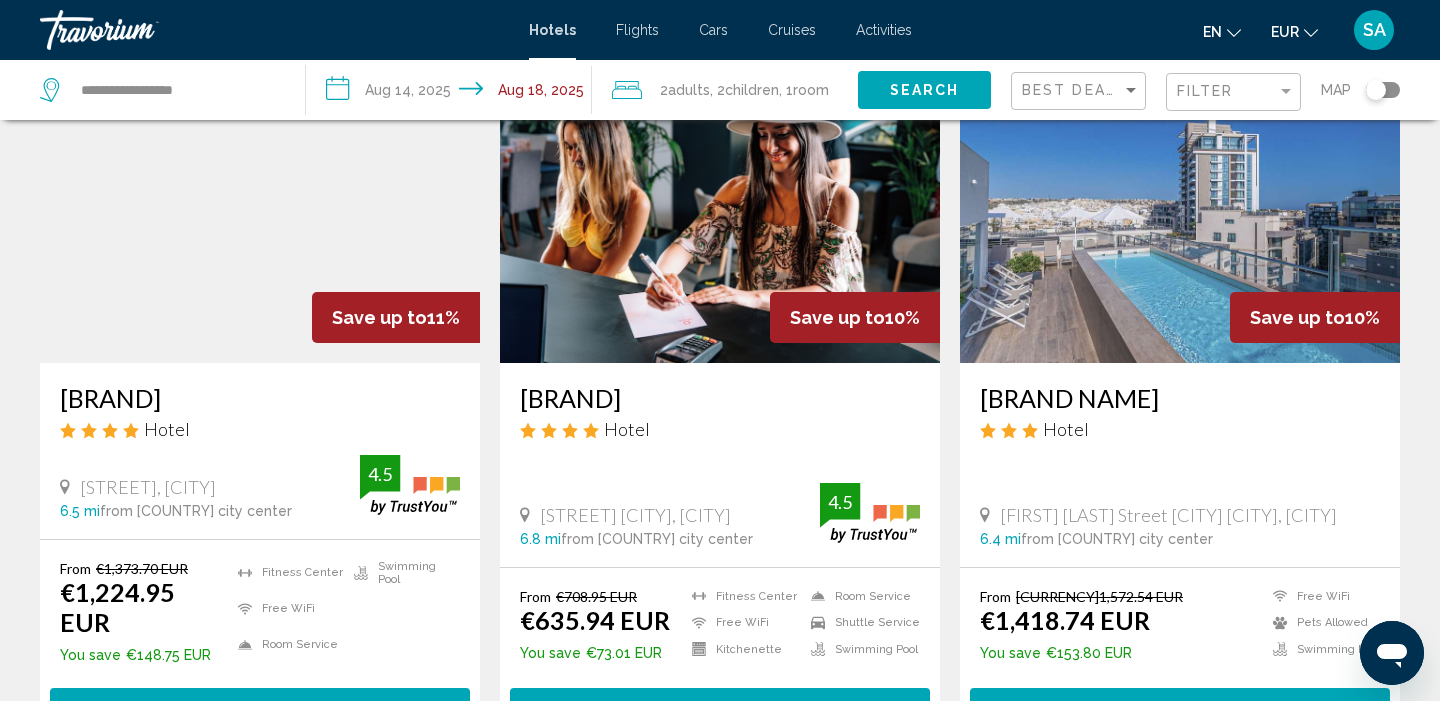 scroll, scrollTop: 864, scrollLeft: 0, axis: vertical 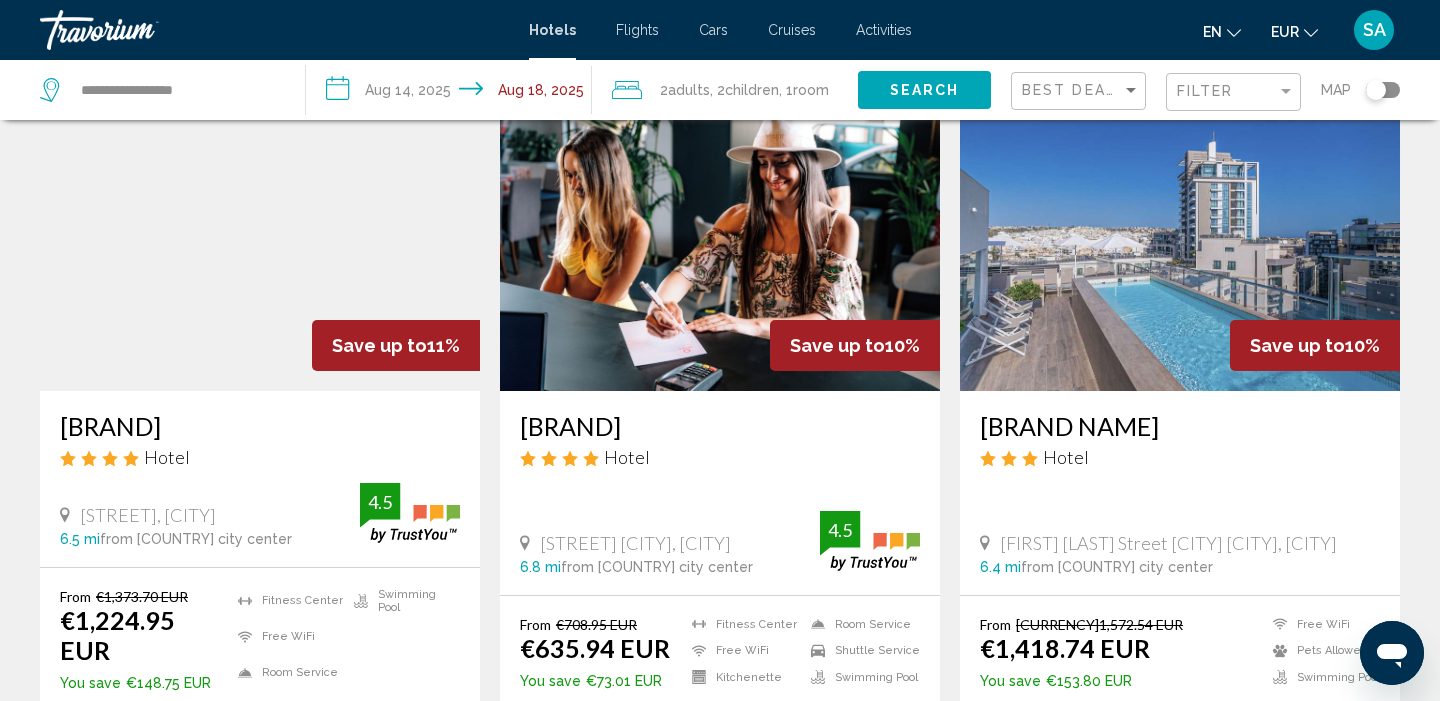 click at bounding box center [720, 231] 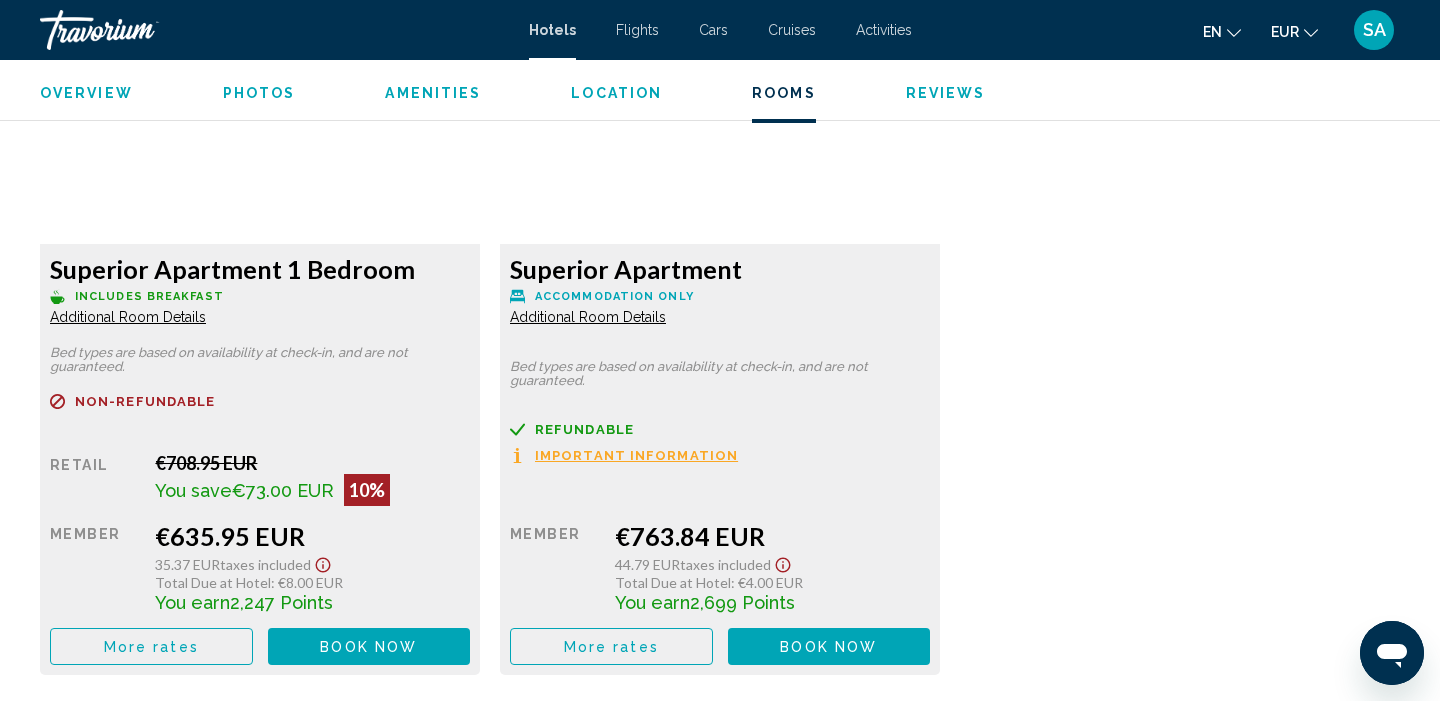 scroll, scrollTop: 2832, scrollLeft: 0, axis: vertical 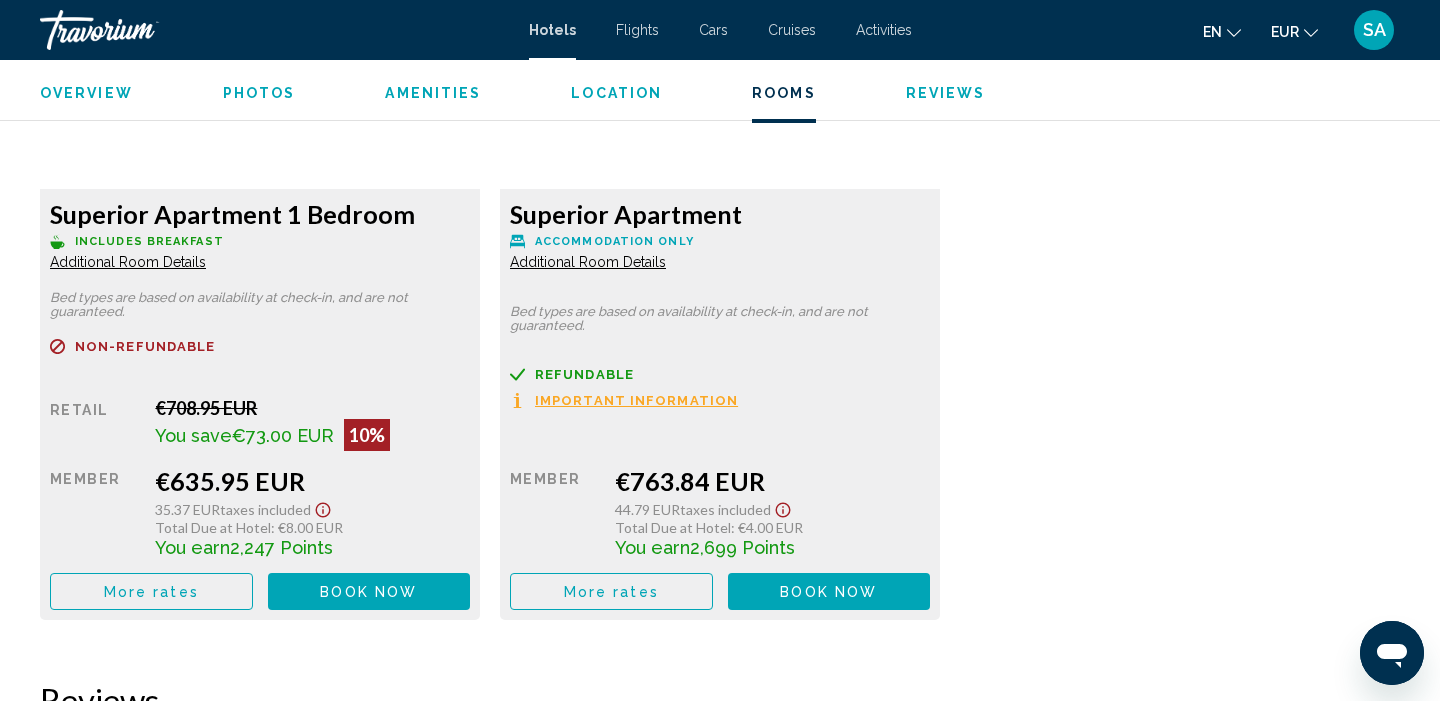 click on "More rates" at bounding box center (151, 591) 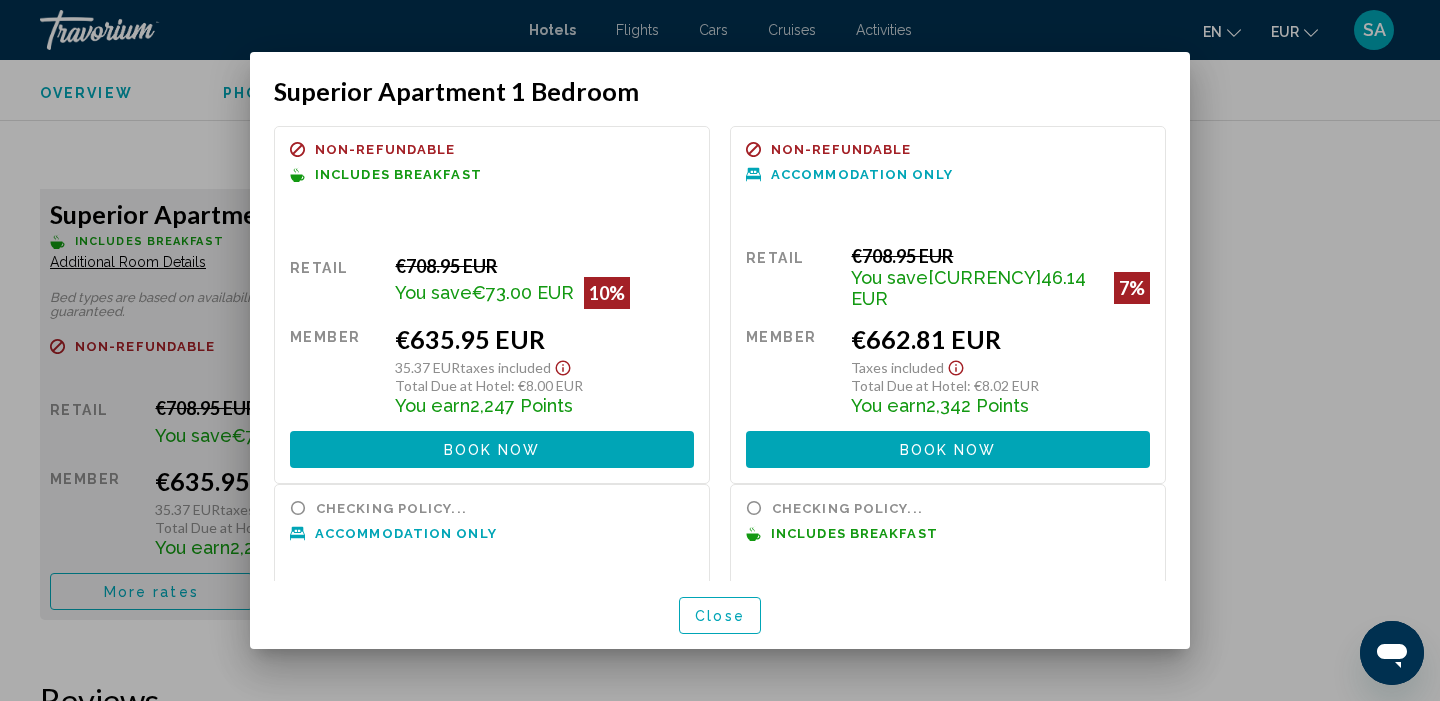 scroll, scrollTop: 0, scrollLeft: 0, axis: both 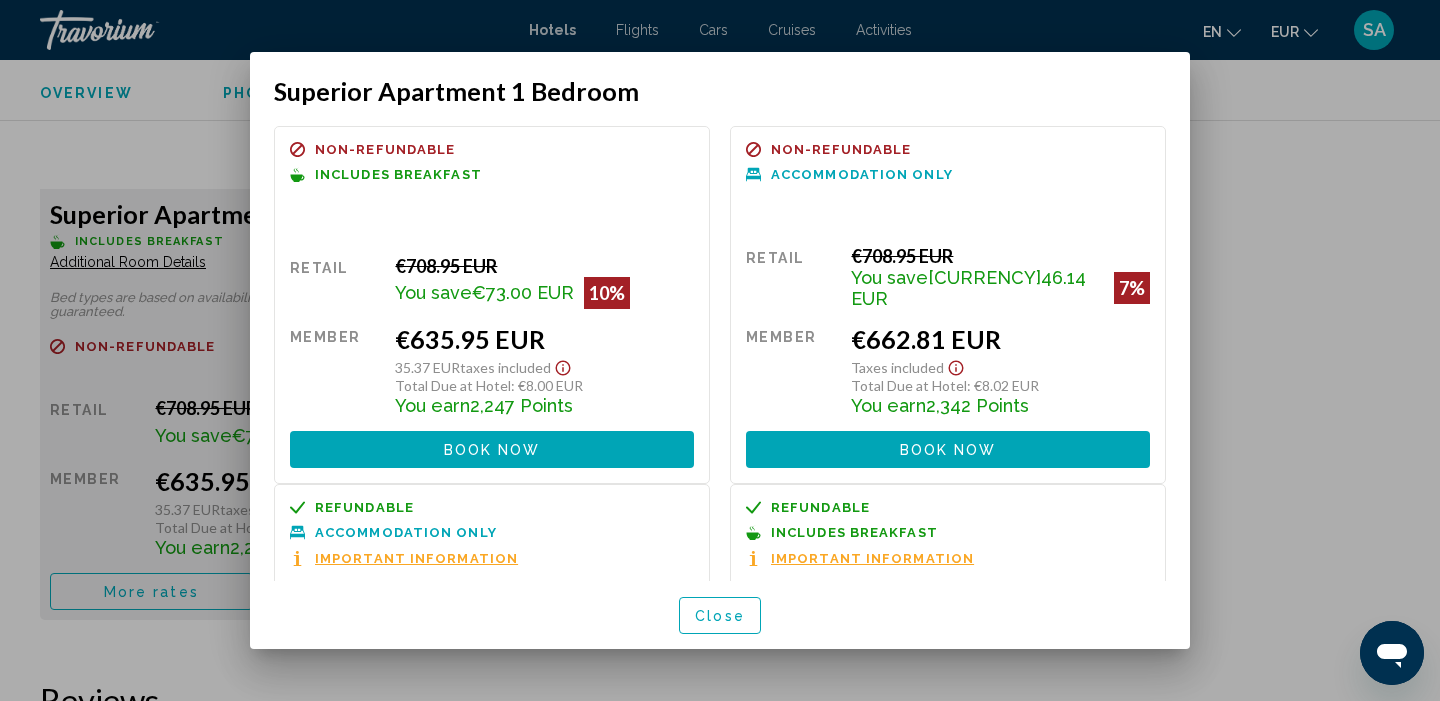 click on "Close" at bounding box center (720, 616) 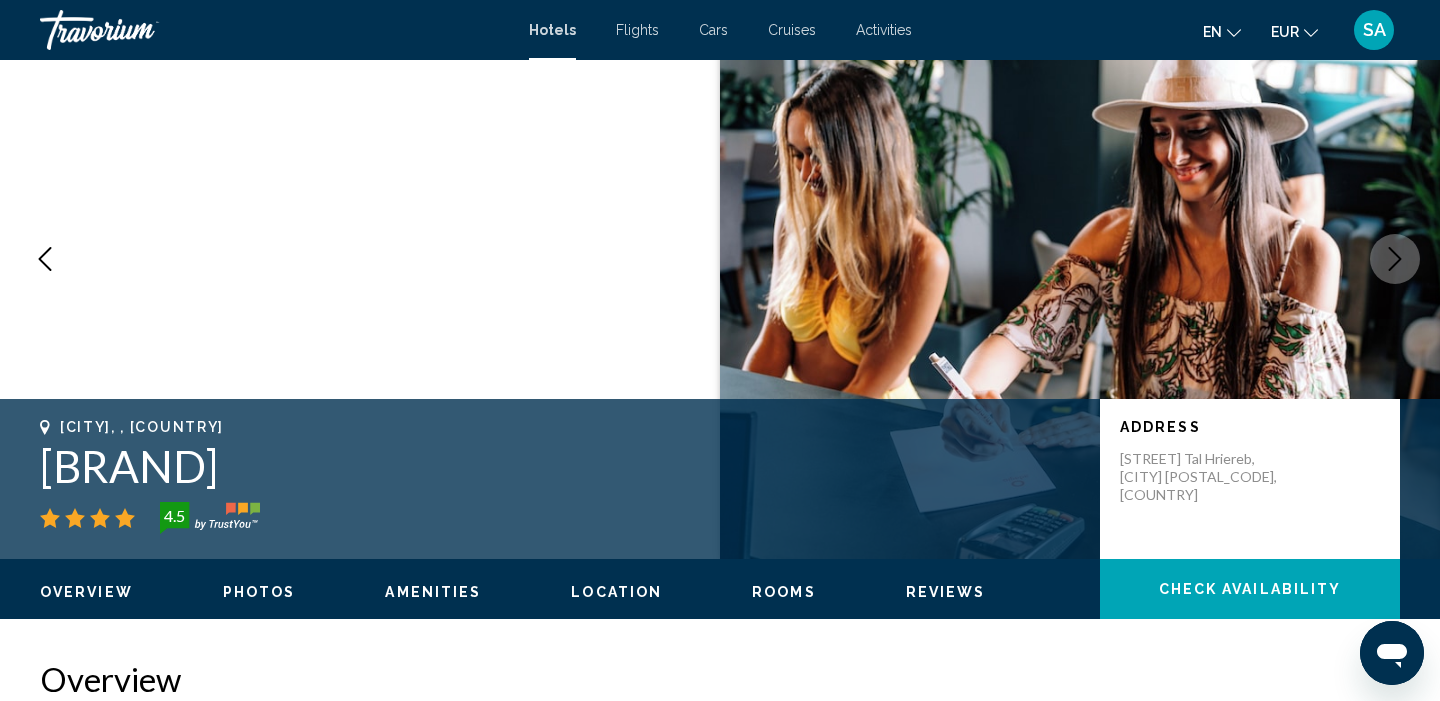 scroll, scrollTop: 105, scrollLeft: 0, axis: vertical 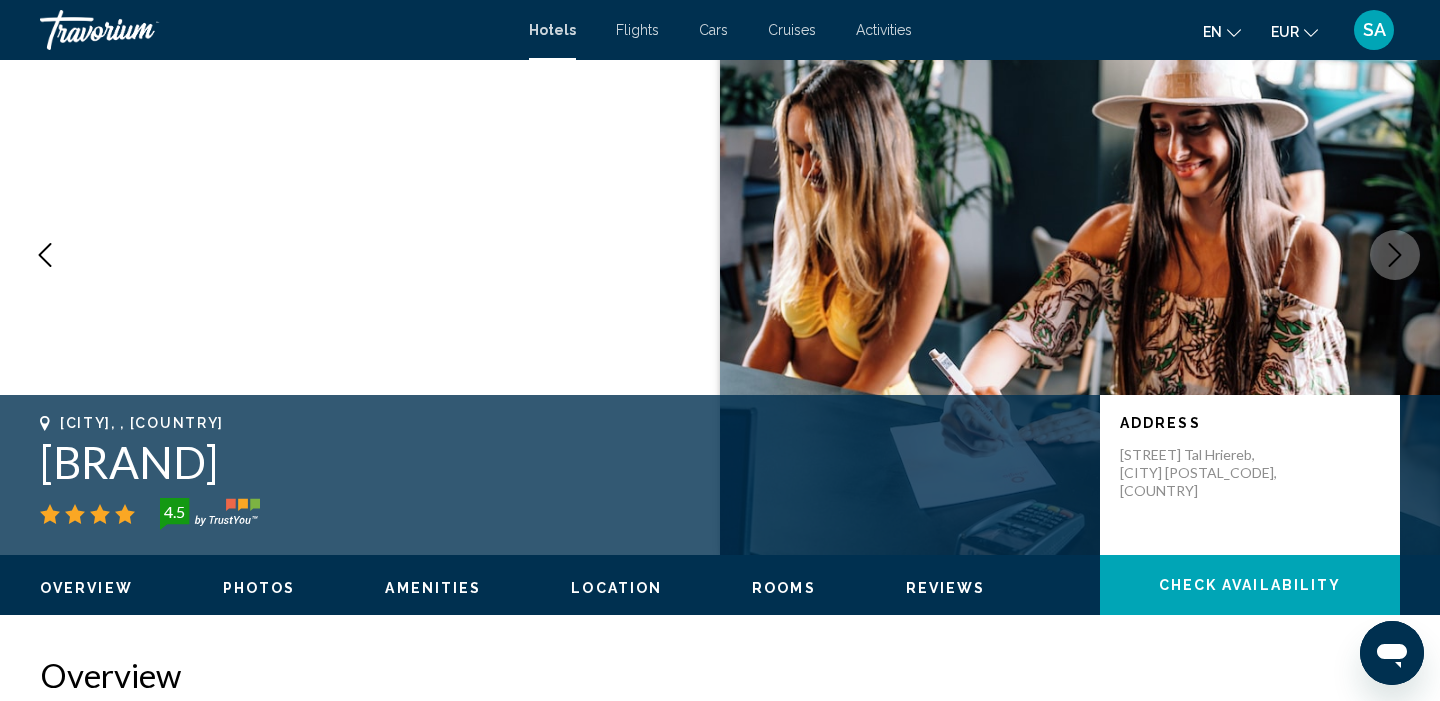 click on "[BRAND]" at bounding box center [560, 462] 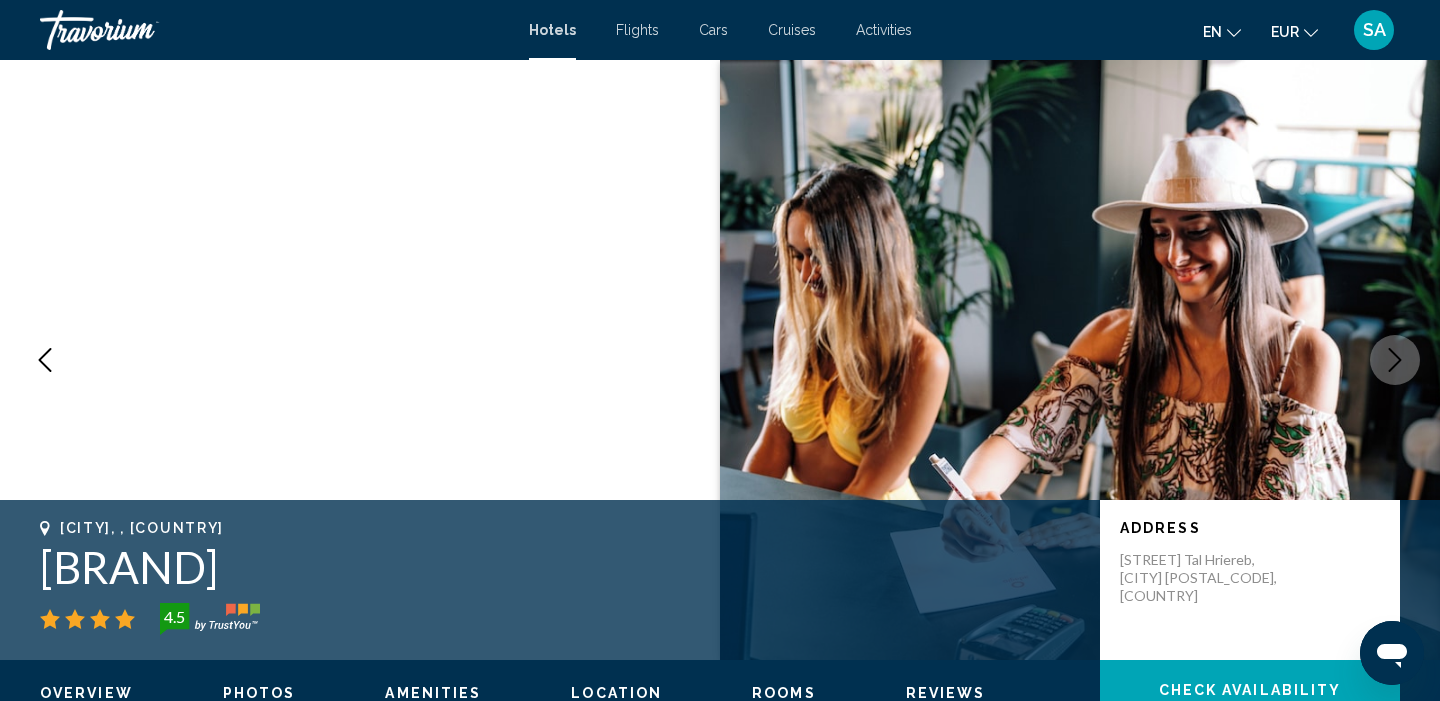scroll, scrollTop: 0, scrollLeft: 0, axis: both 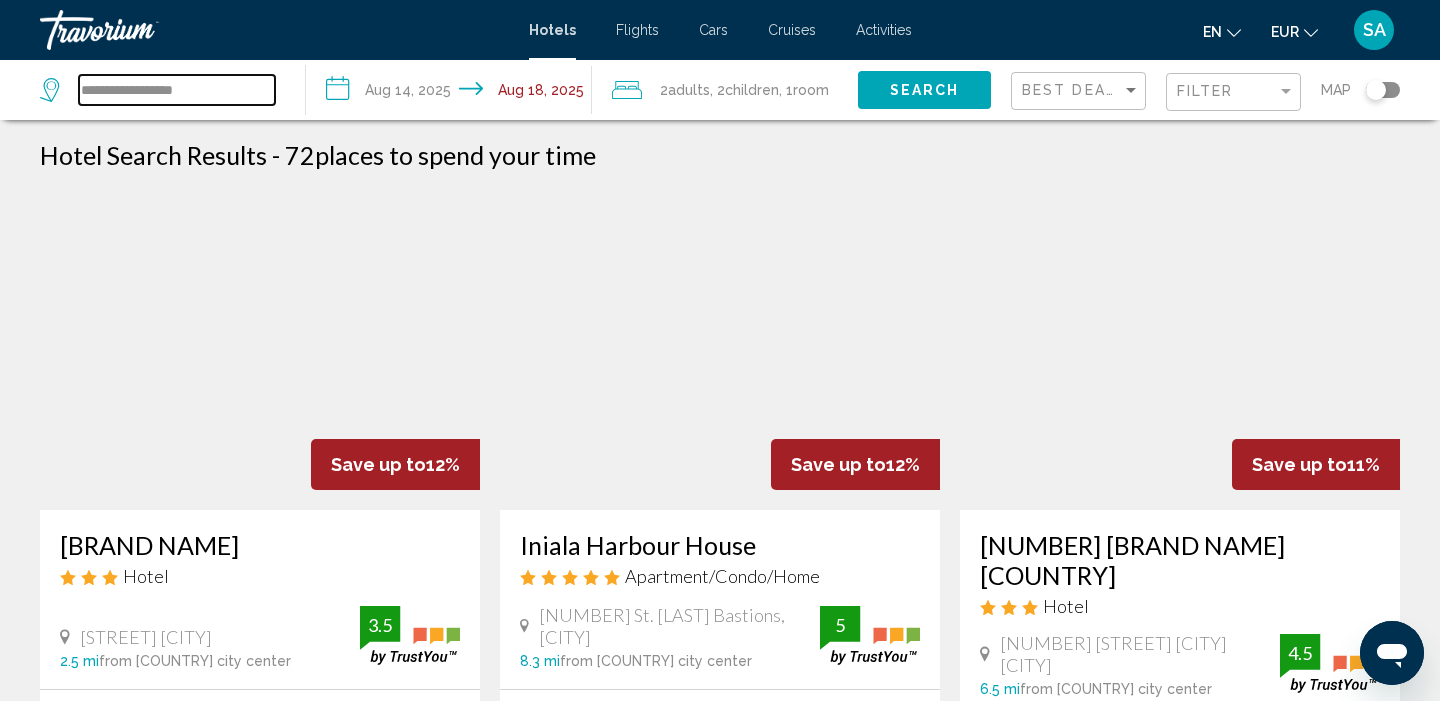 click on "**********" at bounding box center [177, 90] 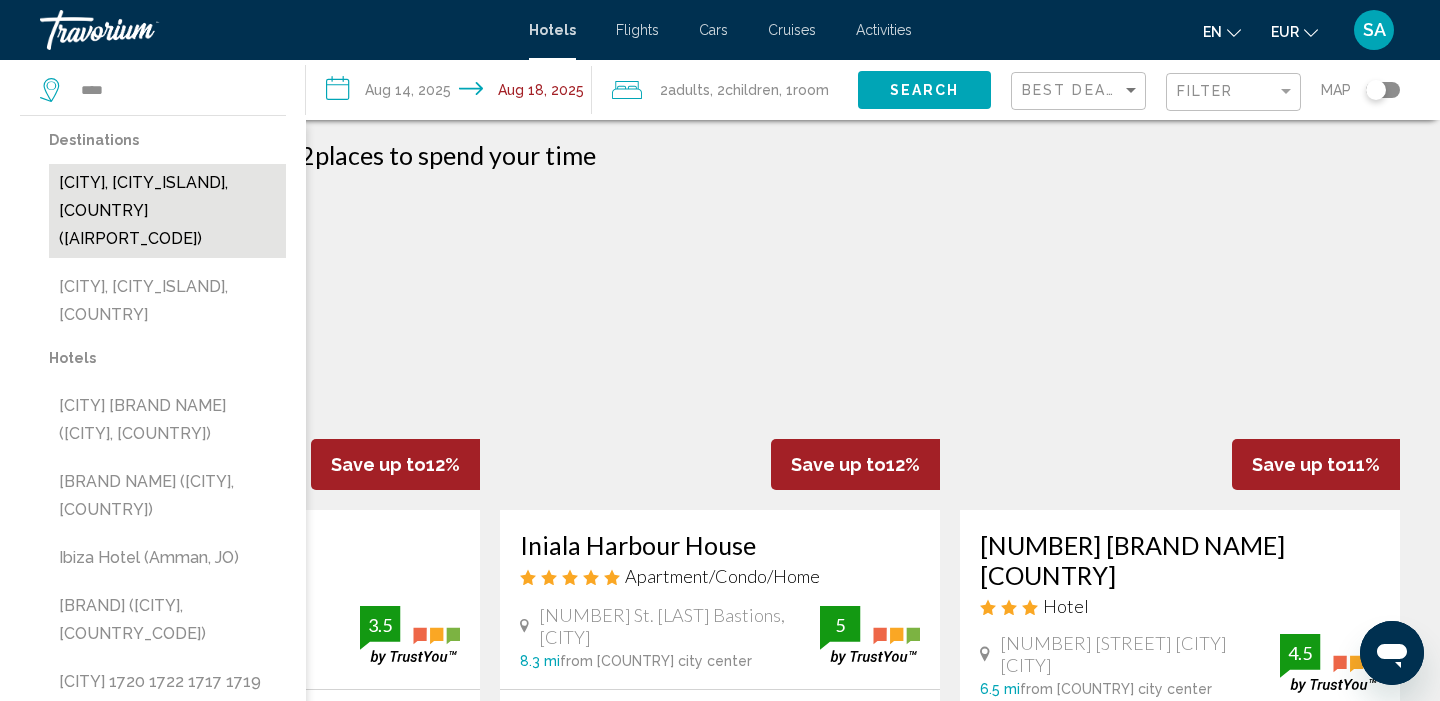 click on "[CITY], [CITY_ISLAND], [COUNTRY] ([AIRPORT_CODE])" at bounding box center [167, 211] 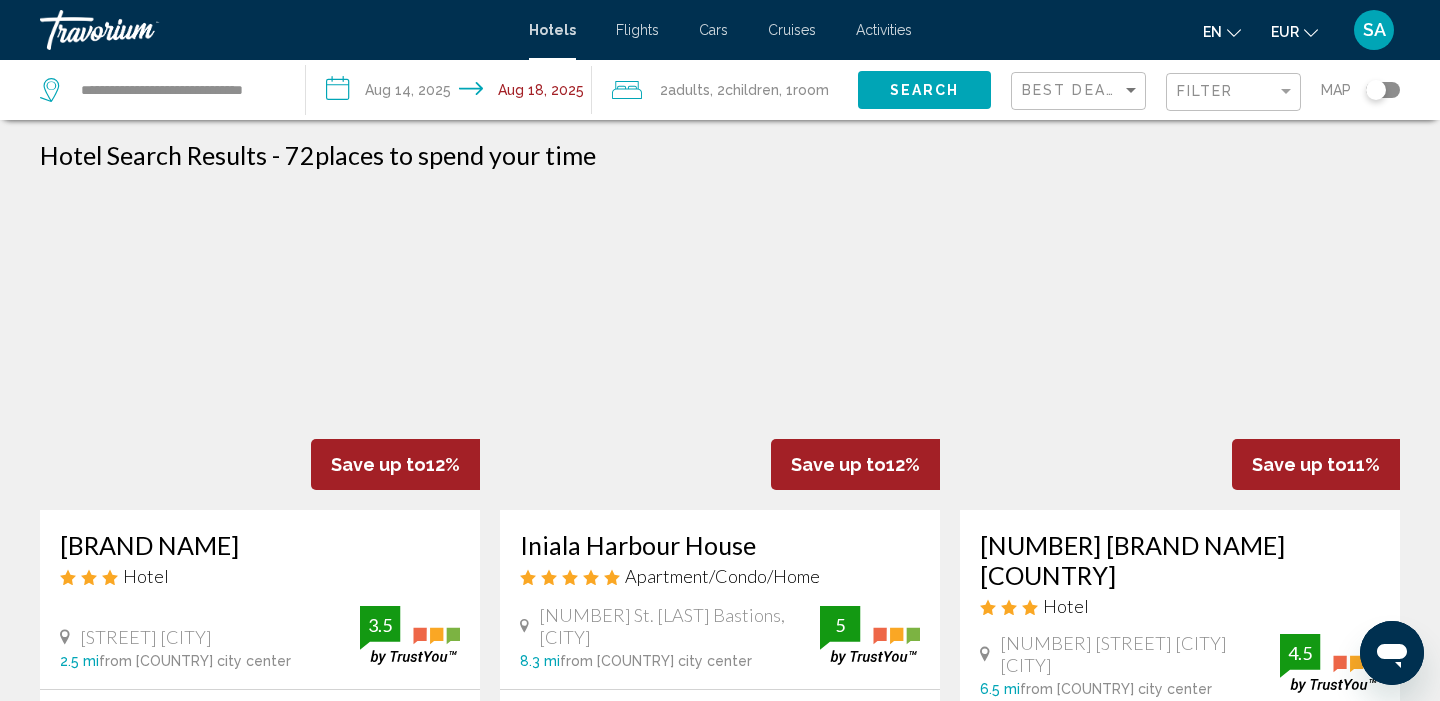 click on "Search" at bounding box center [925, 91] 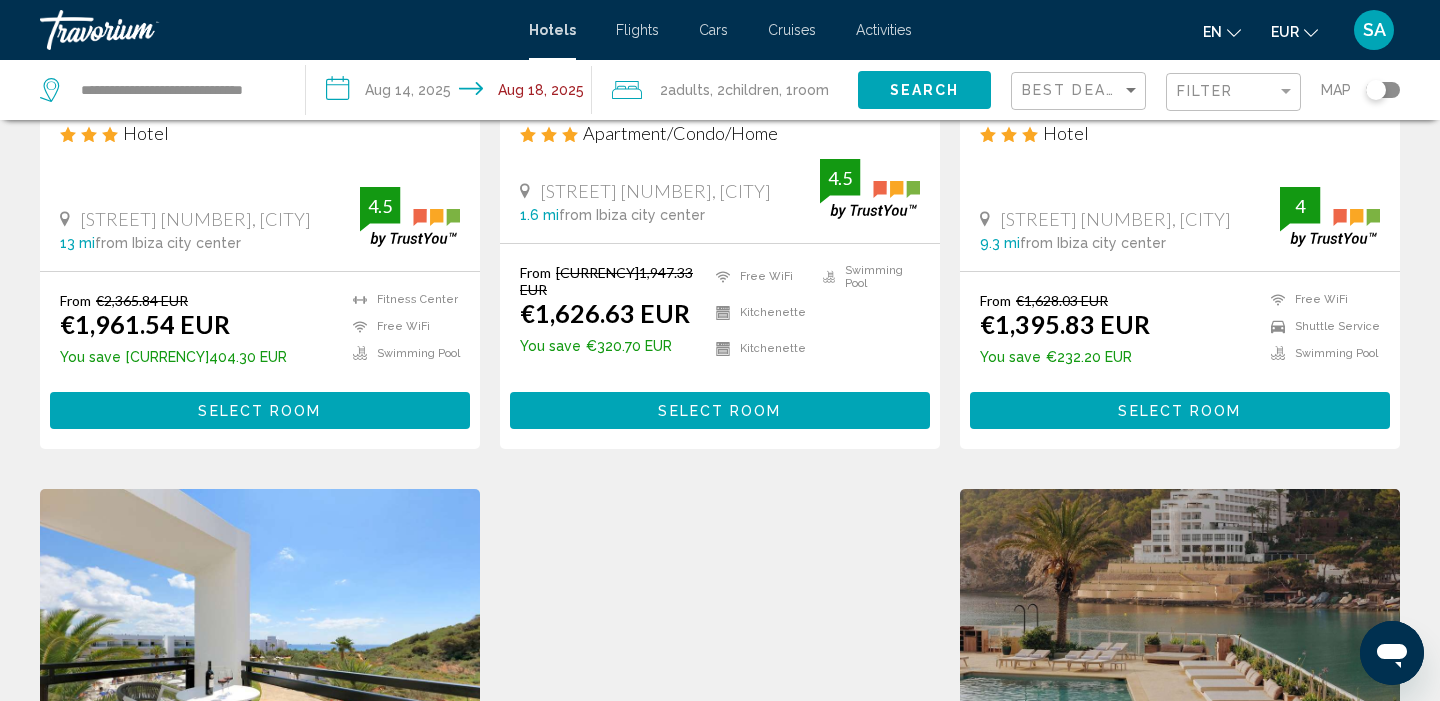 scroll, scrollTop: 1989, scrollLeft: 0, axis: vertical 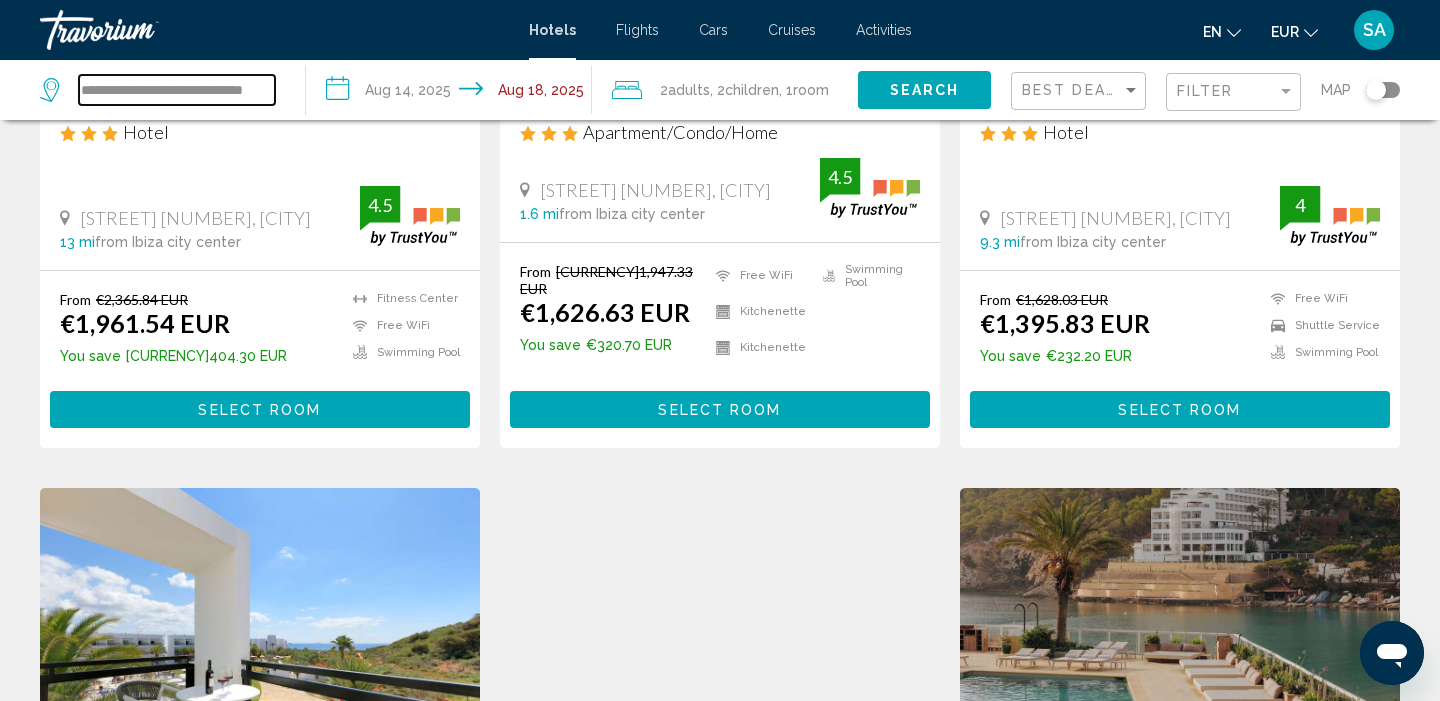 click on "**********" at bounding box center [177, 90] 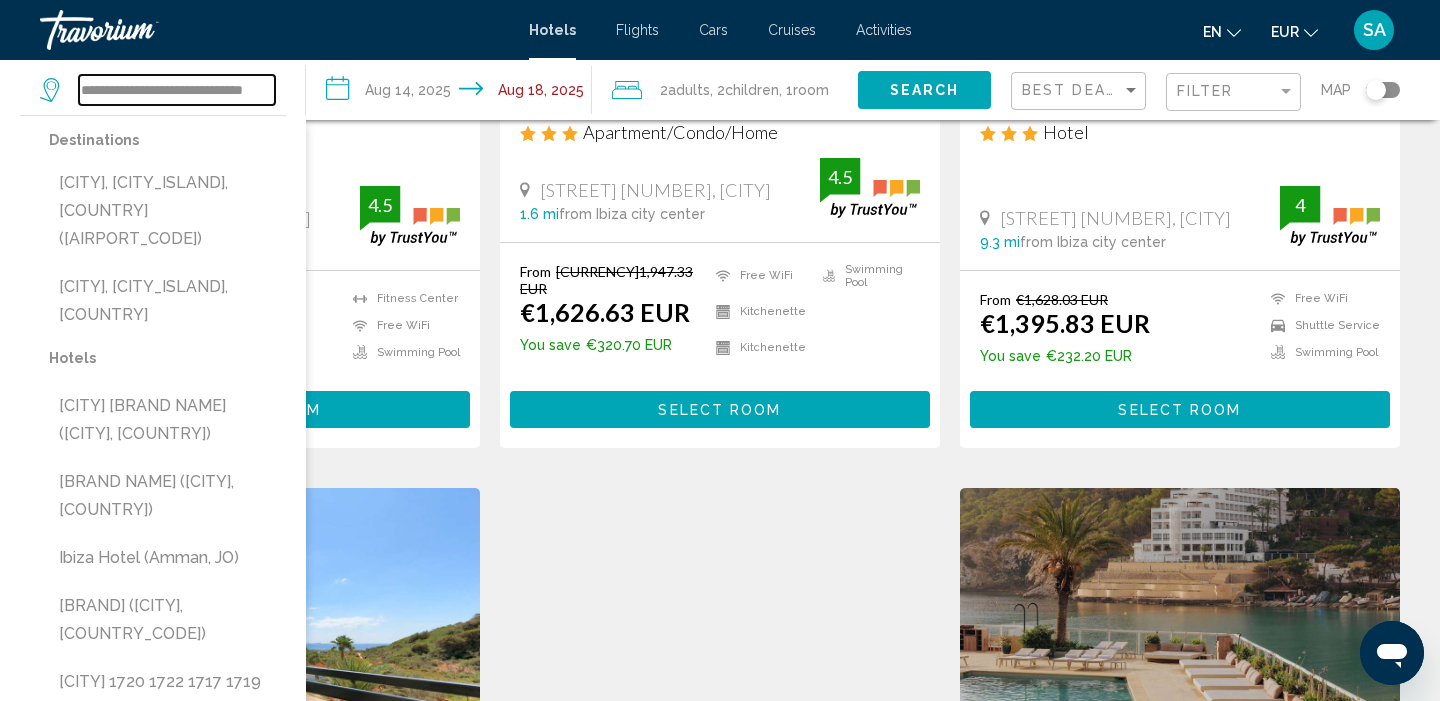 click on "**********" at bounding box center [177, 90] 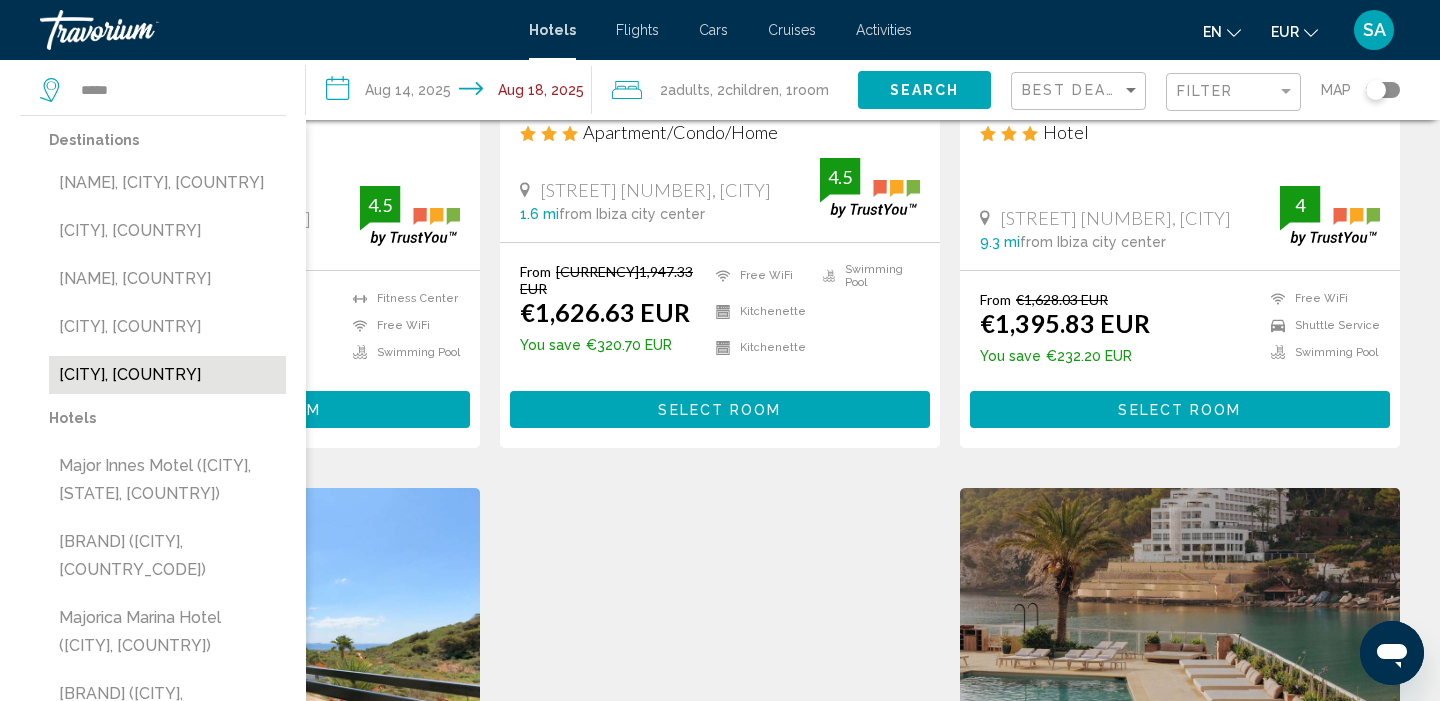click on "[CITY], [COUNTRY]" at bounding box center [167, 375] 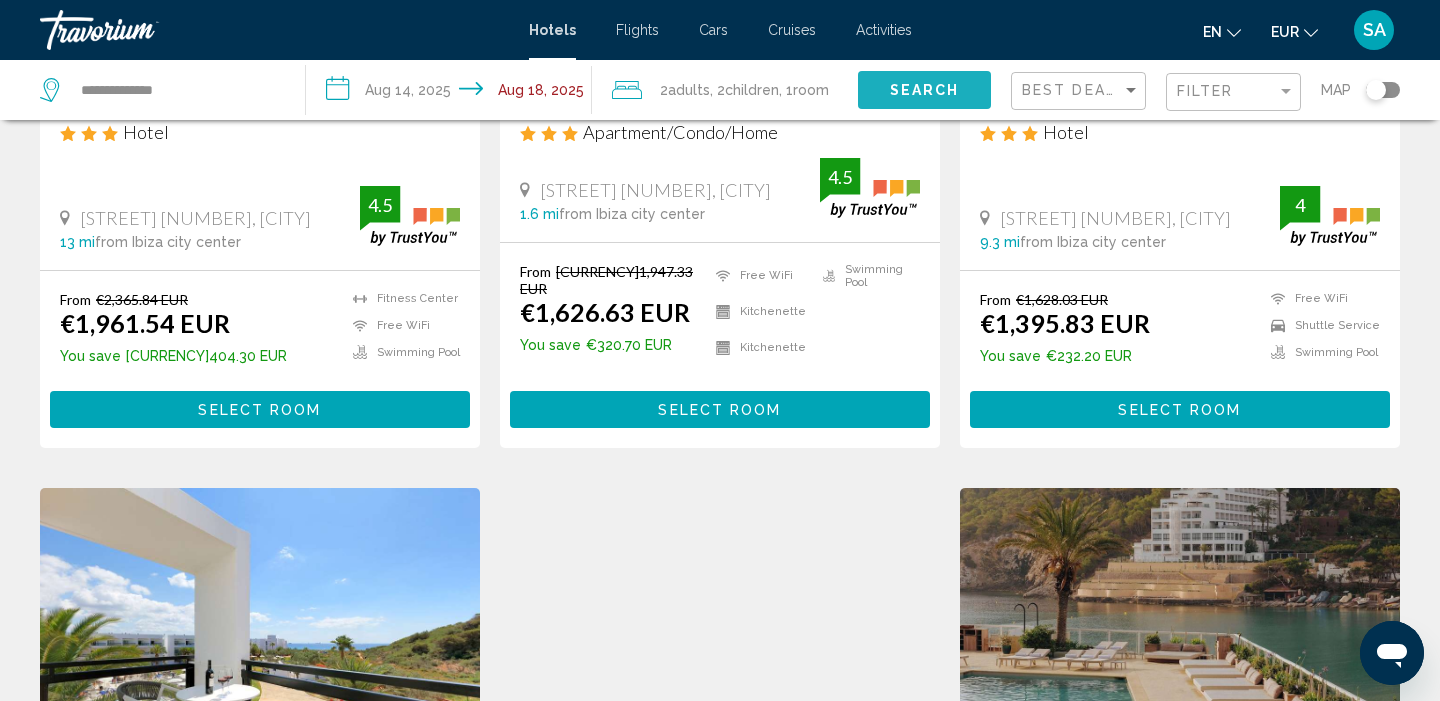 click on "Search" at bounding box center (925, 91) 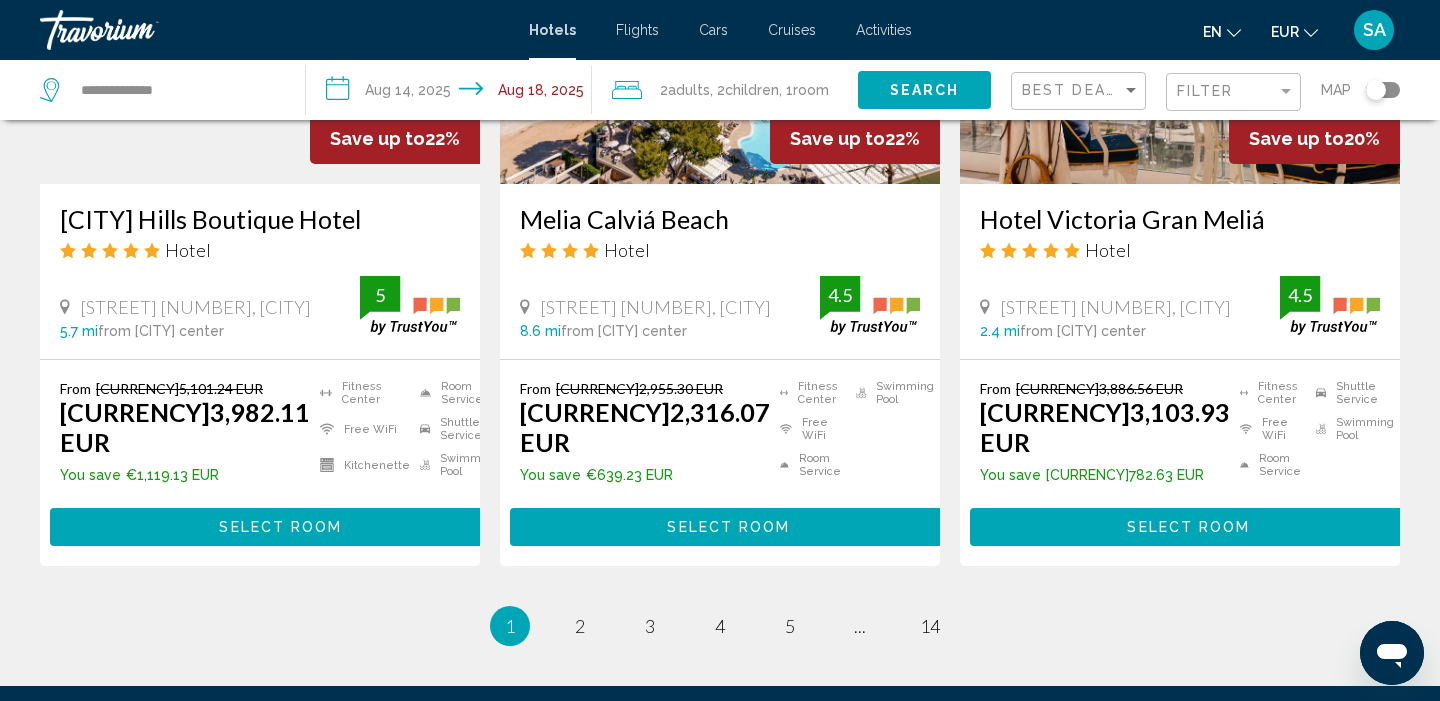 scroll, scrollTop: 2554, scrollLeft: 0, axis: vertical 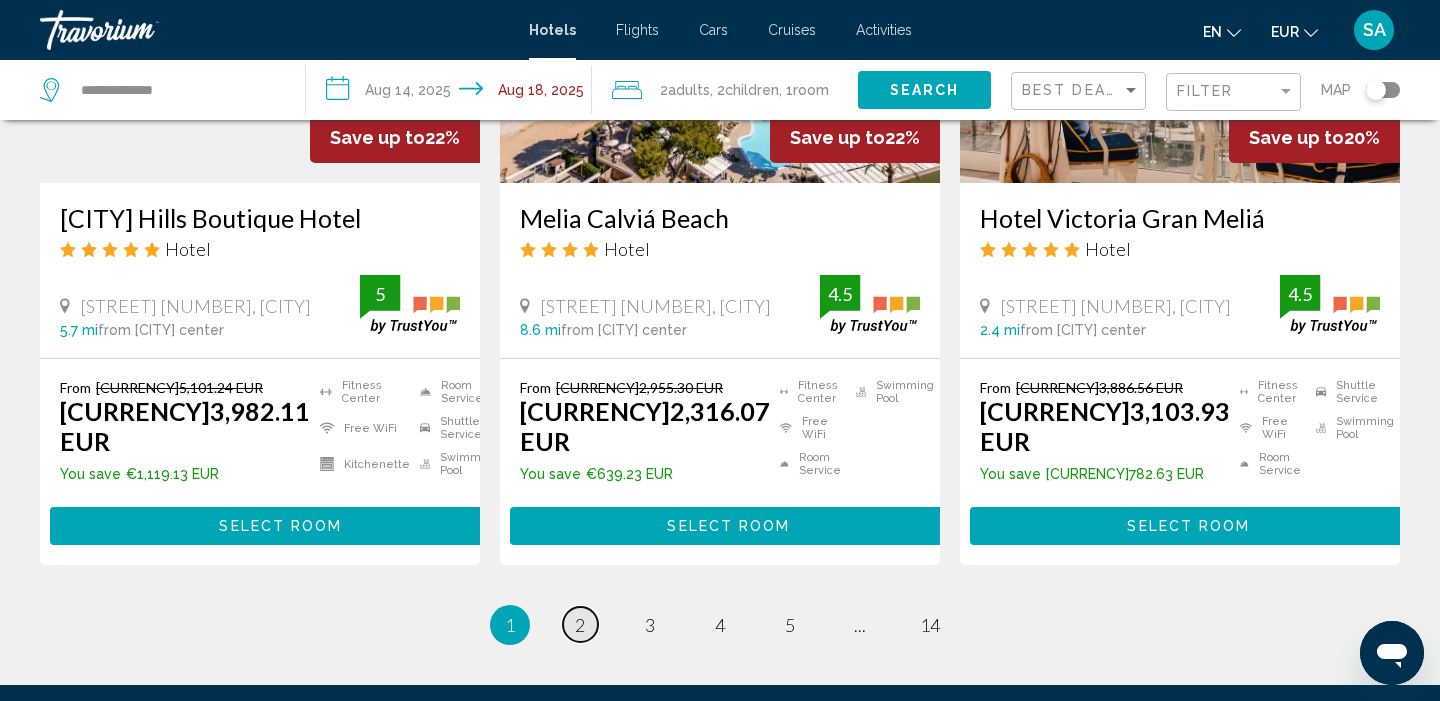 click on "page  2" at bounding box center [580, 624] 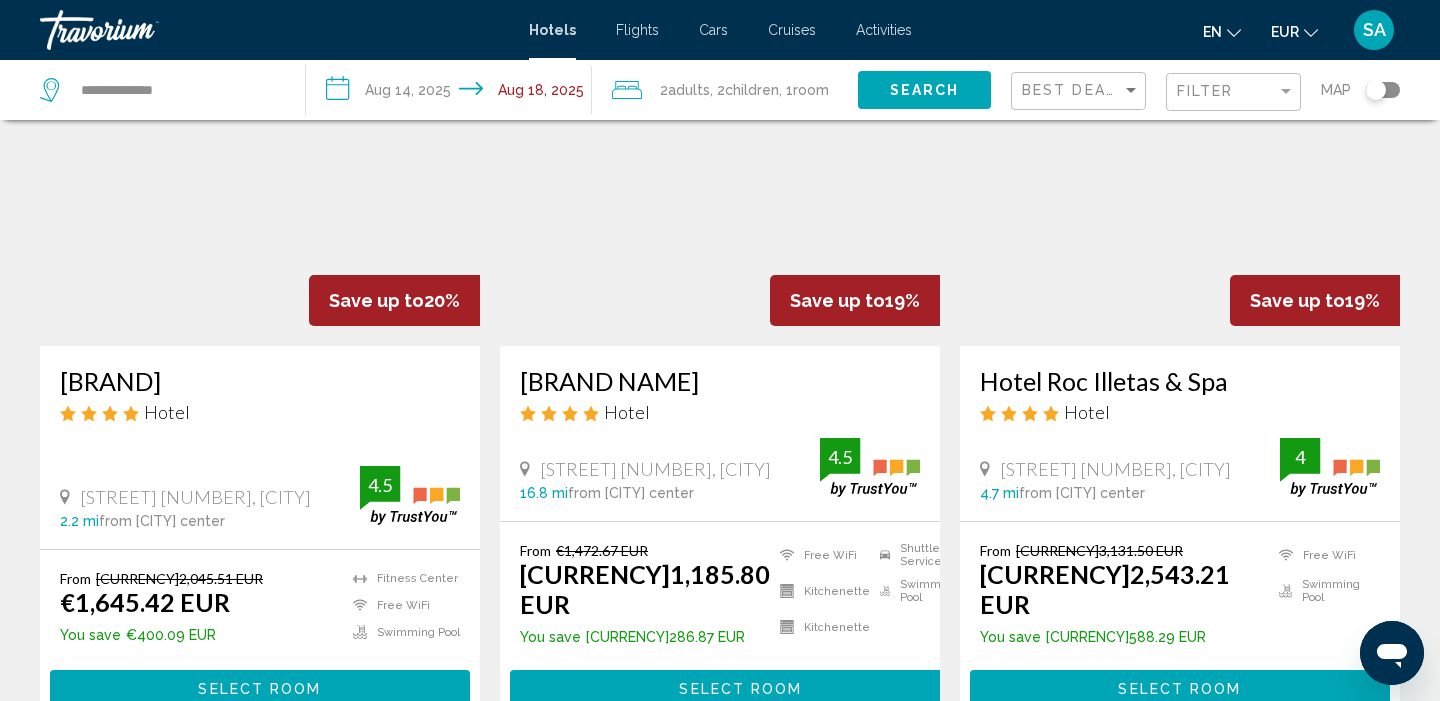 scroll, scrollTop: 0, scrollLeft: 0, axis: both 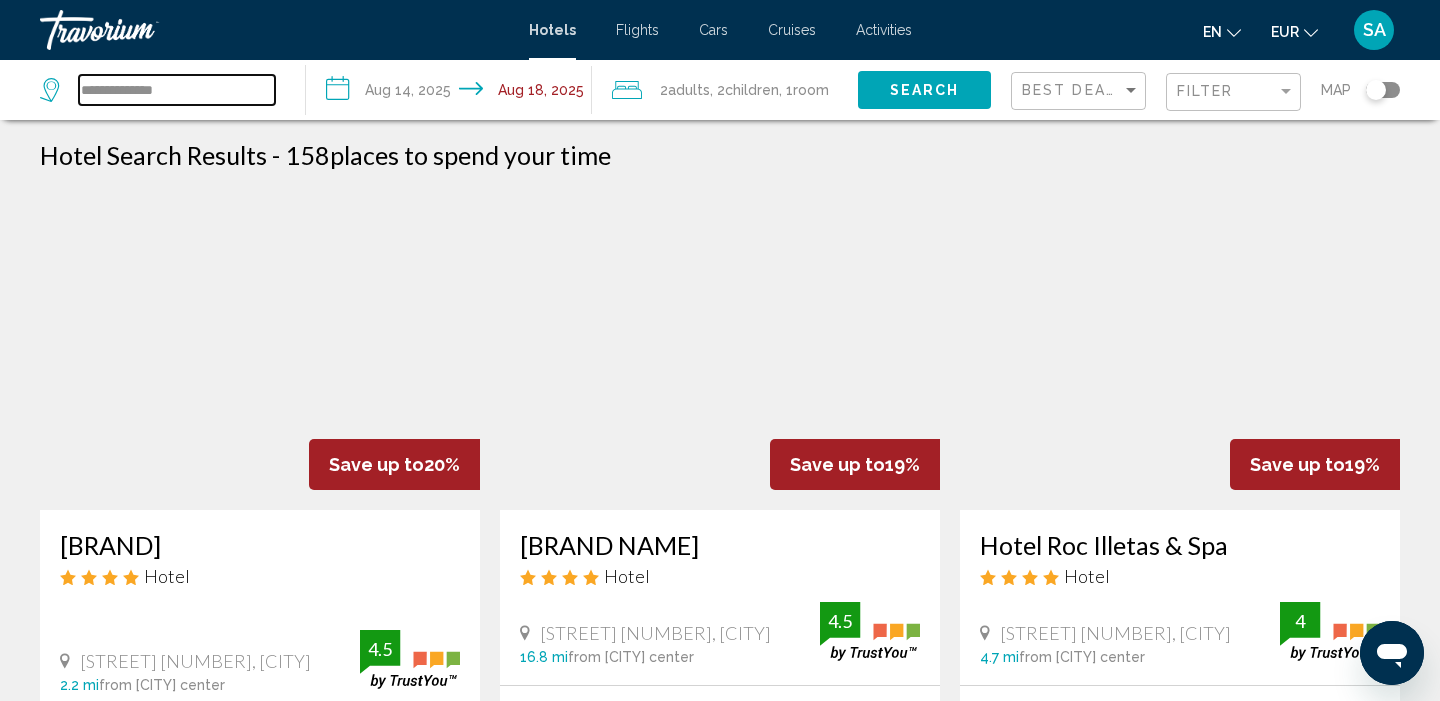 click on "**********" at bounding box center (177, 90) 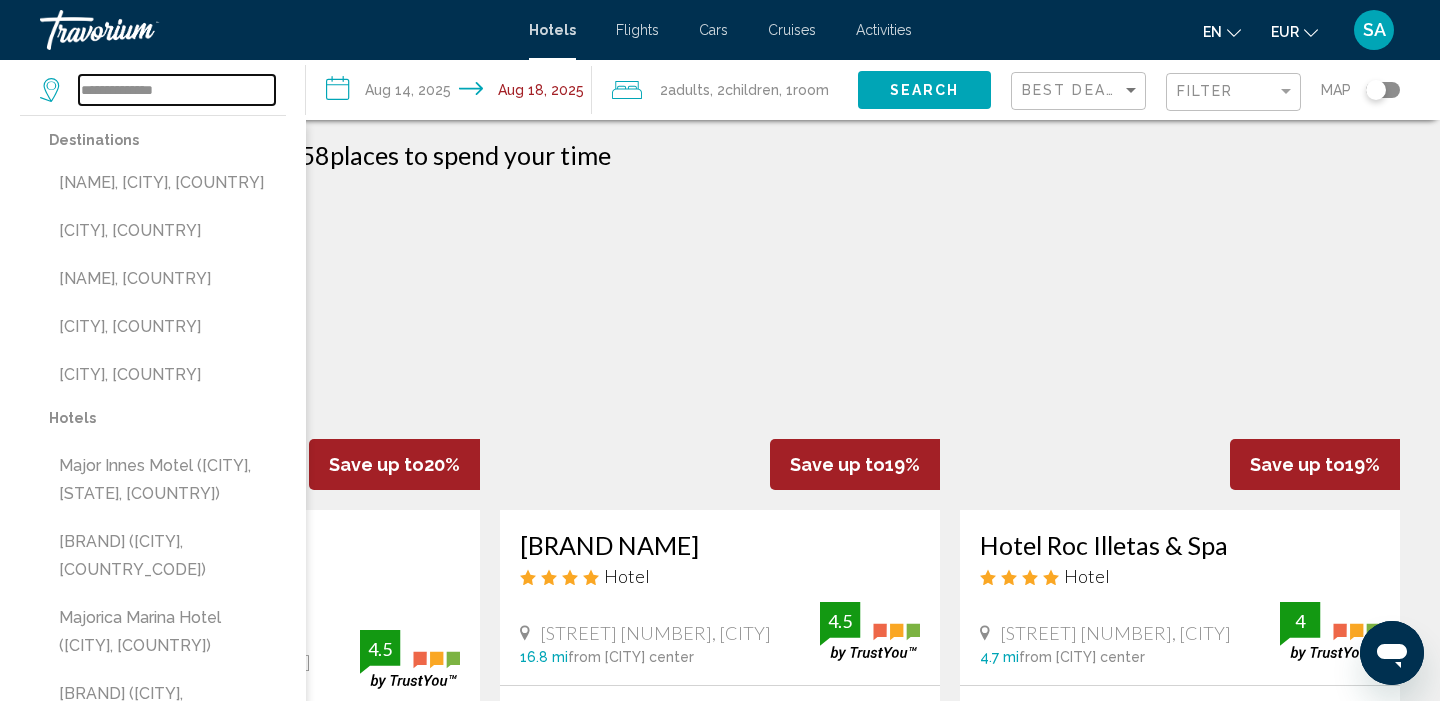 click on "**********" at bounding box center (177, 90) 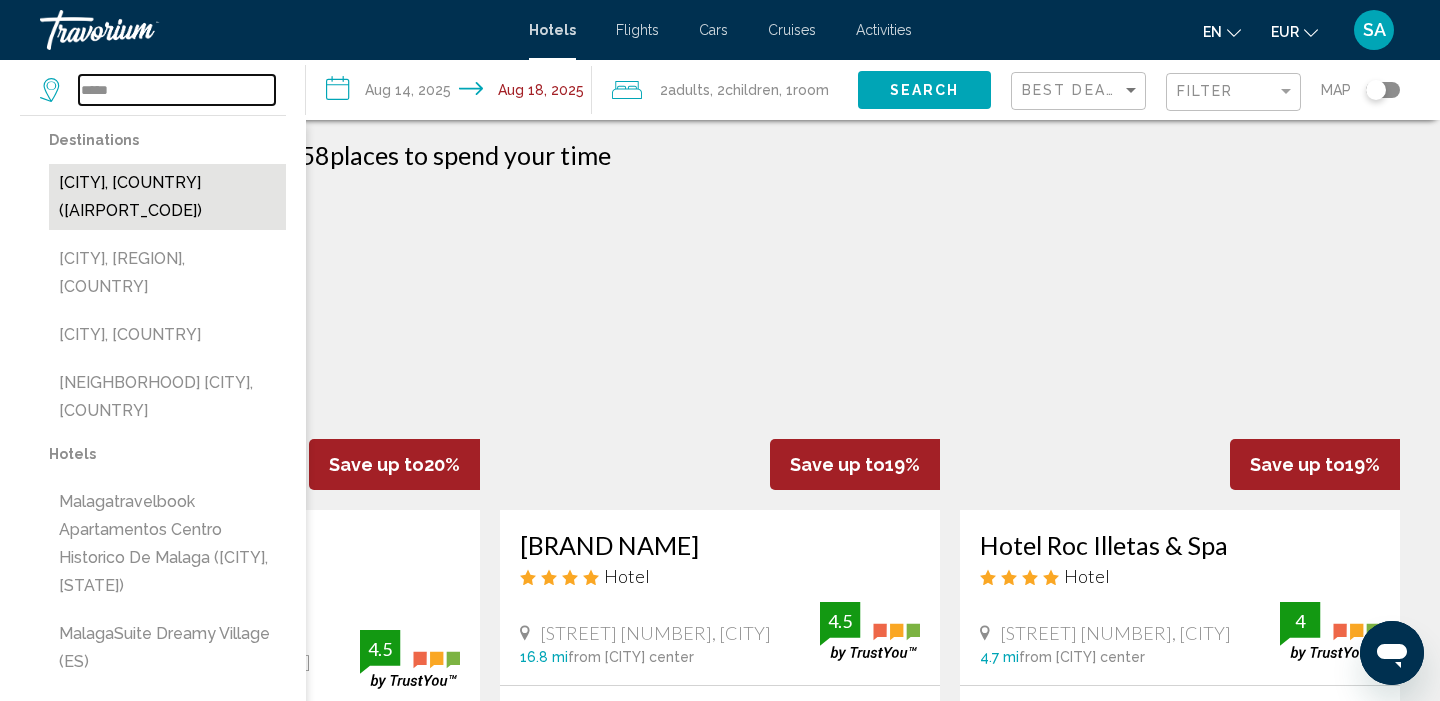 type on "*****" 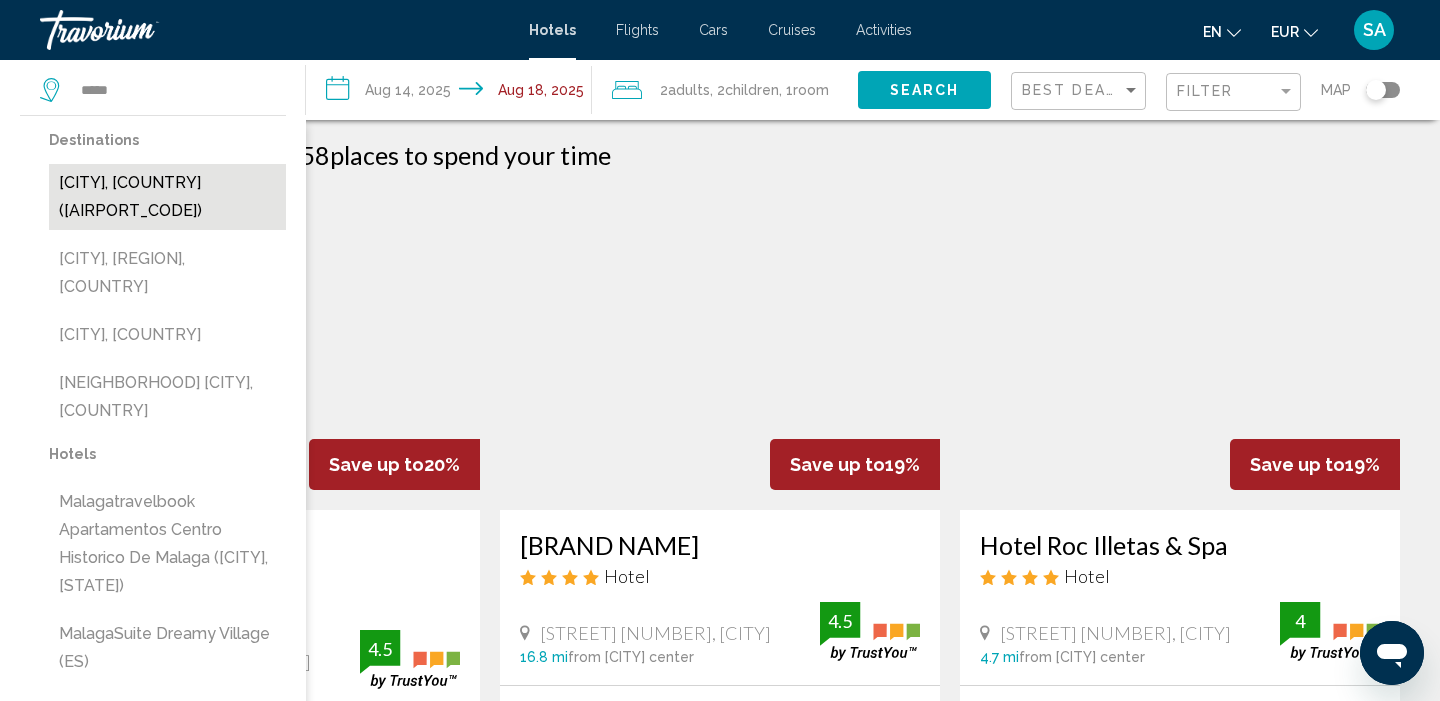 click on "[CITY], [COUNTRY] ([AIRPORT_CODE])" at bounding box center [167, 197] 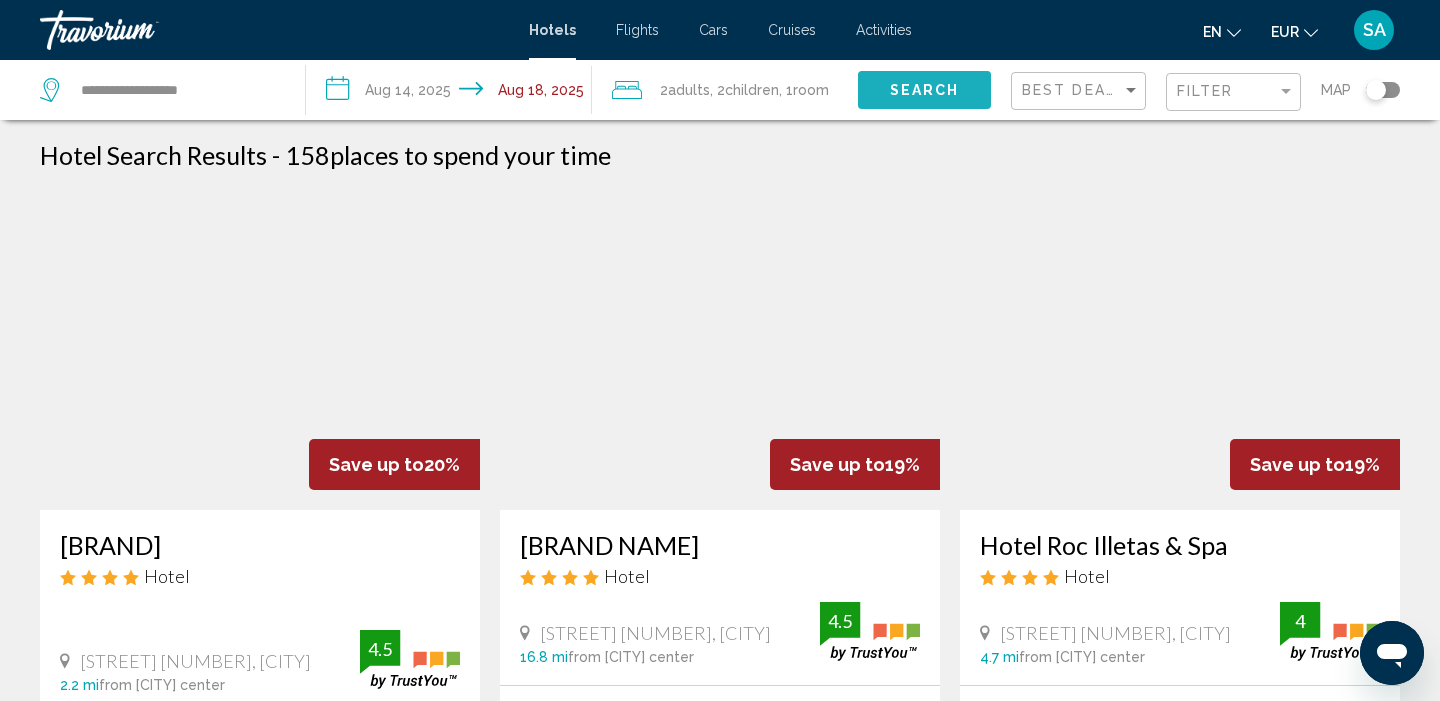 click on "Search" at bounding box center (925, 91) 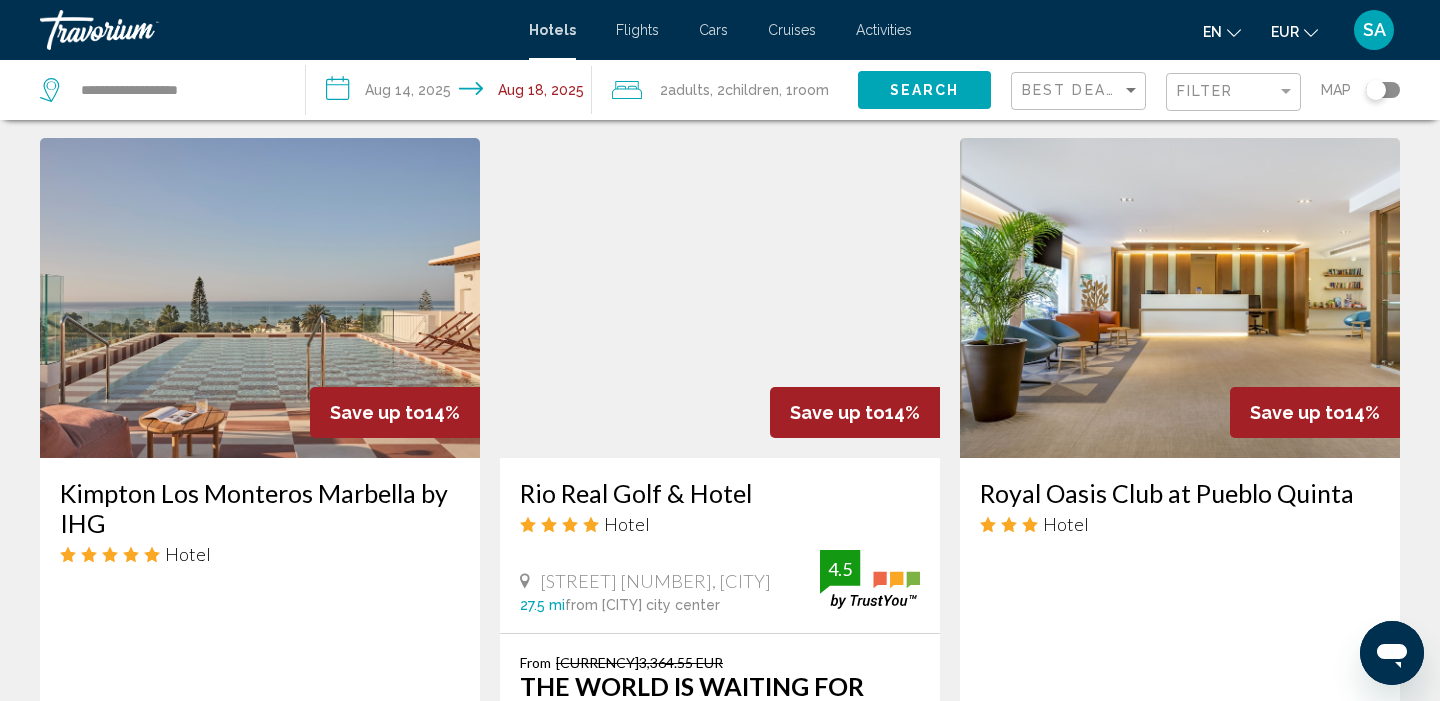 scroll, scrollTop: 1562, scrollLeft: 0, axis: vertical 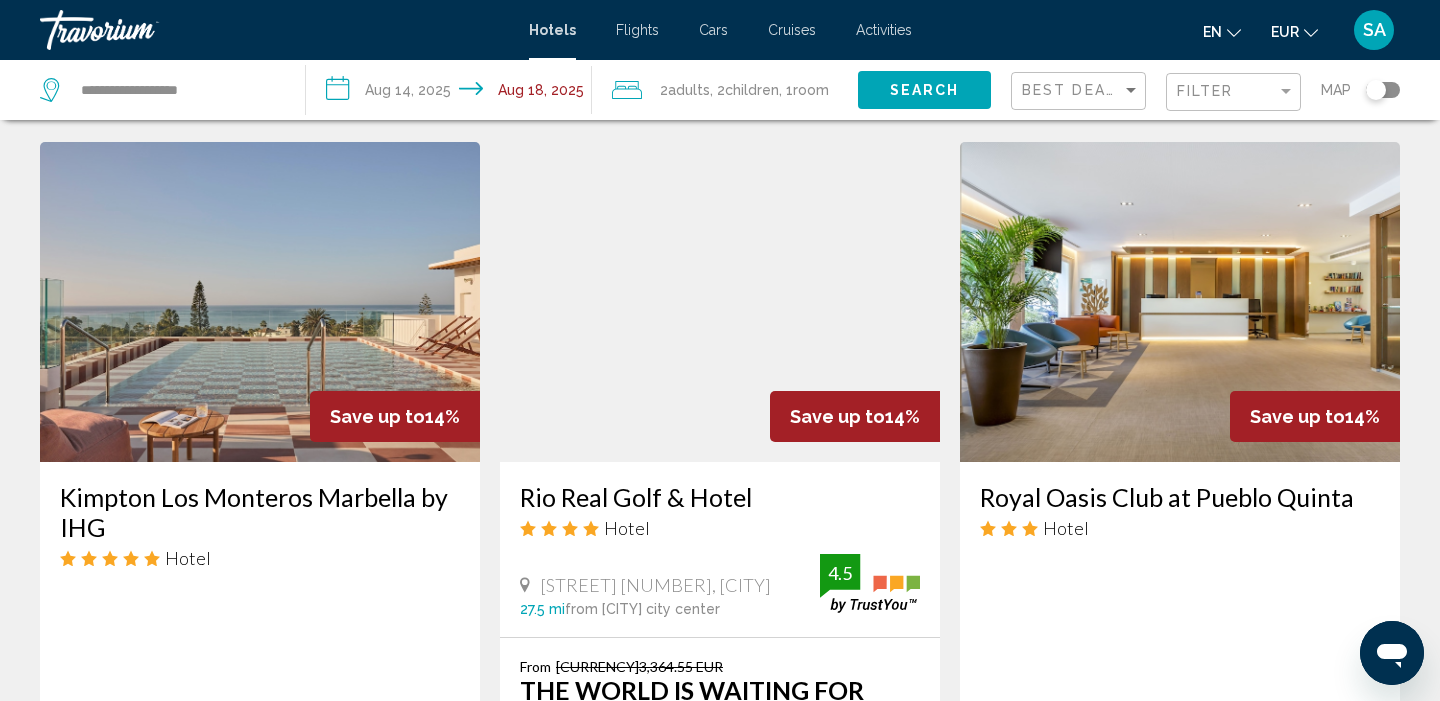 click at bounding box center [1180, 302] 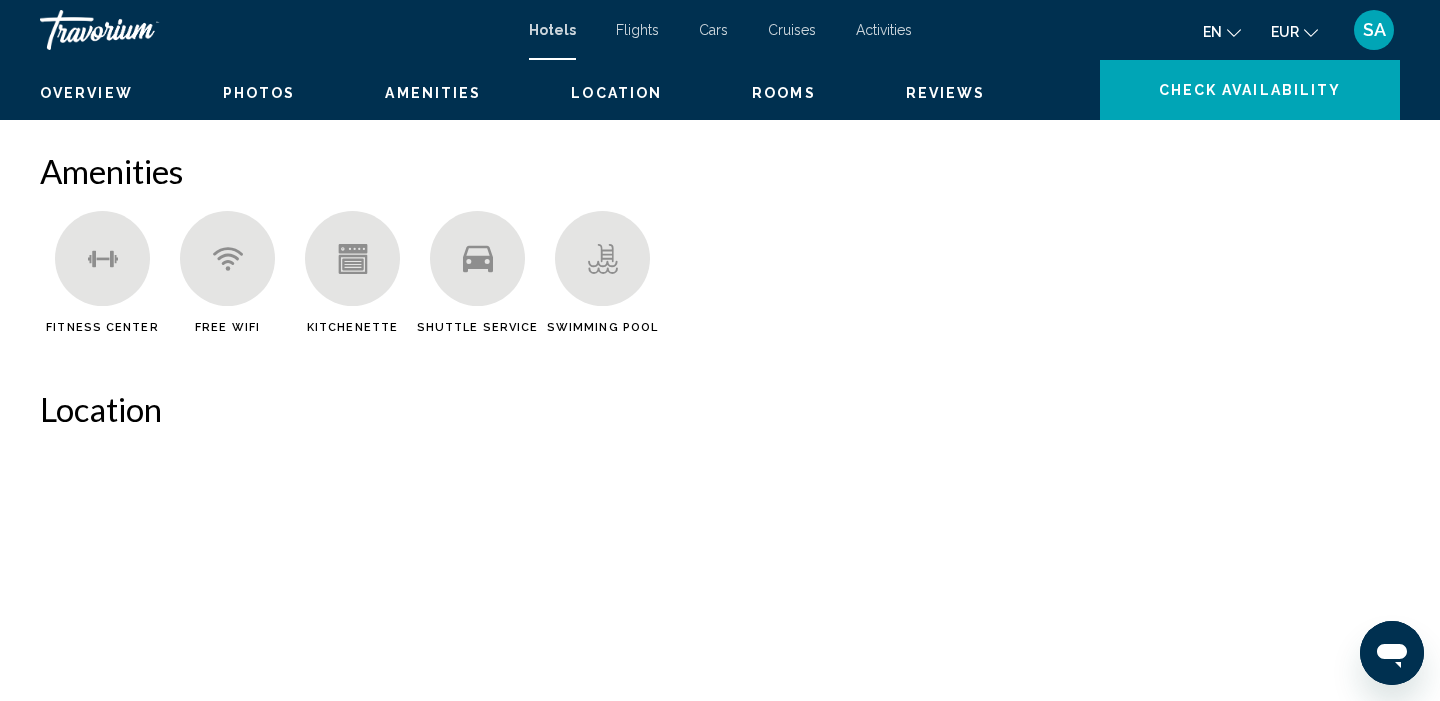 scroll, scrollTop: 0, scrollLeft: 0, axis: both 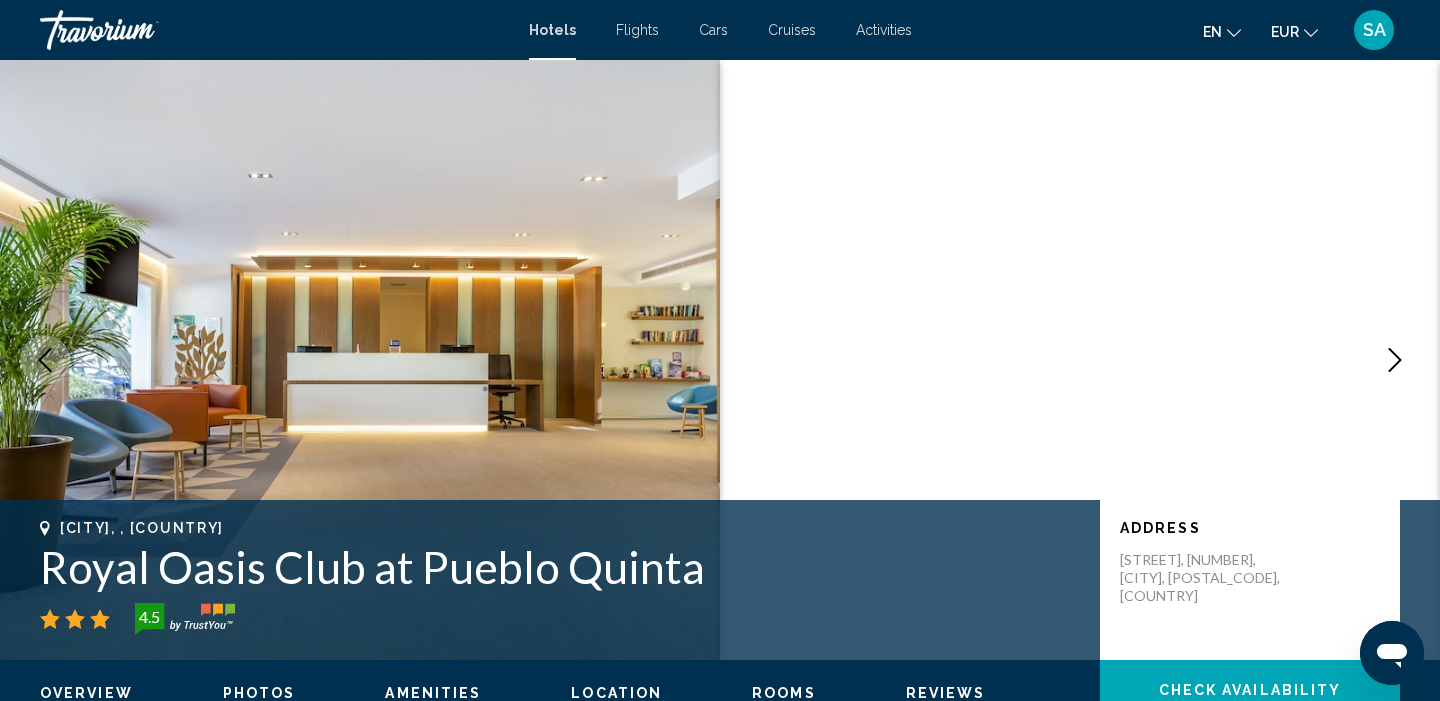 click at bounding box center (1395, 360) 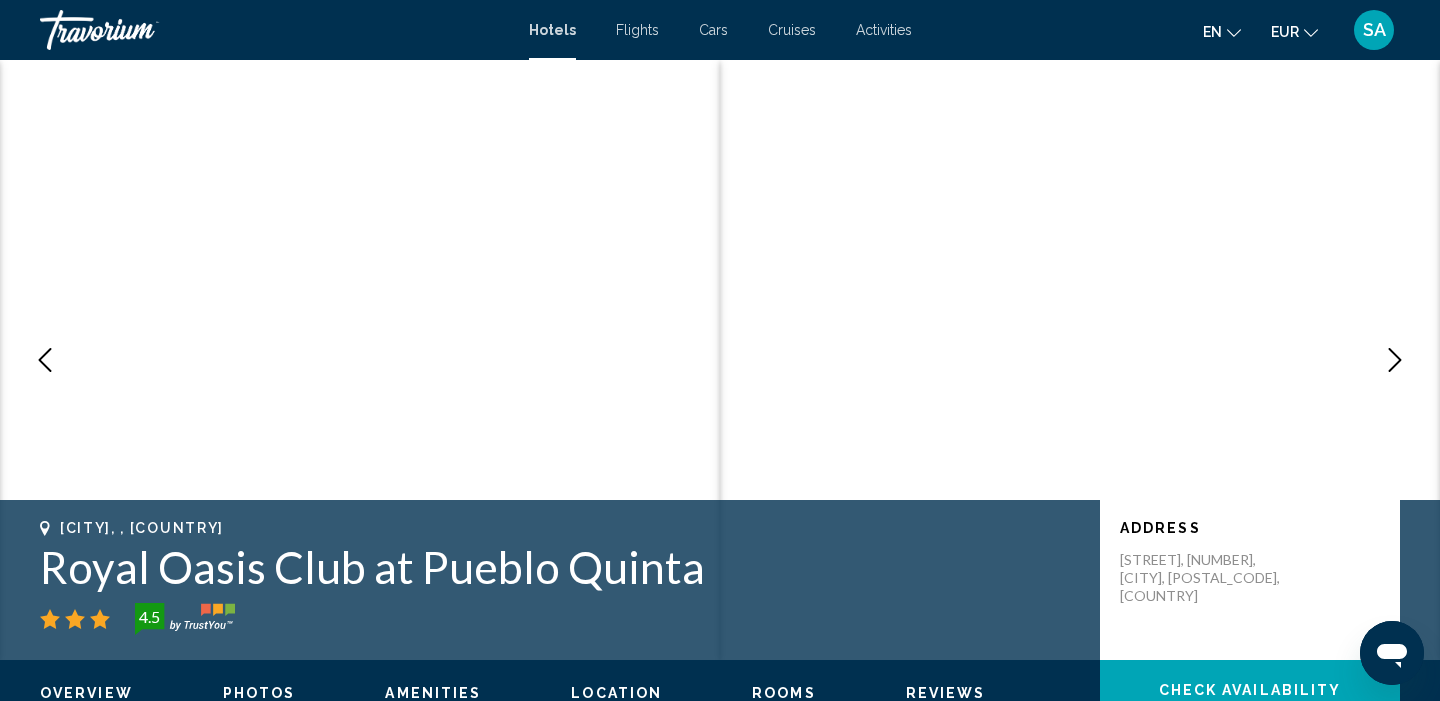 click at bounding box center (1395, 360) 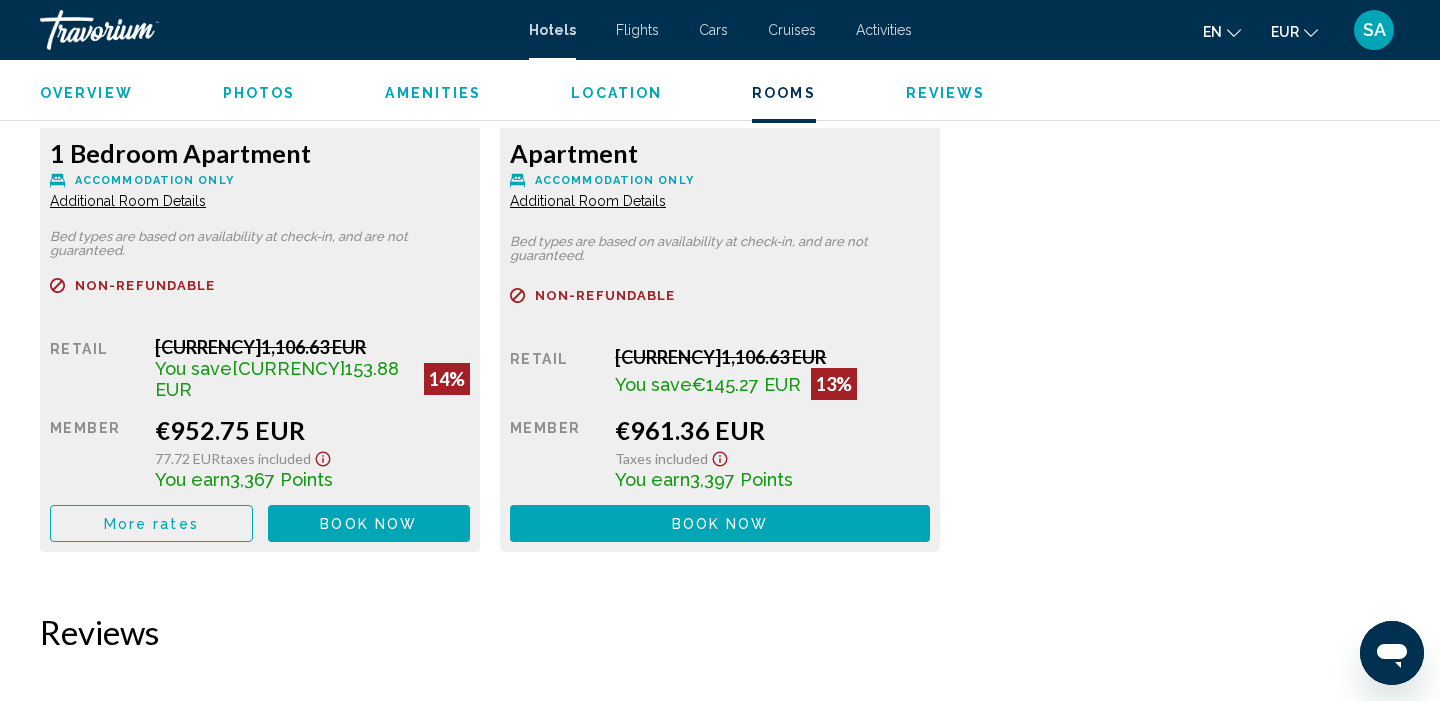 scroll, scrollTop: 2960, scrollLeft: 0, axis: vertical 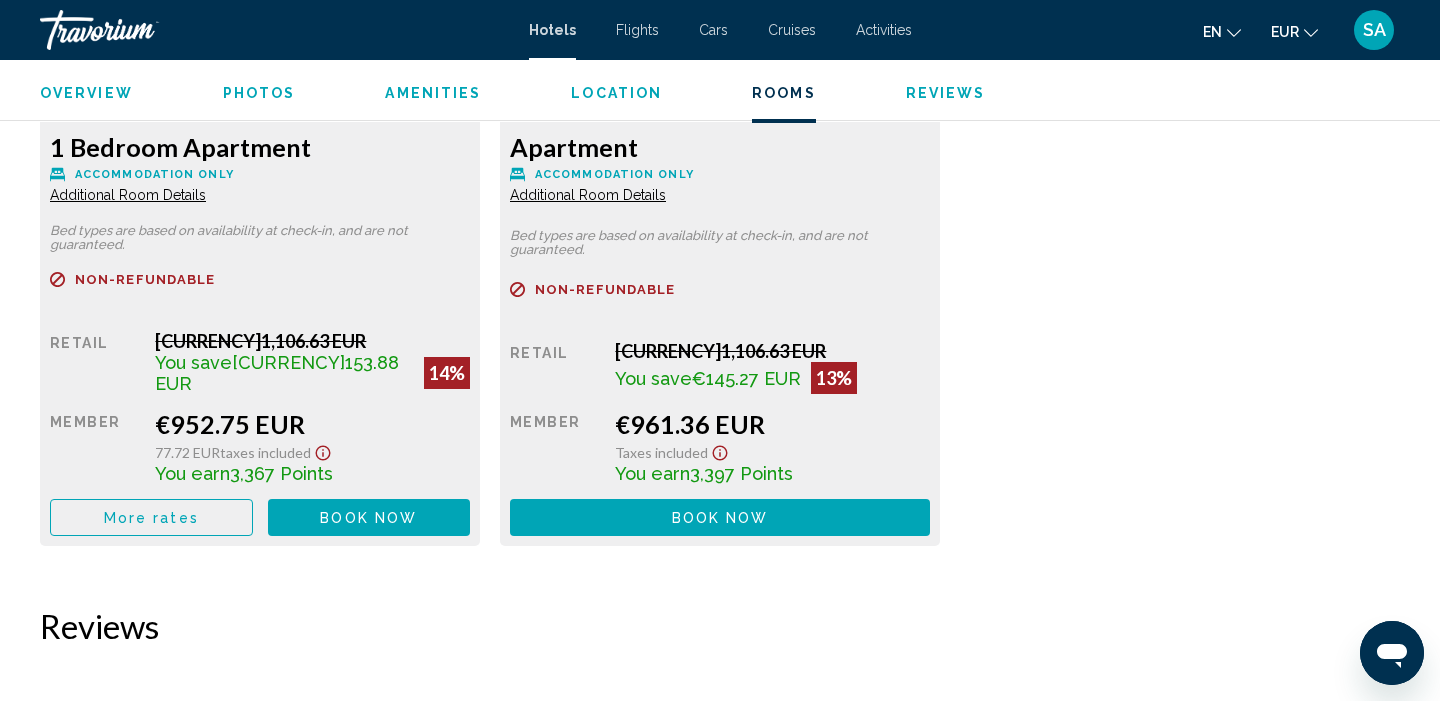 click on "More rates" at bounding box center [151, 518] 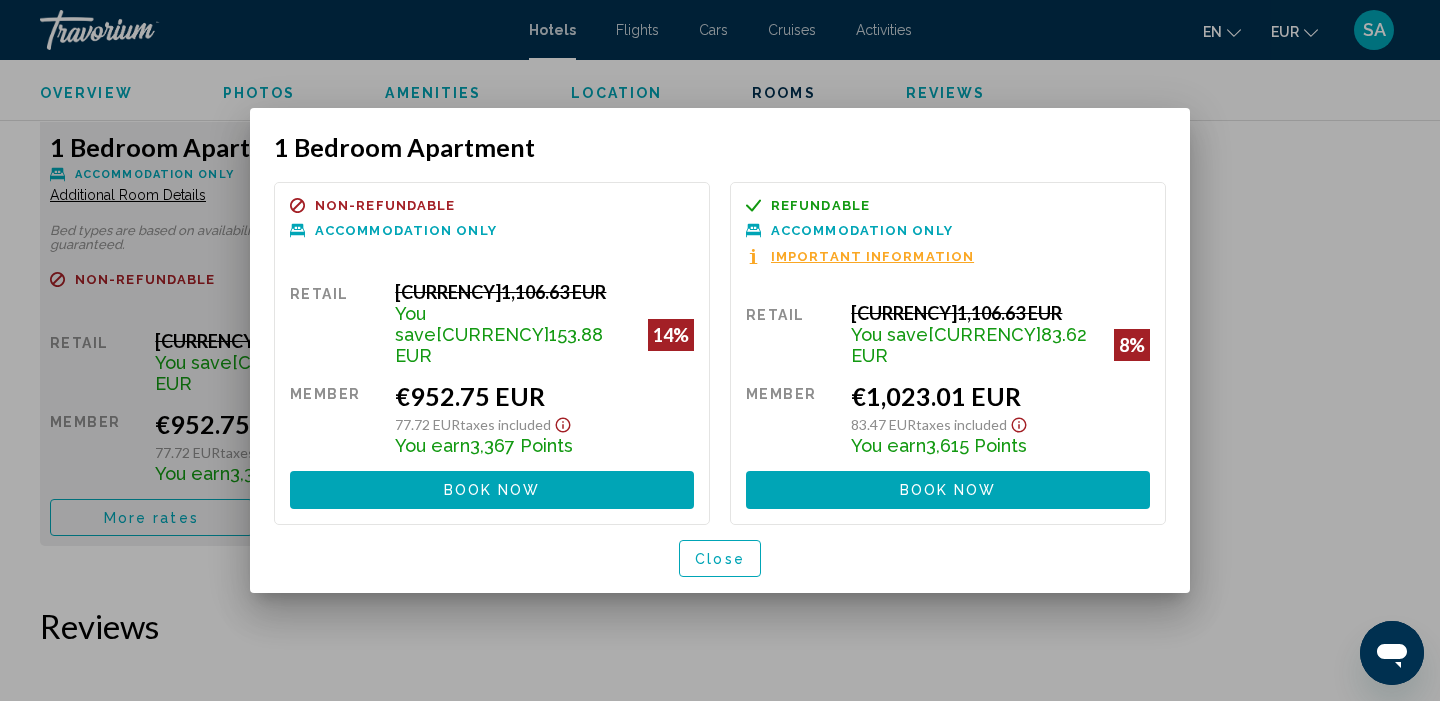 scroll, scrollTop: 0, scrollLeft: 0, axis: both 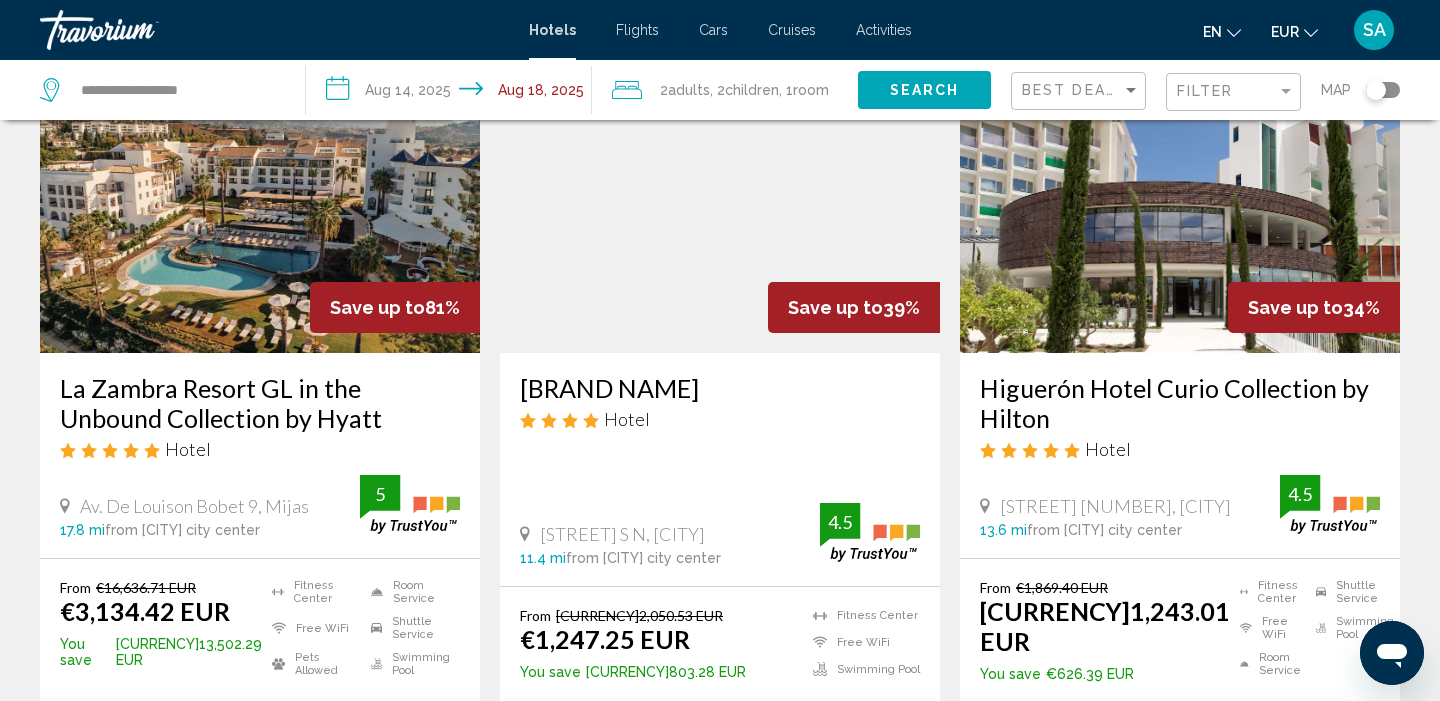 click at bounding box center (720, 193) 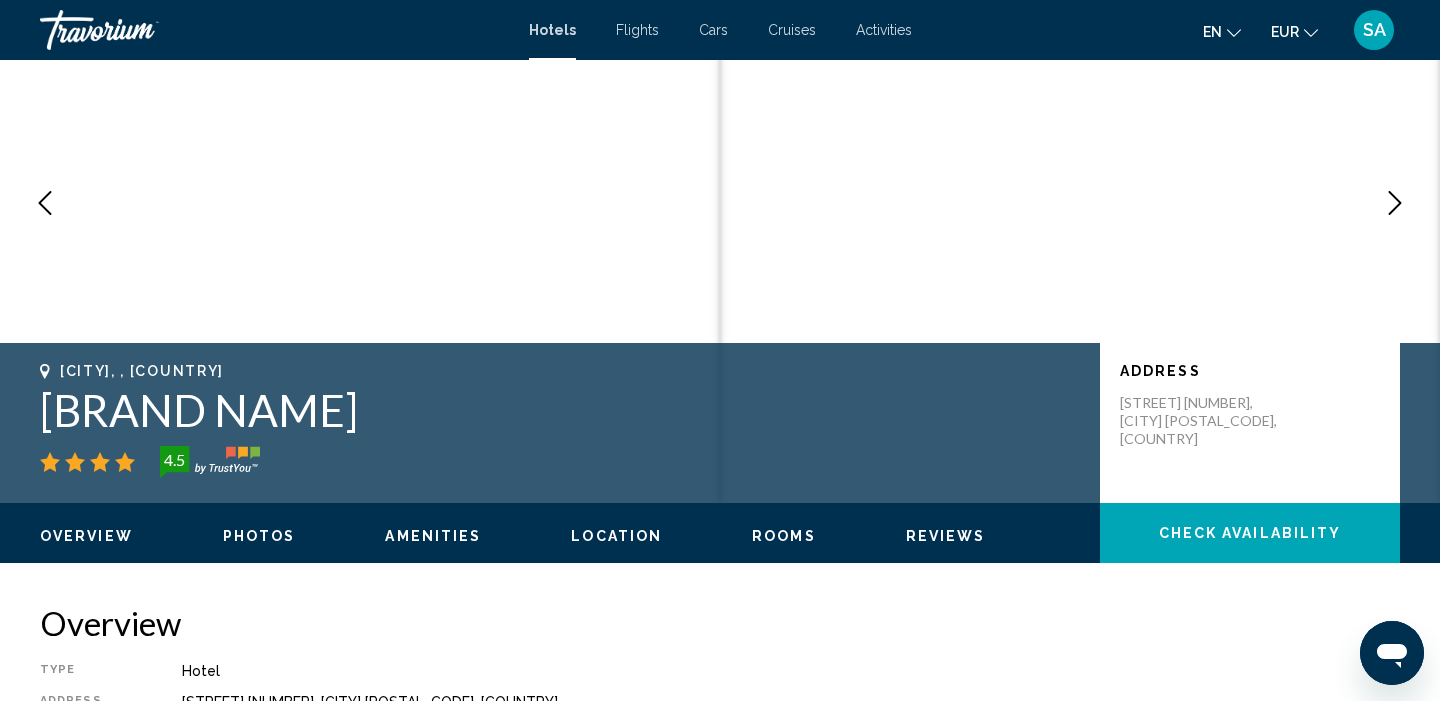 scroll, scrollTop: 0, scrollLeft: 0, axis: both 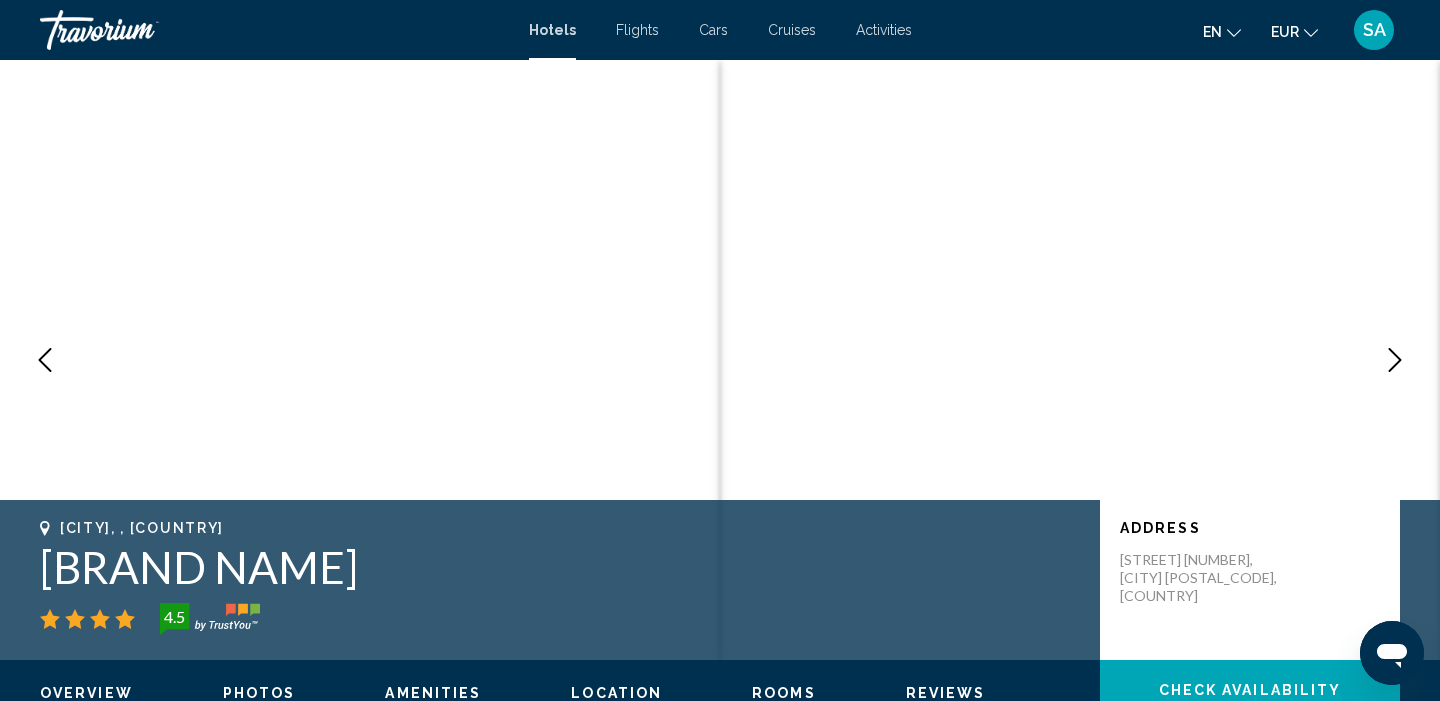 click at bounding box center (1395, 360) 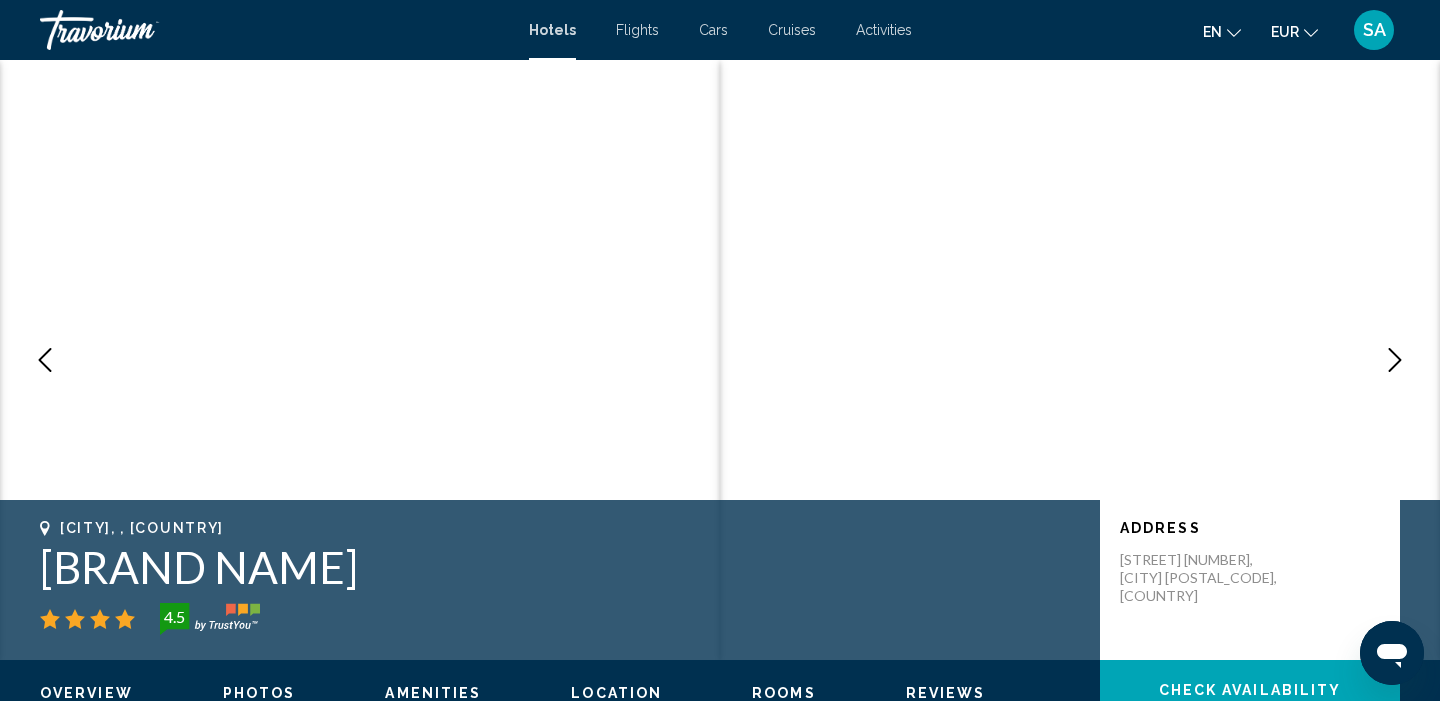 click at bounding box center [1395, 360] 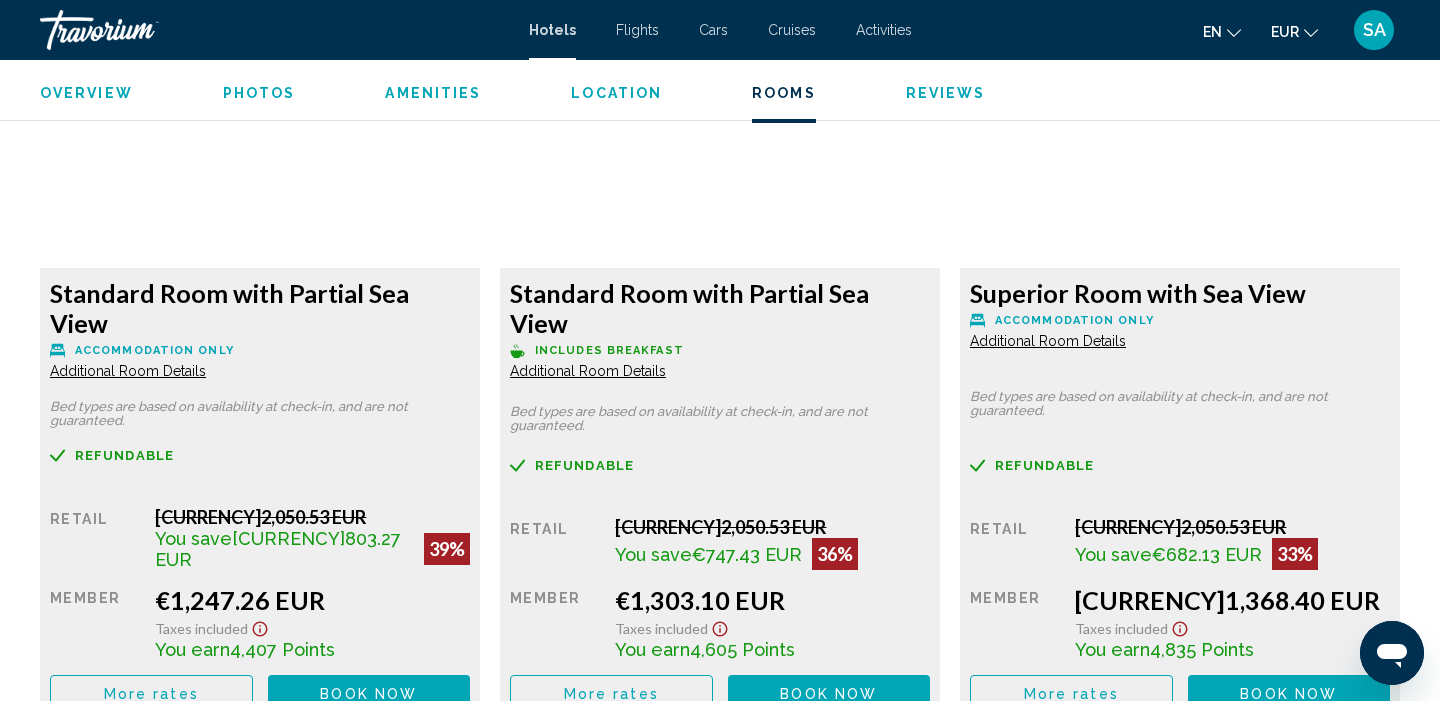 scroll, scrollTop: 2768, scrollLeft: 0, axis: vertical 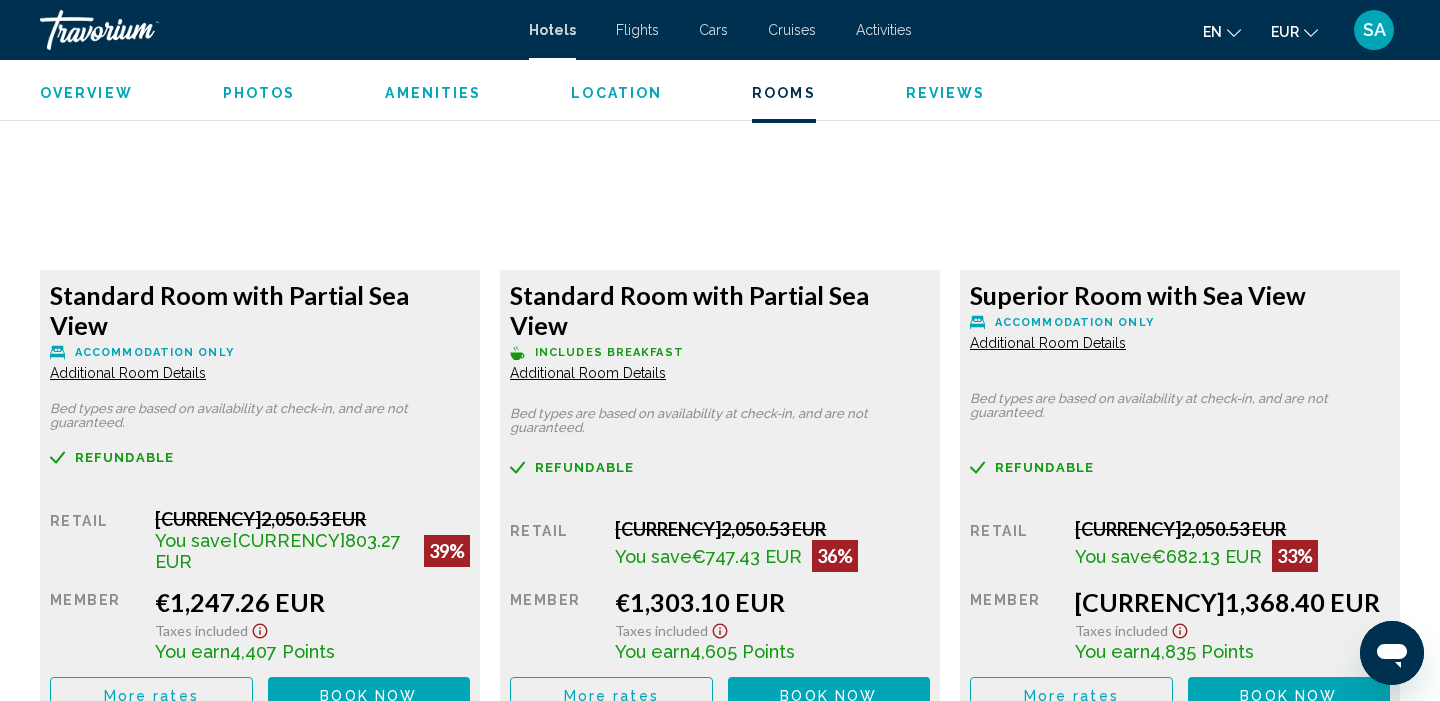 click on "More rates" at bounding box center [151, 695] 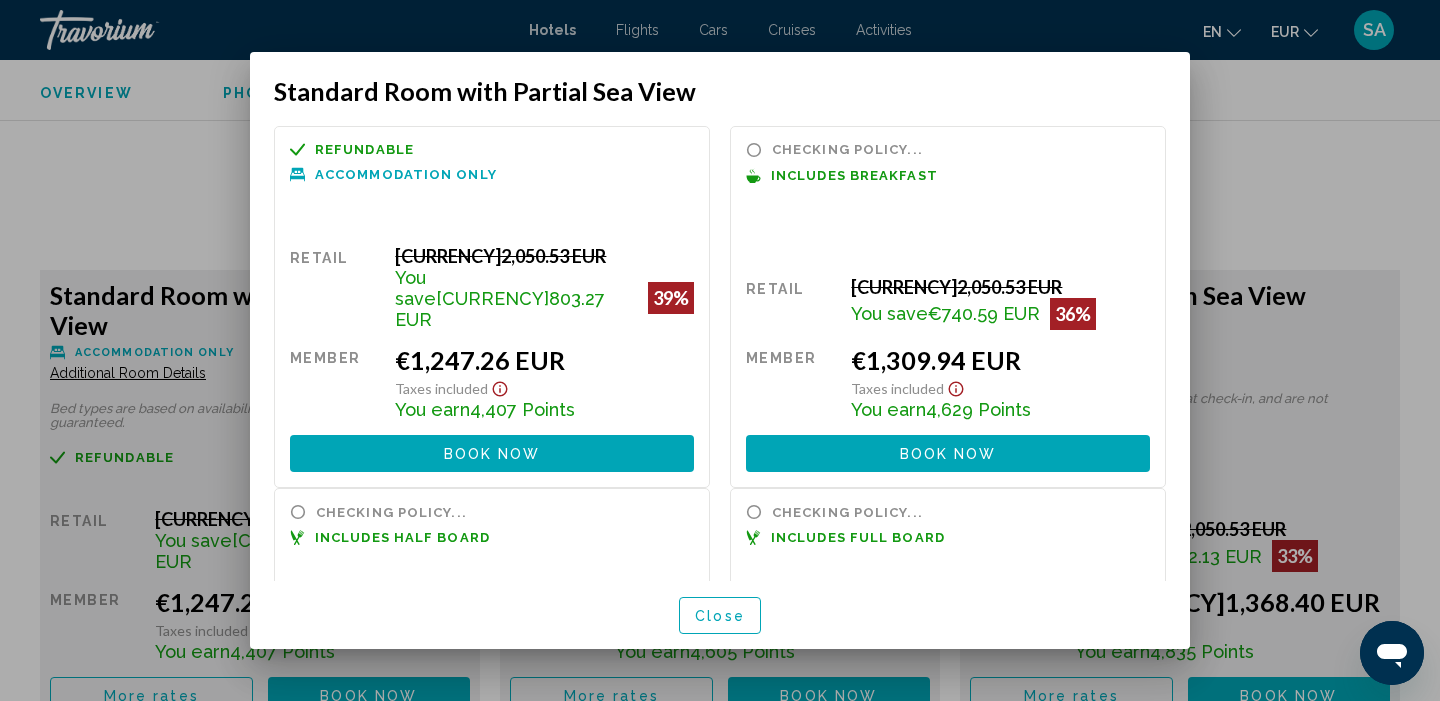 scroll, scrollTop: 0, scrollLeft: 0, axis: both 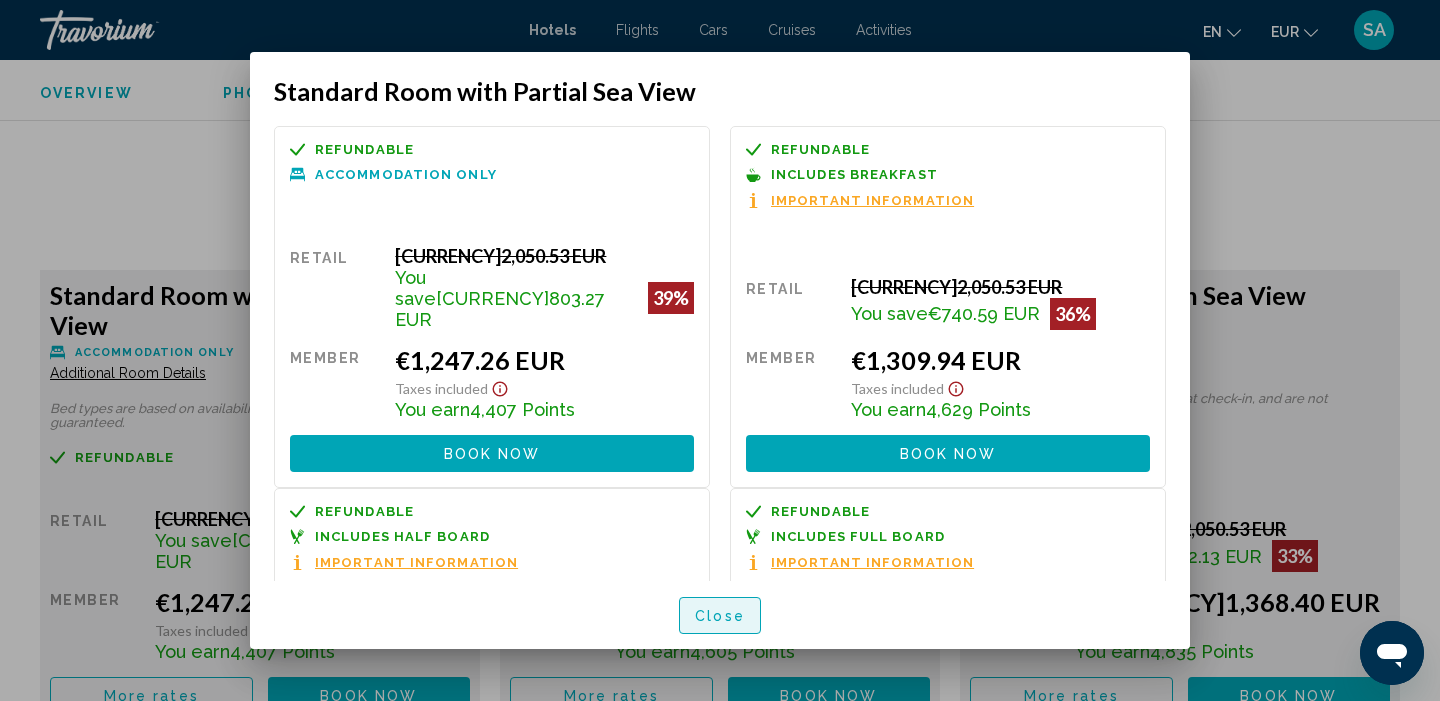 click on "Close" at bounding box center (720, 616) 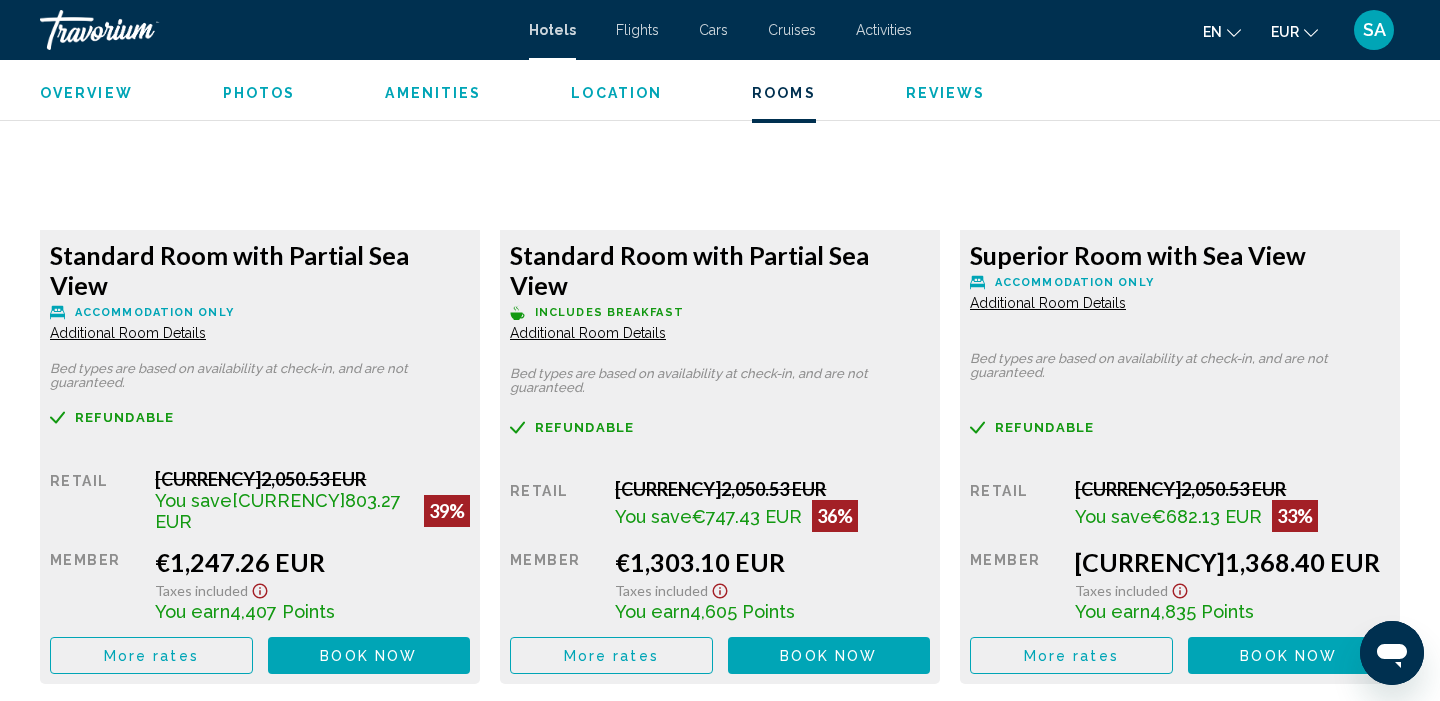 scroll, scrollTop: 2822, scrollLeft: 0, axis: vertical 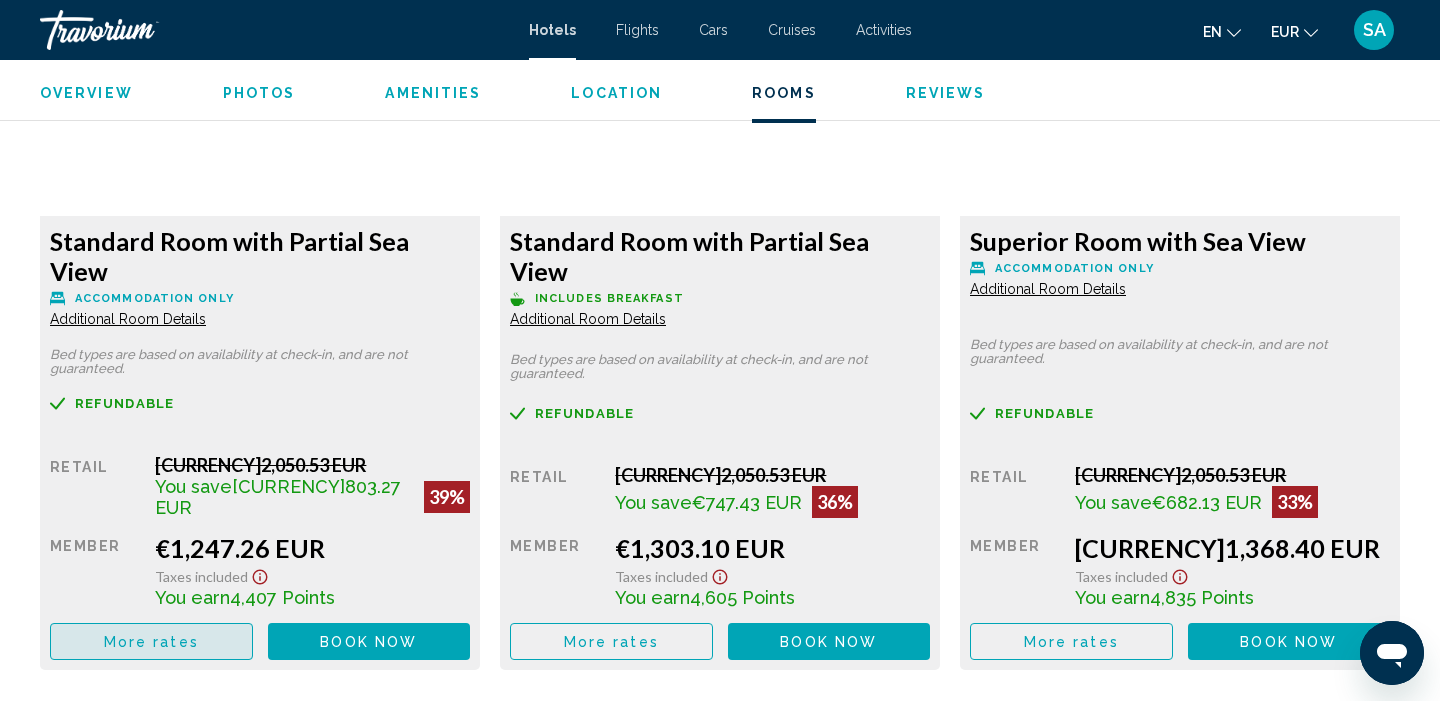 click on "More rates" at bounding box center [151, 642] 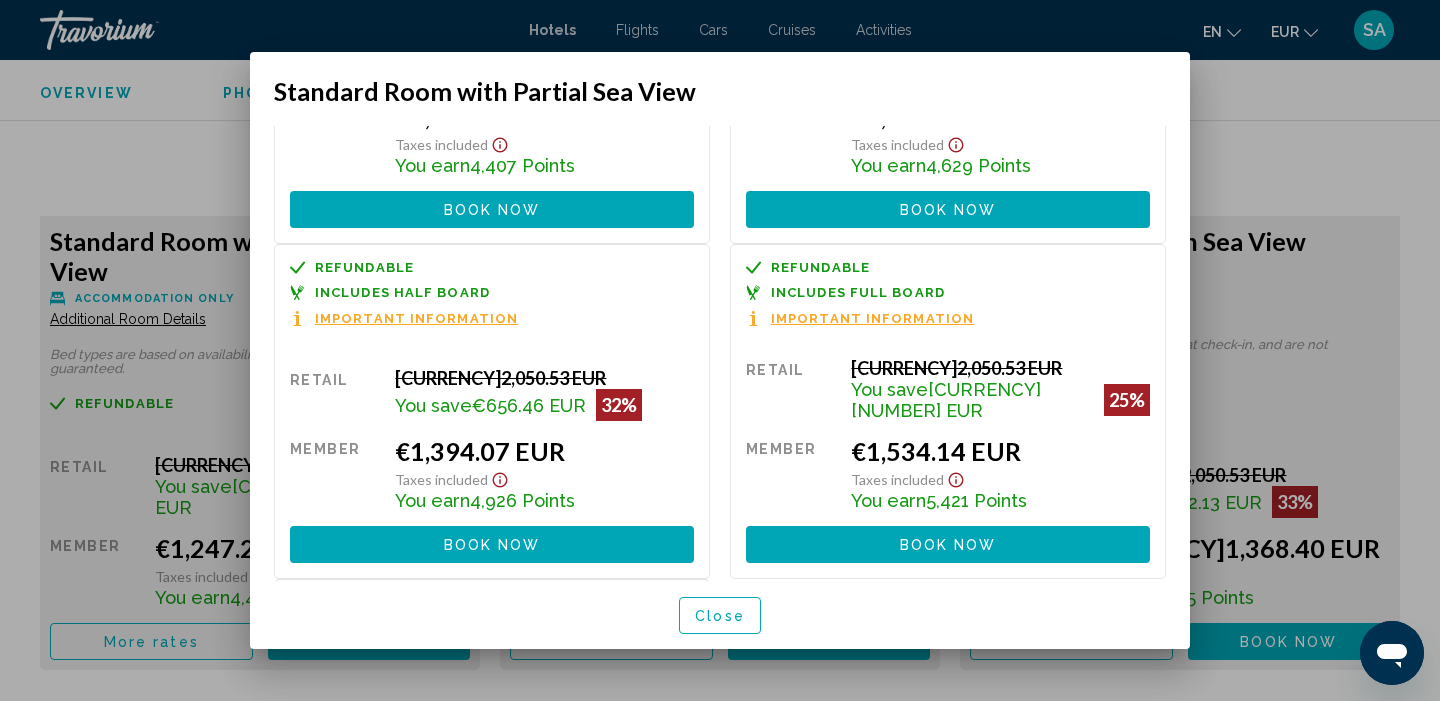 scroll, scrollTop: 246, scrollLeft: 0, axis: vertical 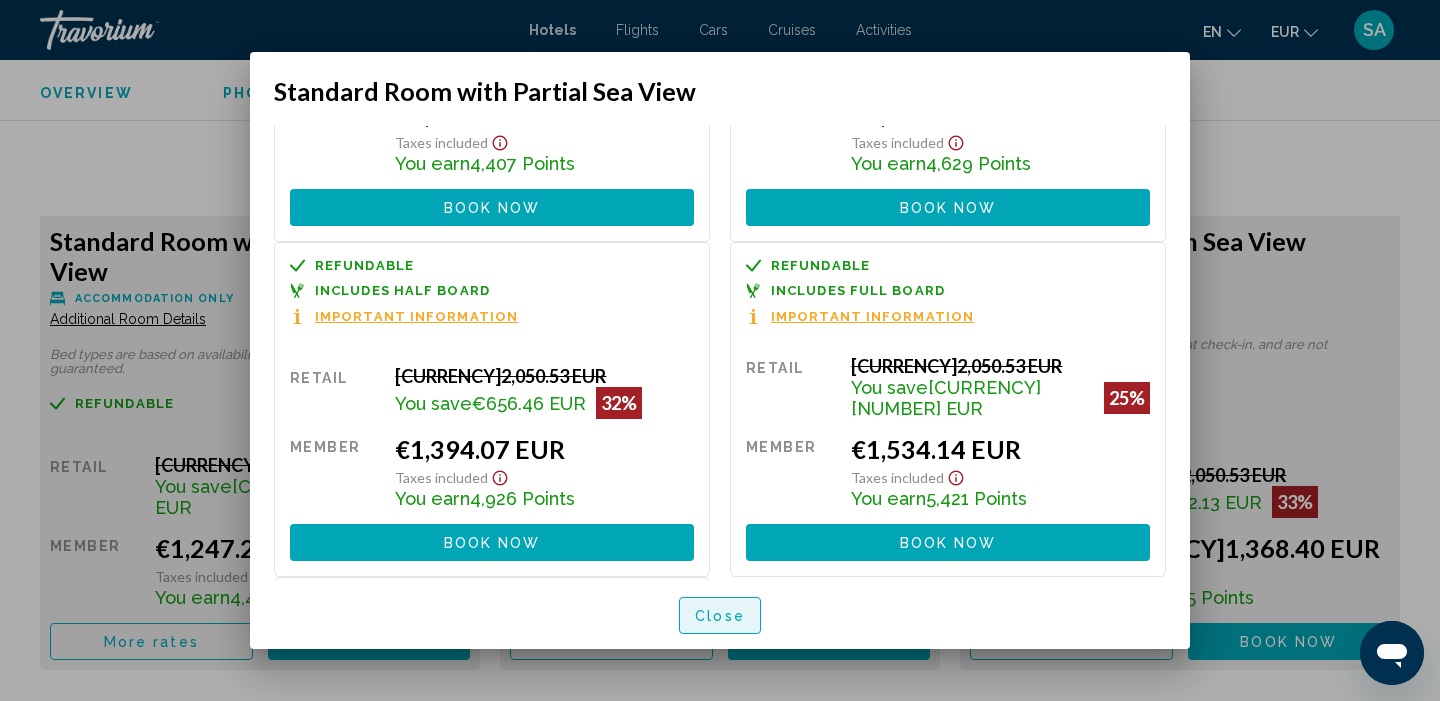 click on "Close" at bounding box center [720, 616] 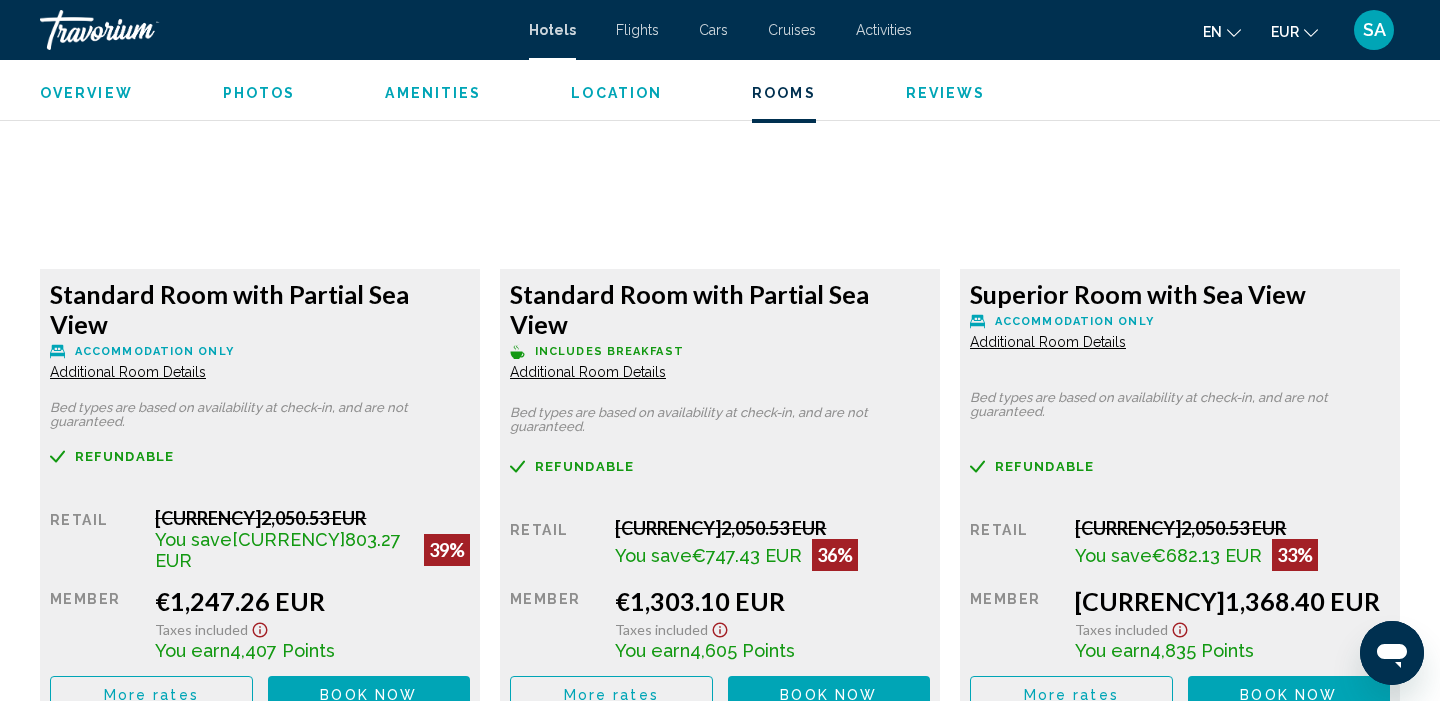 scroll, scrollTop: 2770, scrollLeft: 0, axis: vertical 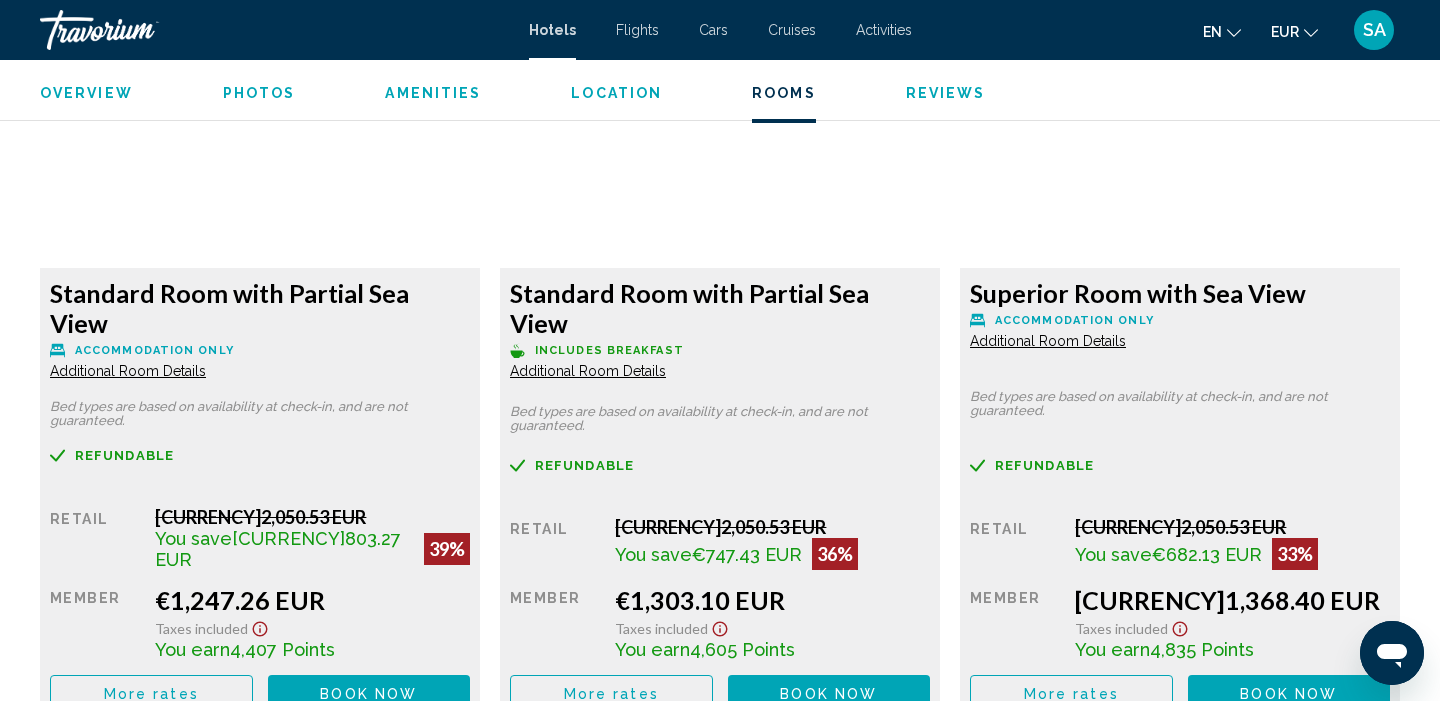 click on "More rates" at bounding box center [151, 693] 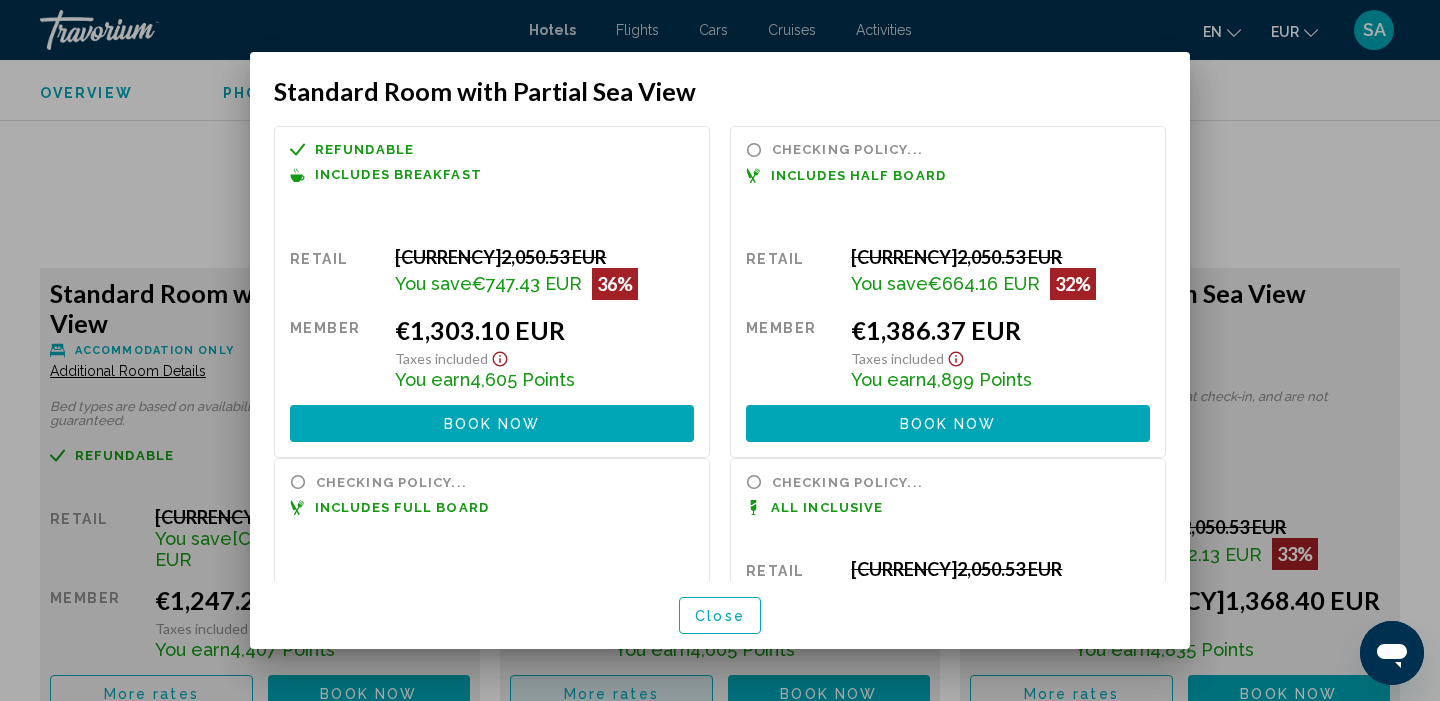 scroll, scrollTop: 0, scrollLeft: 0, axis: both 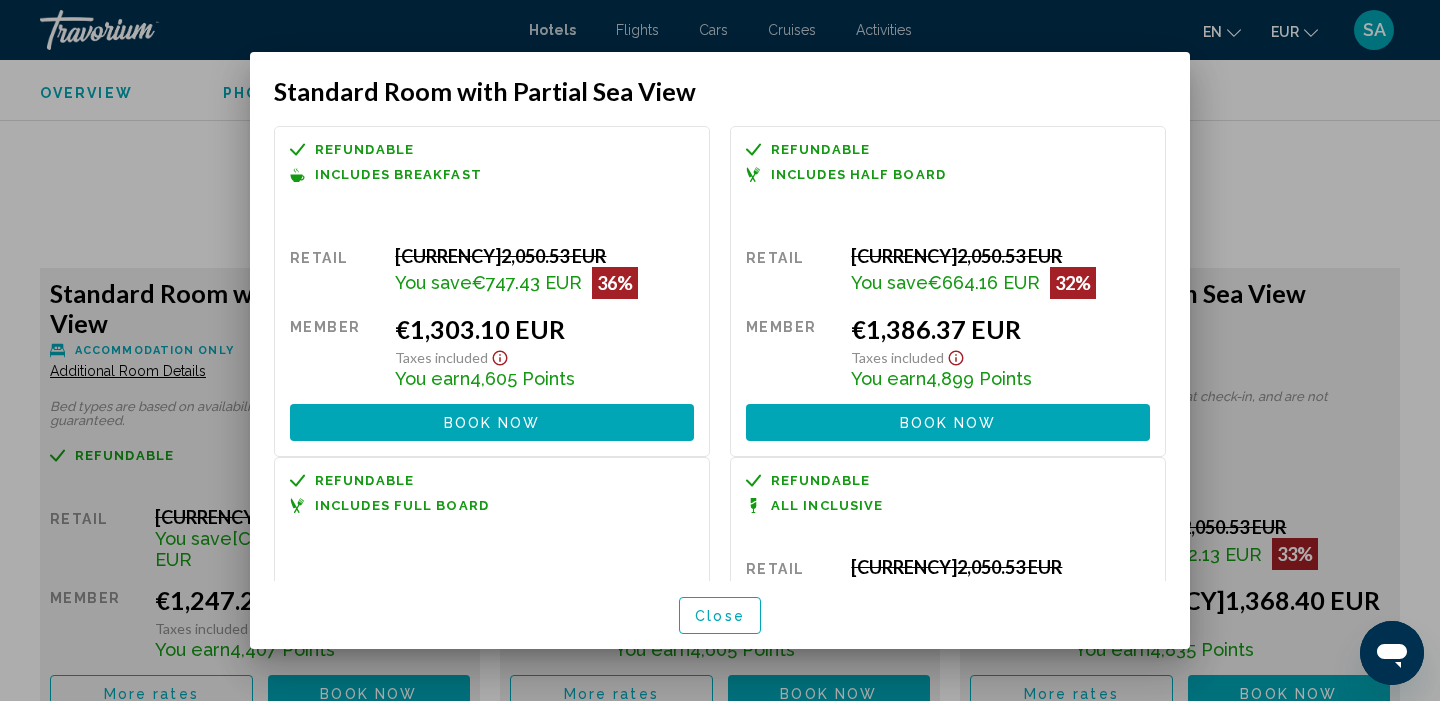 click at bounding box center [720, 350] 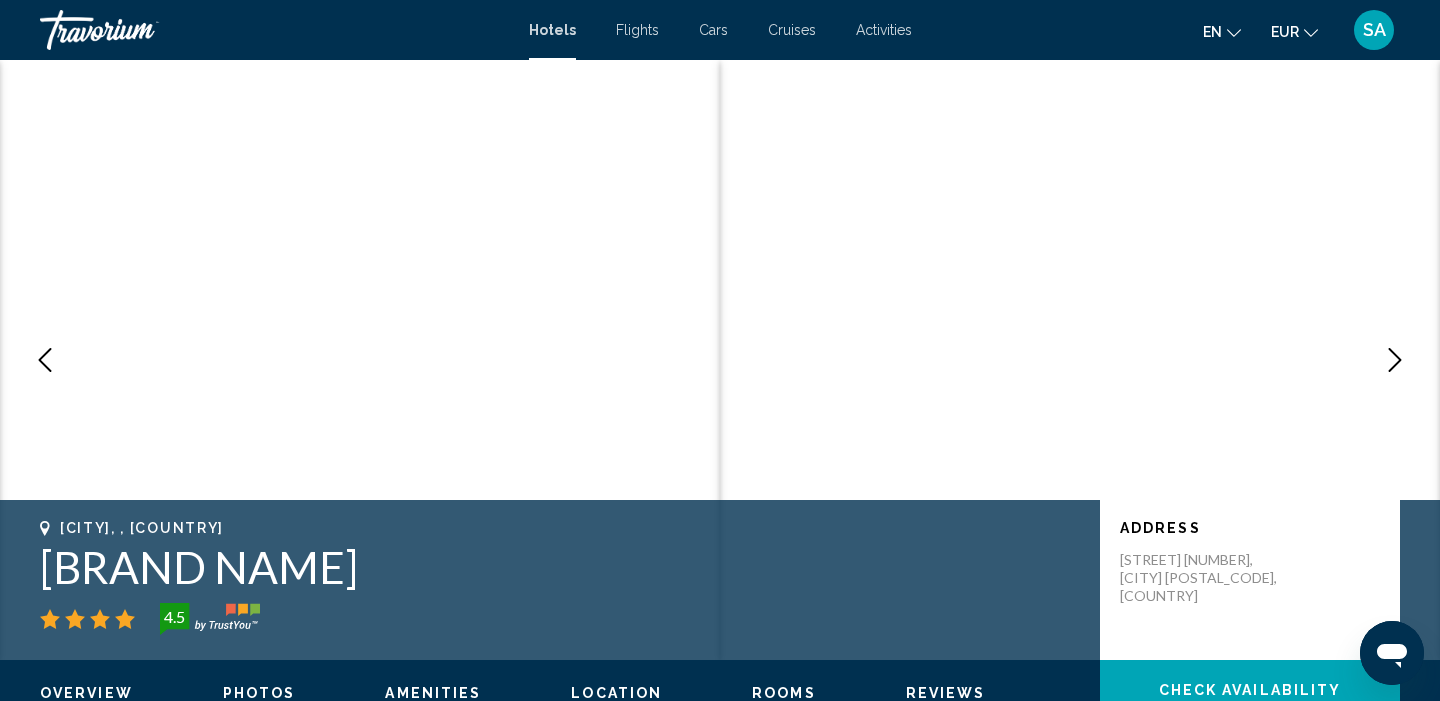 scroll, scrollTop: 0, scrollLeft: 0, axis: both 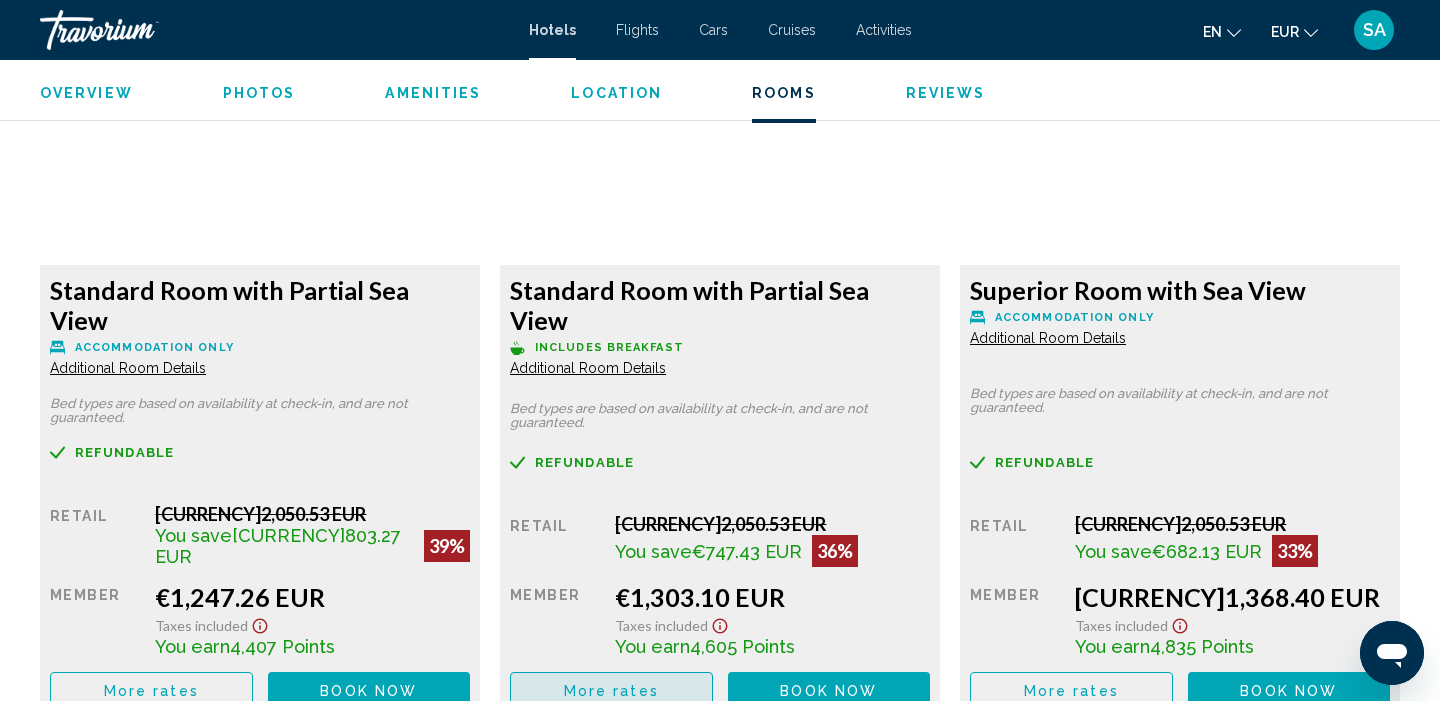click on "More rates" at bounding box center [151, 691] 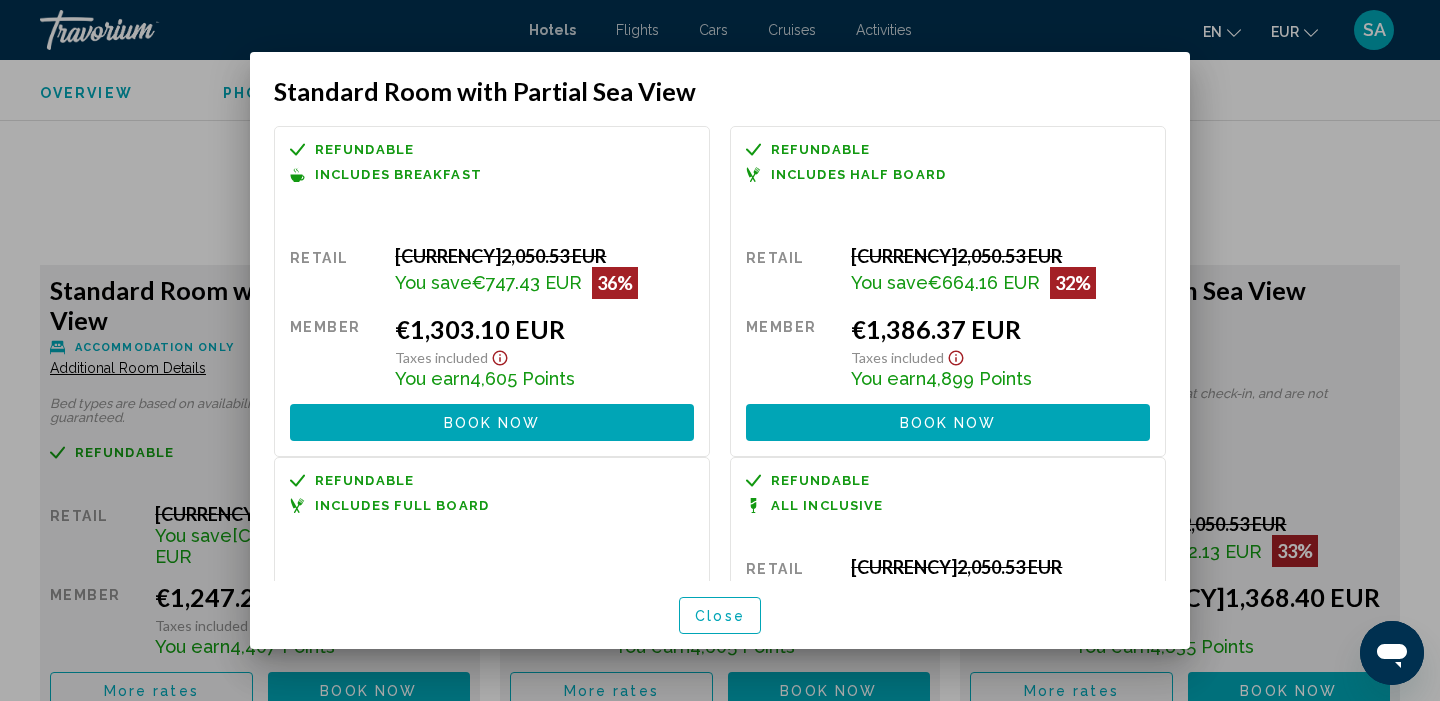 click at bounding box center (720, 350) 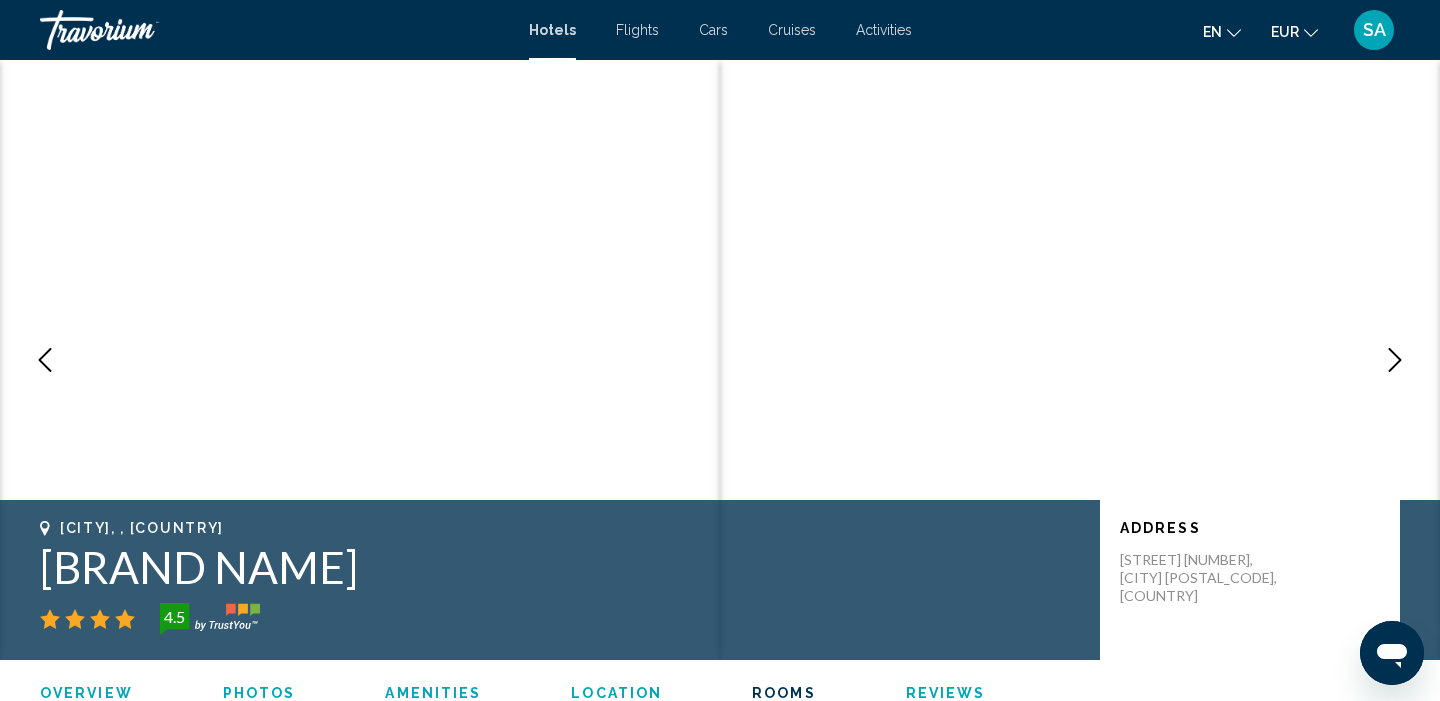 scroll, scrollTop: 2773, scrollLeft: 0, axis: vertical 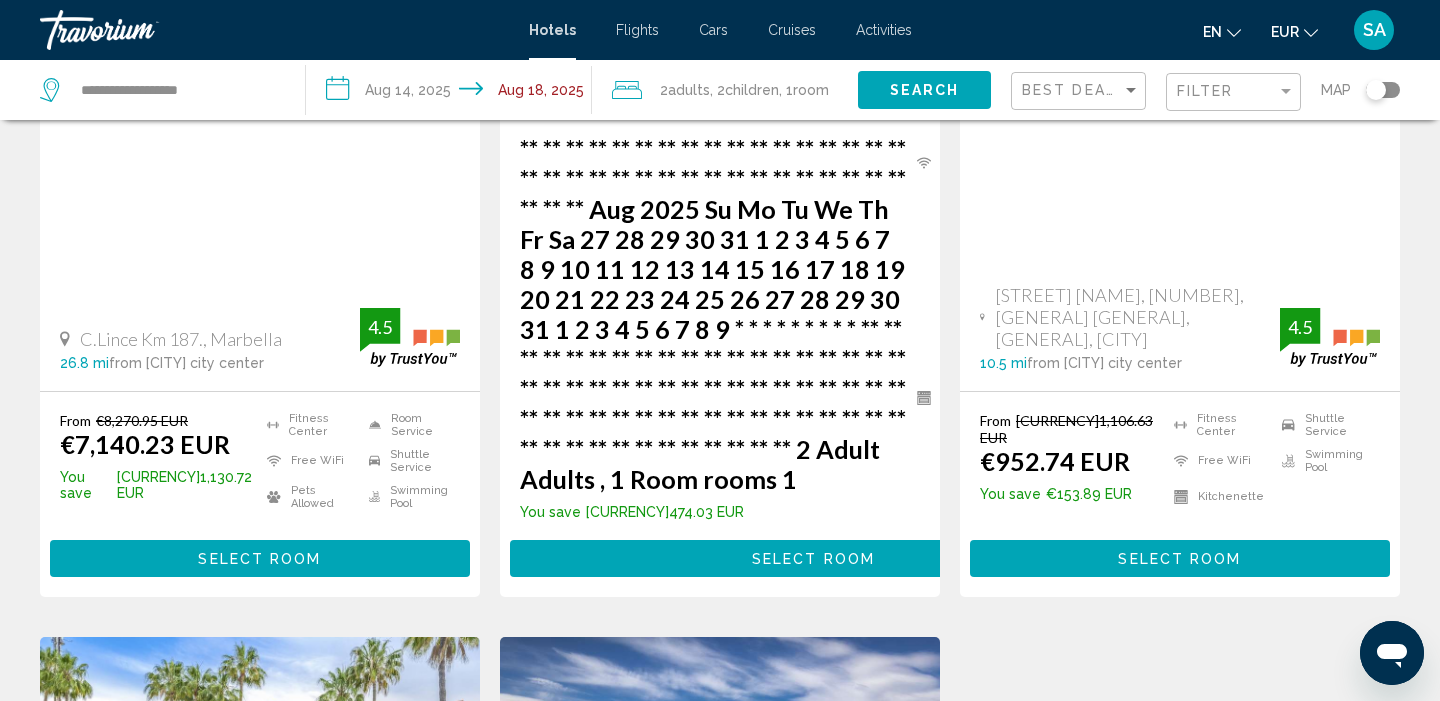 click at bounding box center [260, 797] 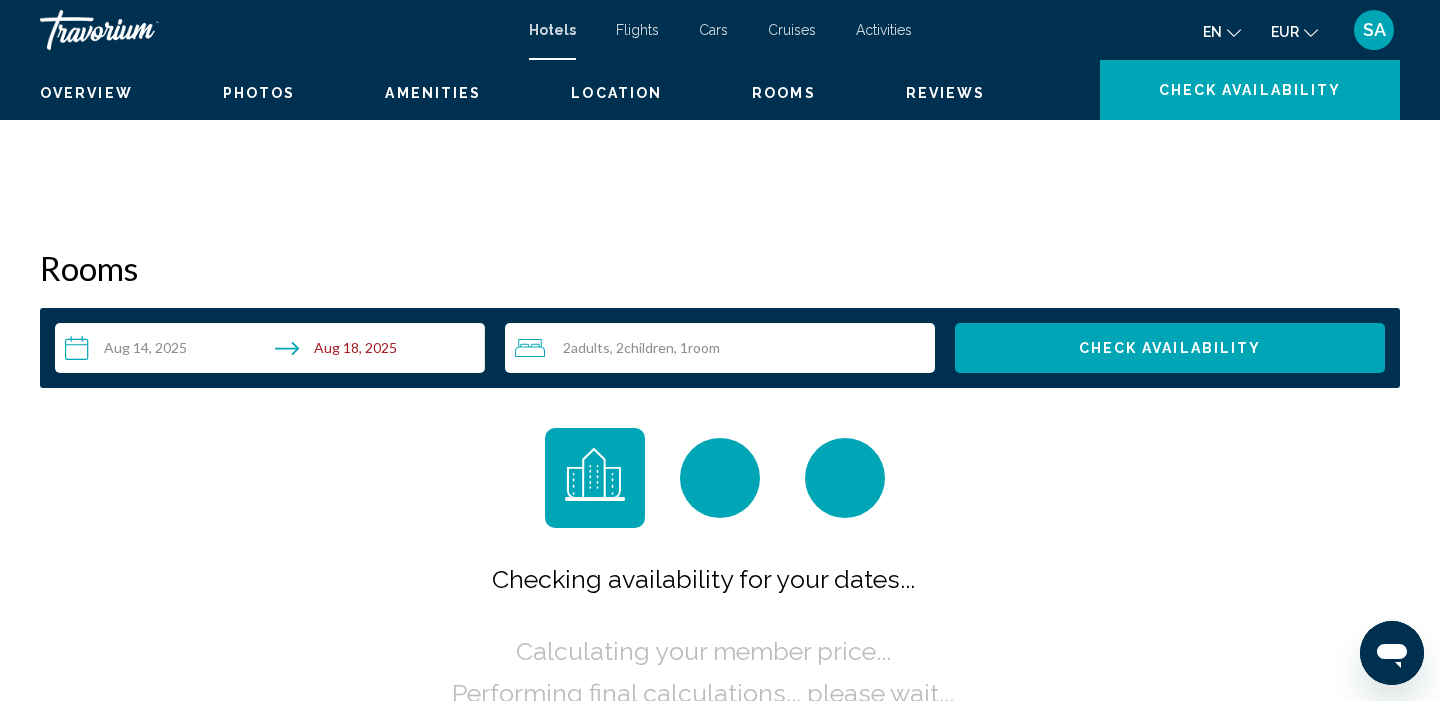 scroll, scrollTop: 0, scrollLeft: 0, axis: both 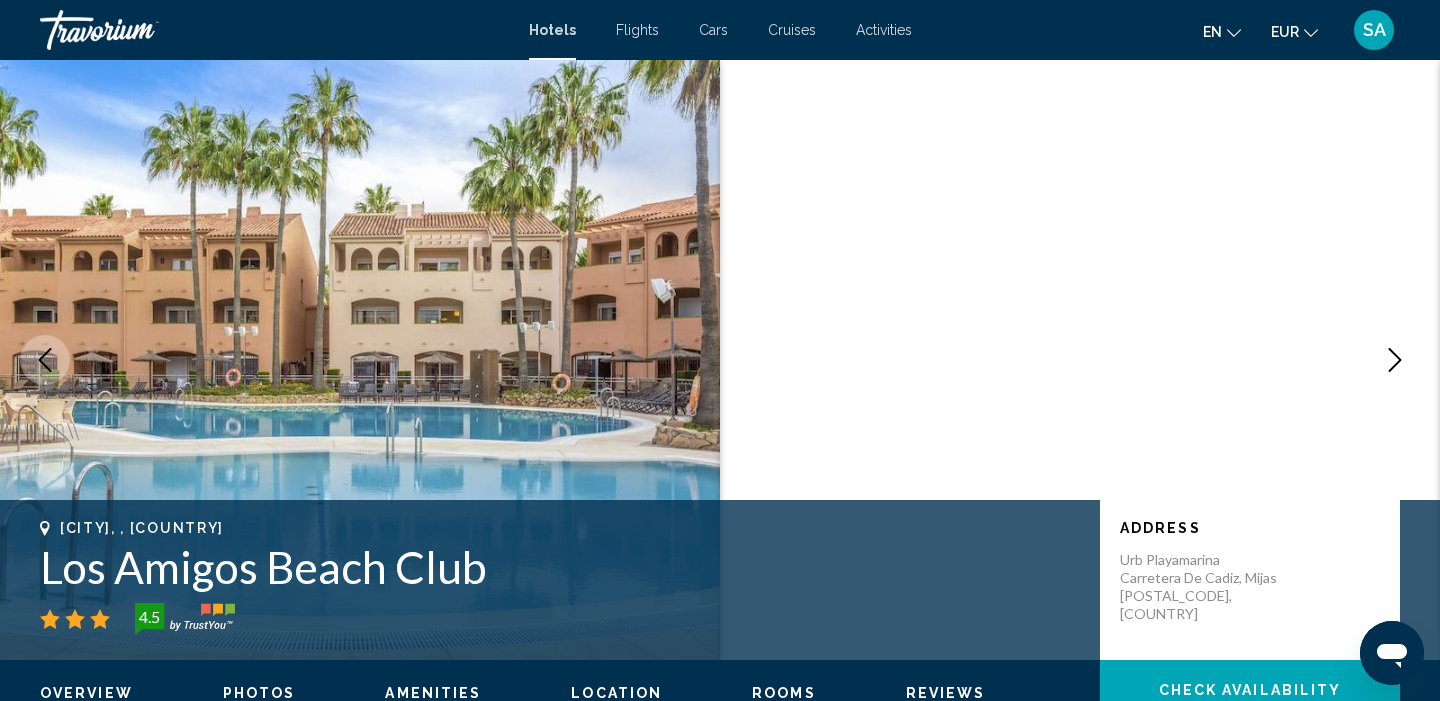 click at bounding box center (1395, 360) 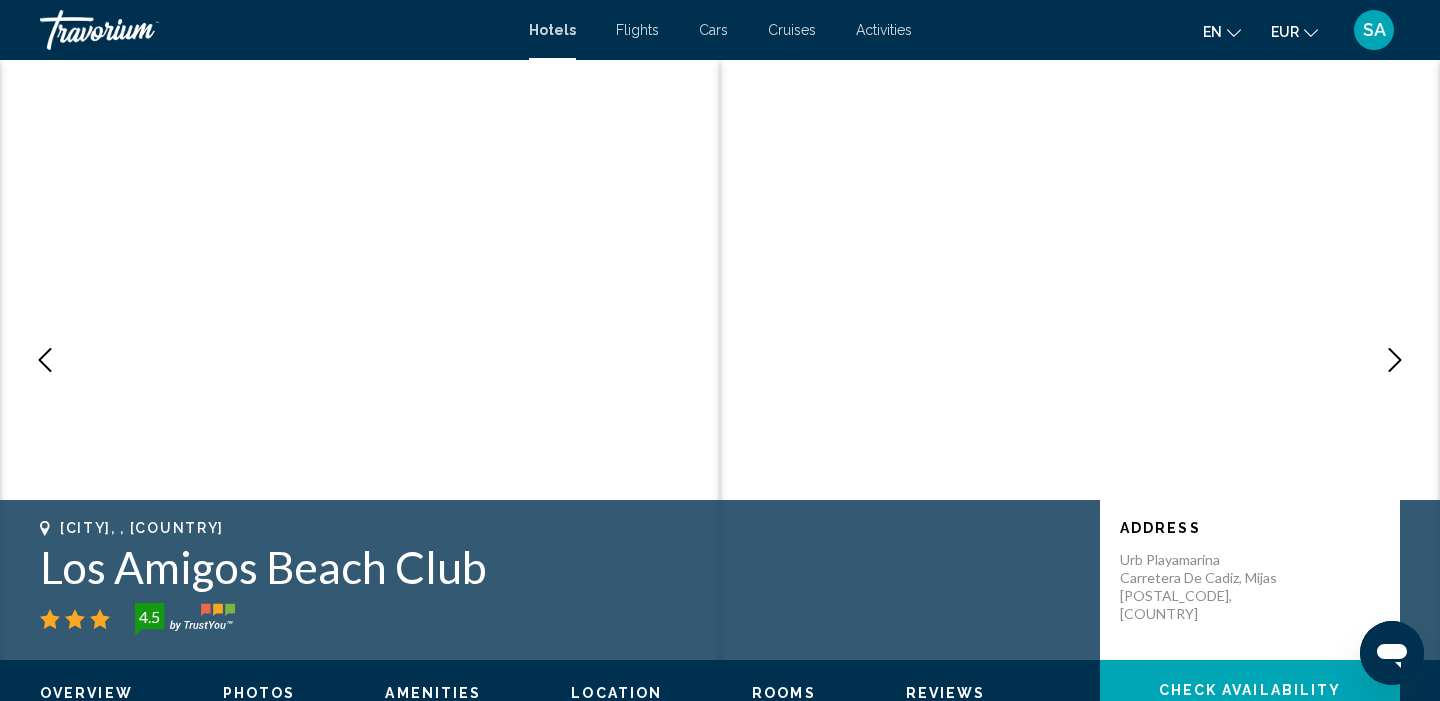click at bounding box center (1395, 360) 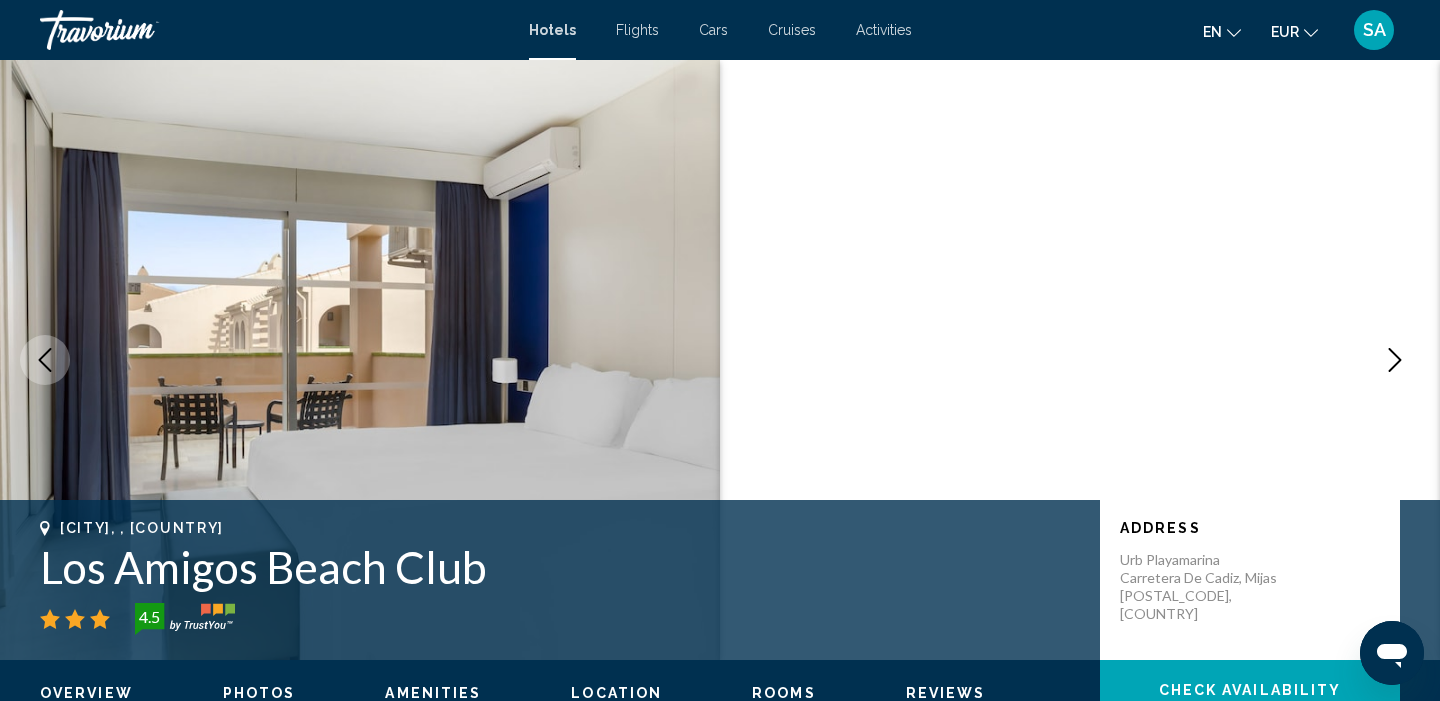 click at bounding box center (1395, 360) 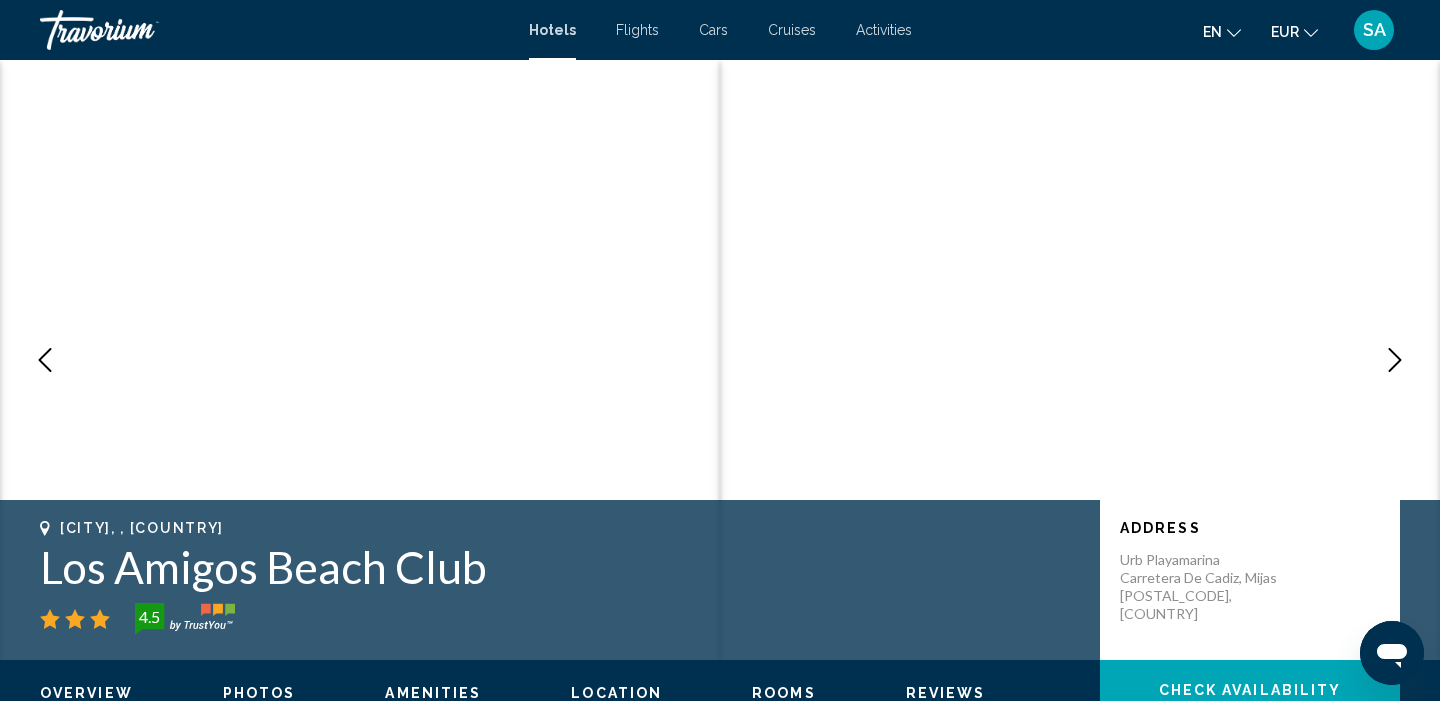 click at bounding box center (1395, 360) 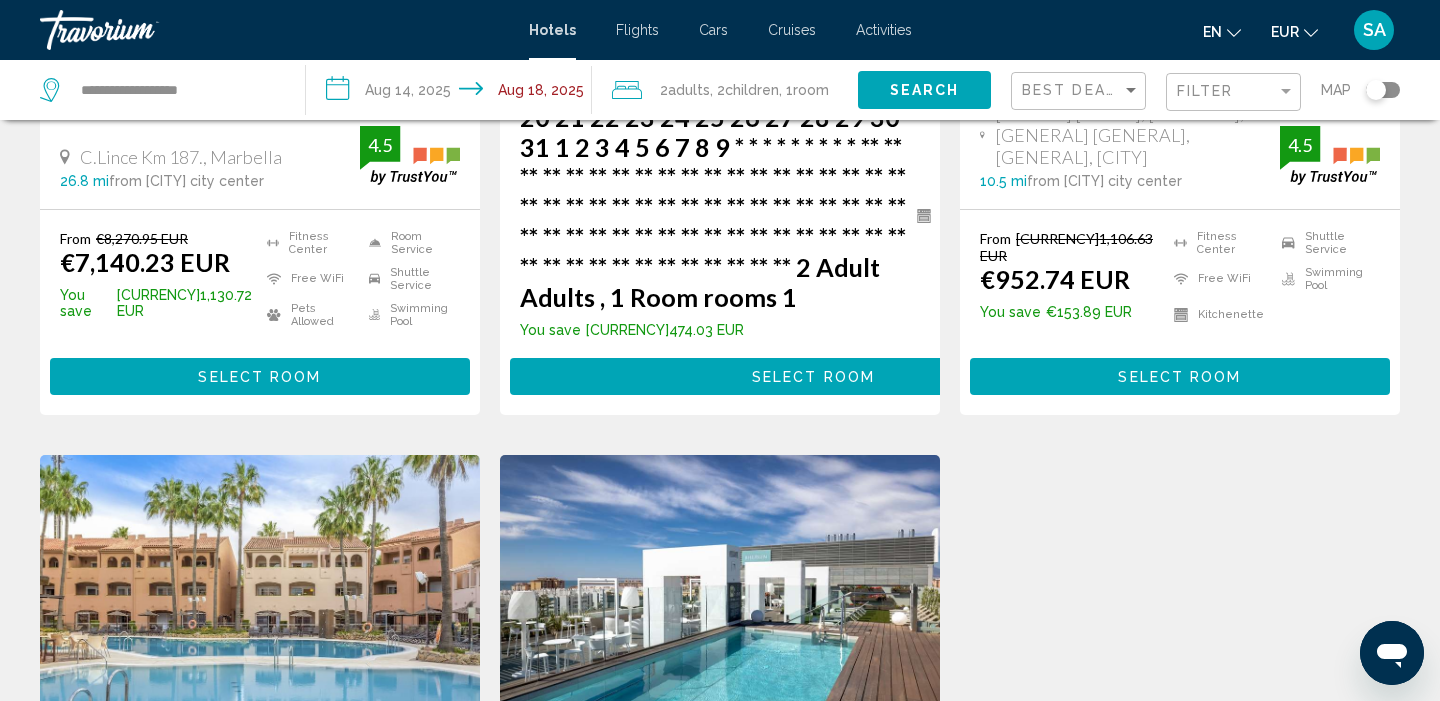 scroll, scrollTop: 2588, scrollLeft: 0, axis: vertical 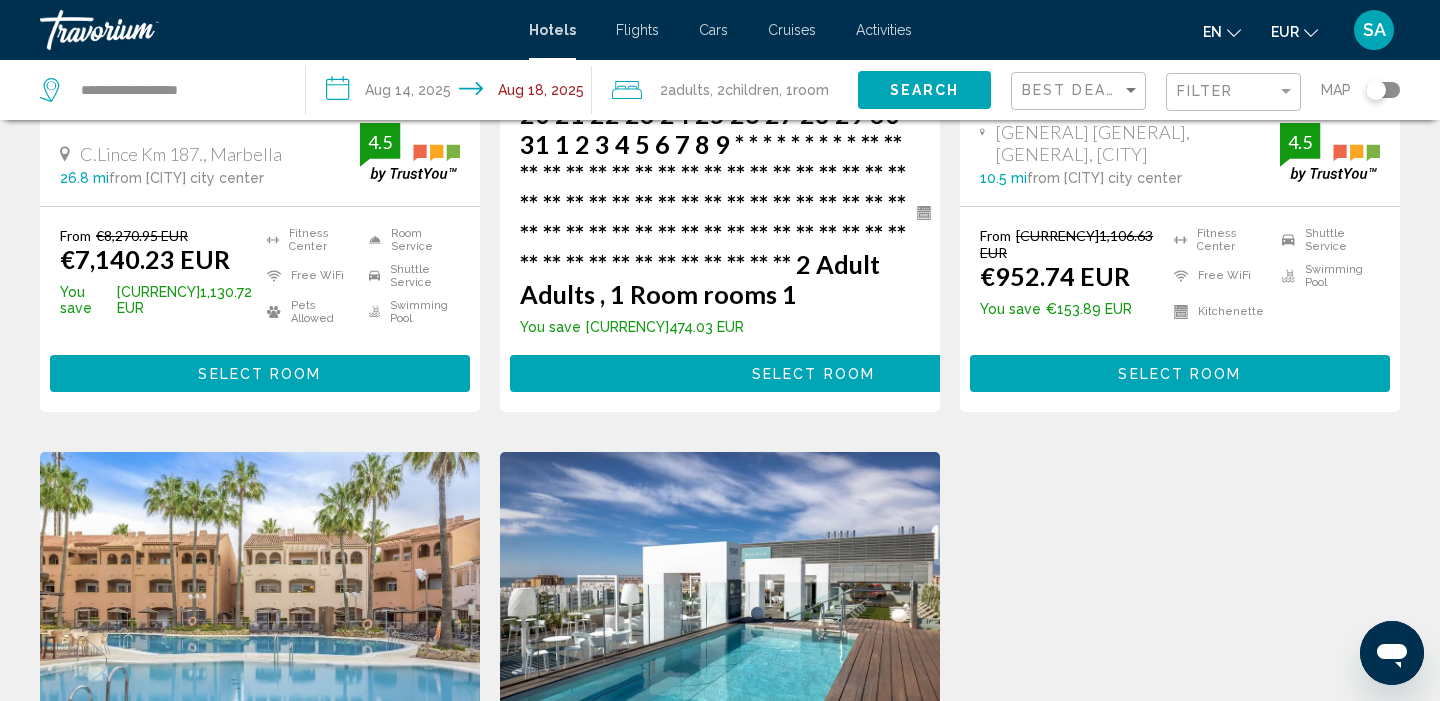 click on "2" at bounding box center [580, 1216] 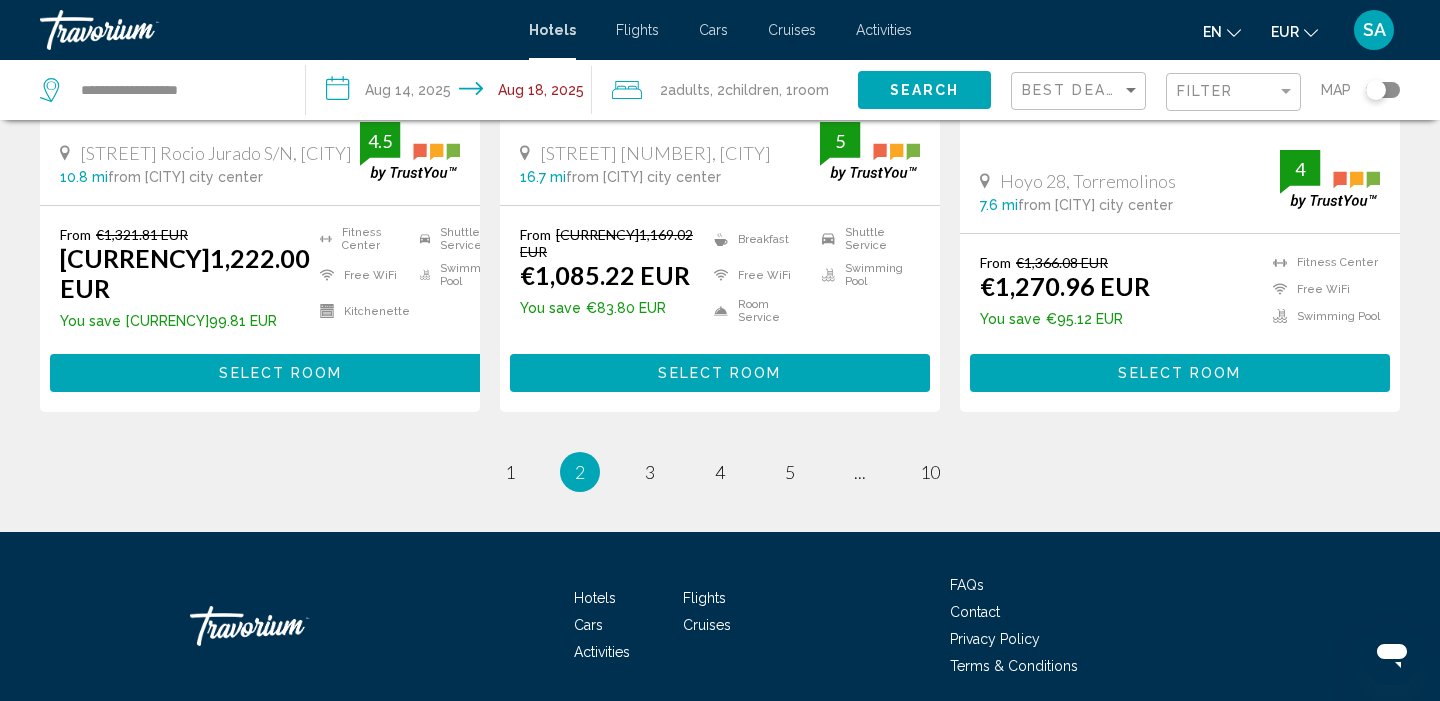 scroll, scrollTop: 2706, scrollLeft: 0, axis: vertical 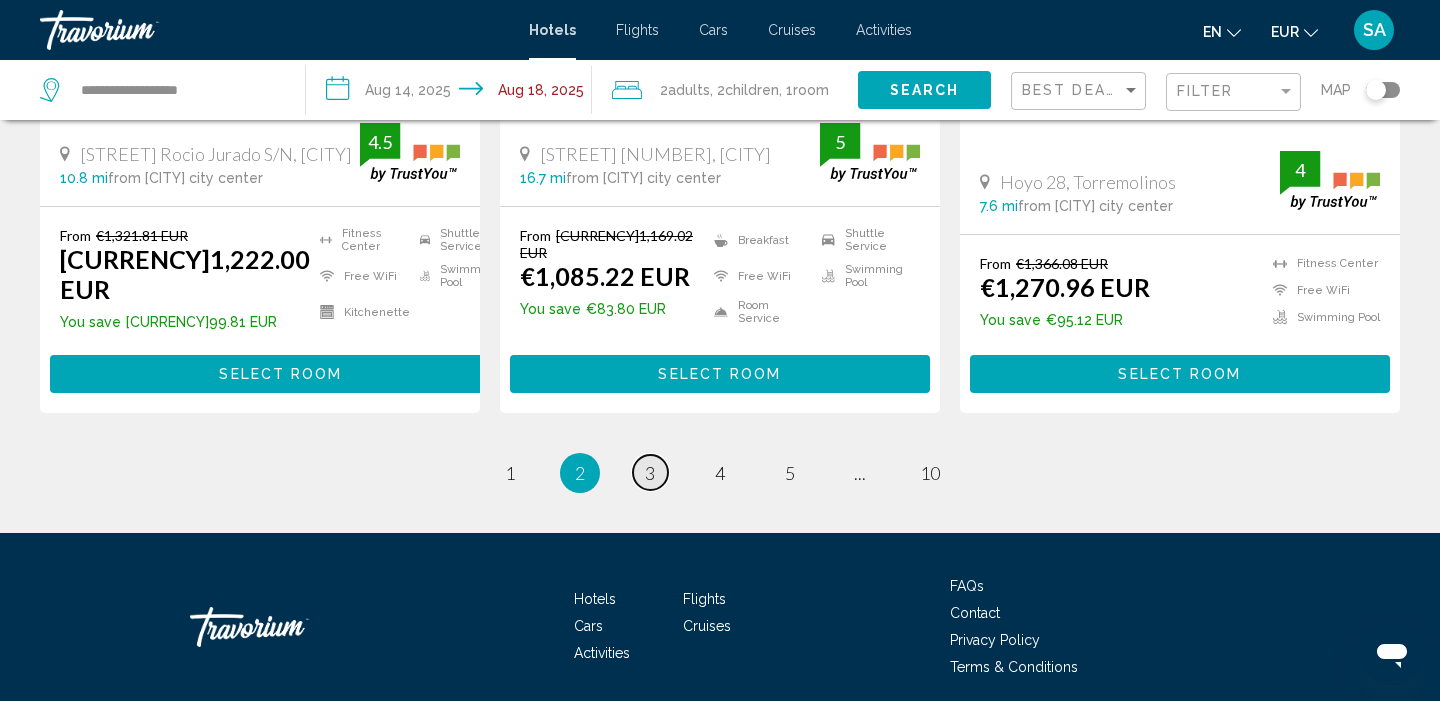 click on "3" at bounding box center [510, 473] 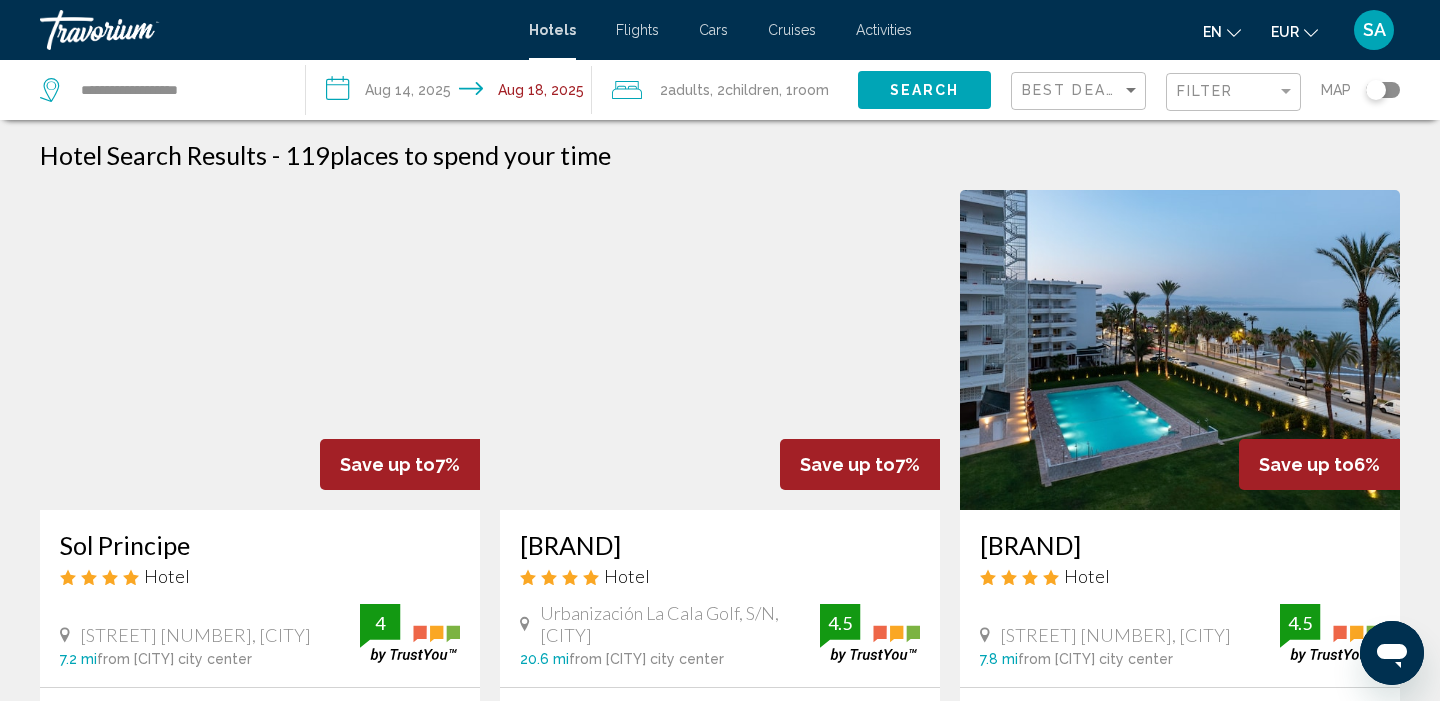 scroll, scrollTop: 0, scrollLeft: 0, axis: both 